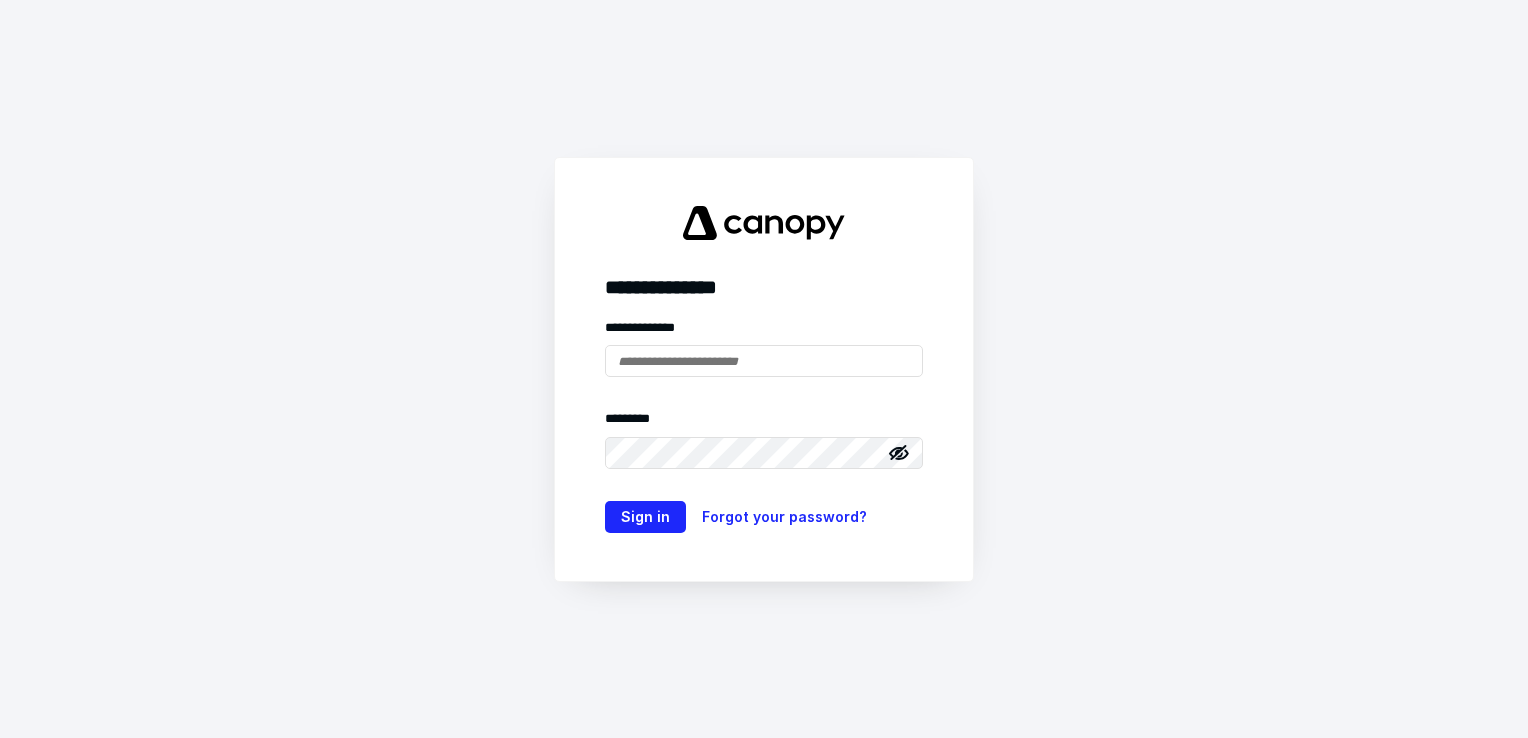scroll, scrollTop: 0, scrollLeft: 0, axis: both 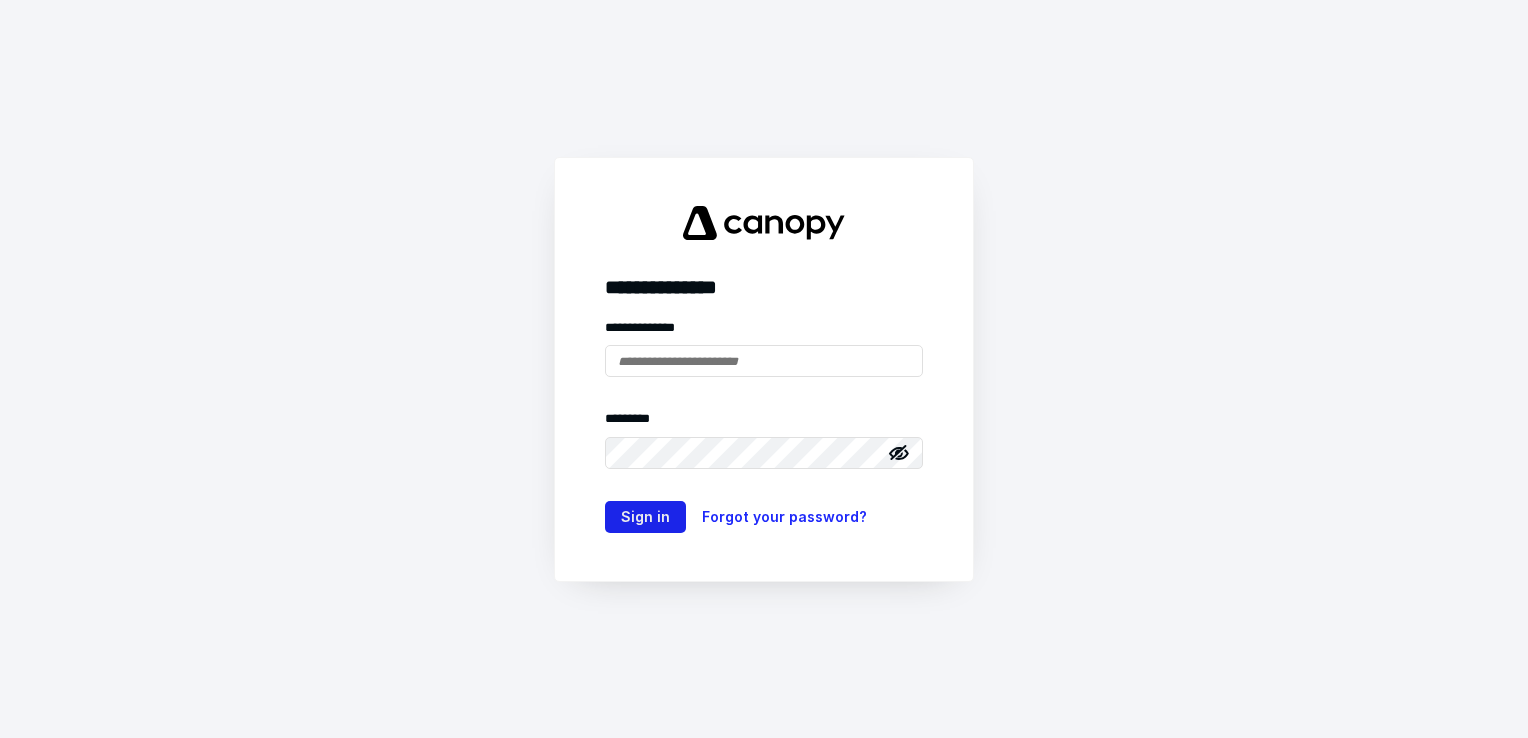 type on "**********" 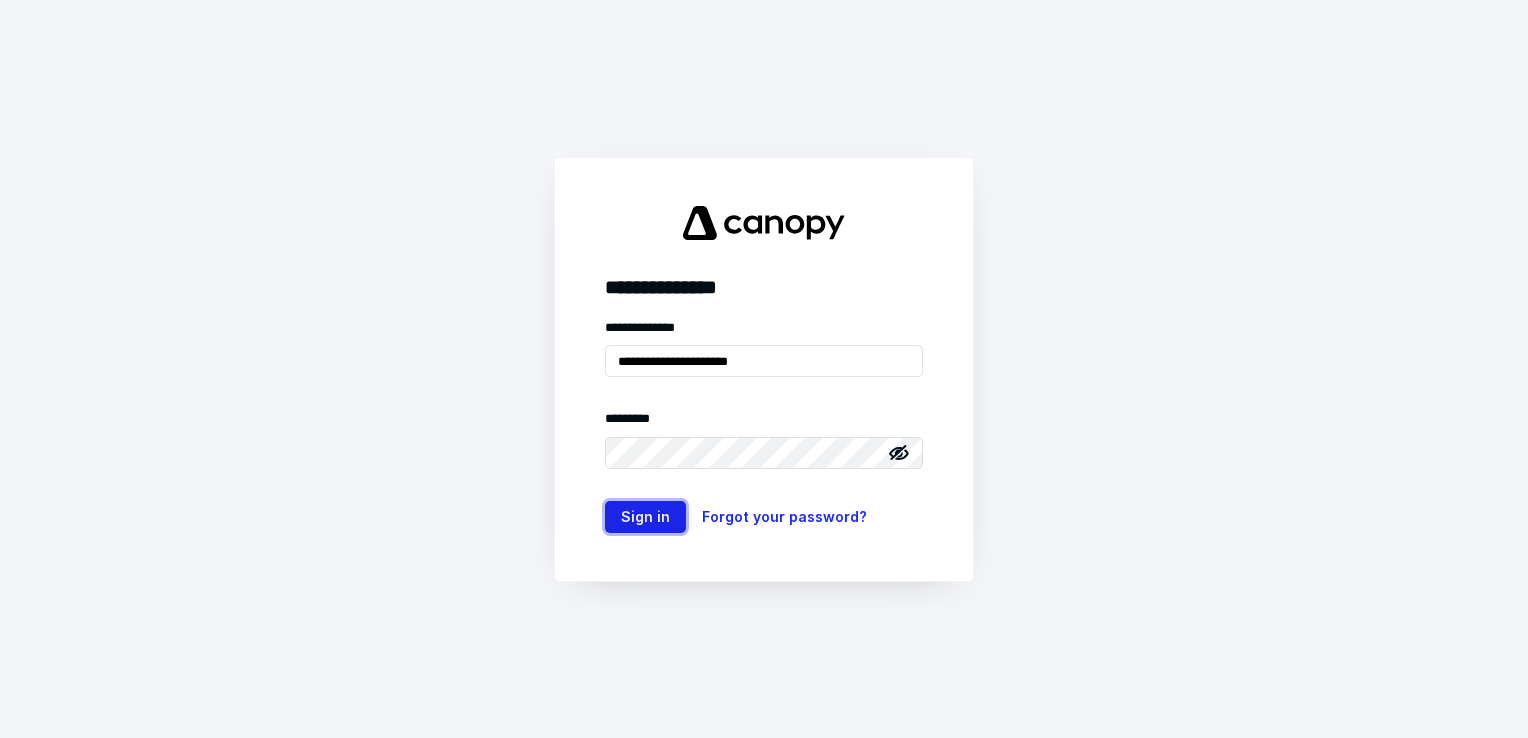 click on "Sign in" at bounding box center [645, 517] 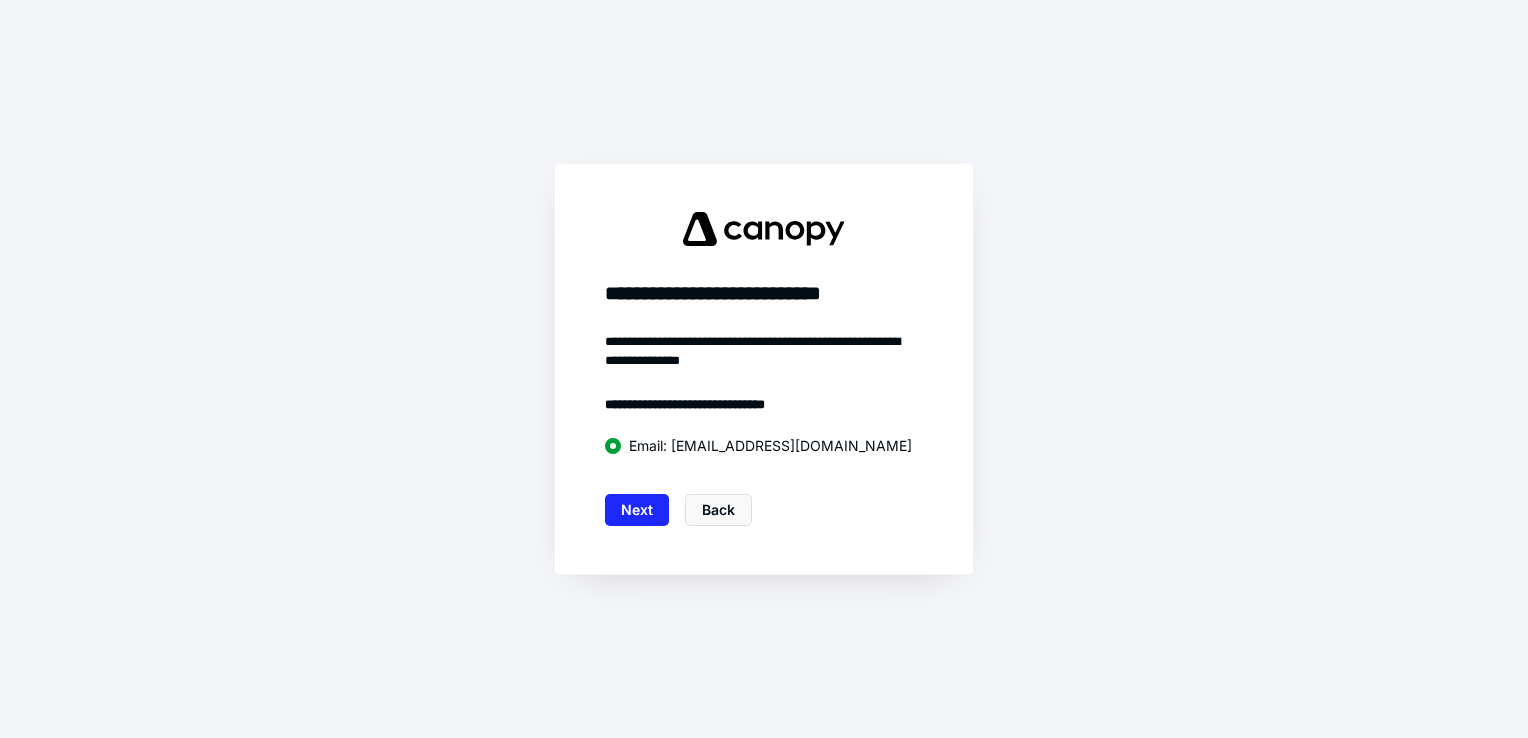 scroll, scrollTop: 0, scrollLeft: 0, axis: both 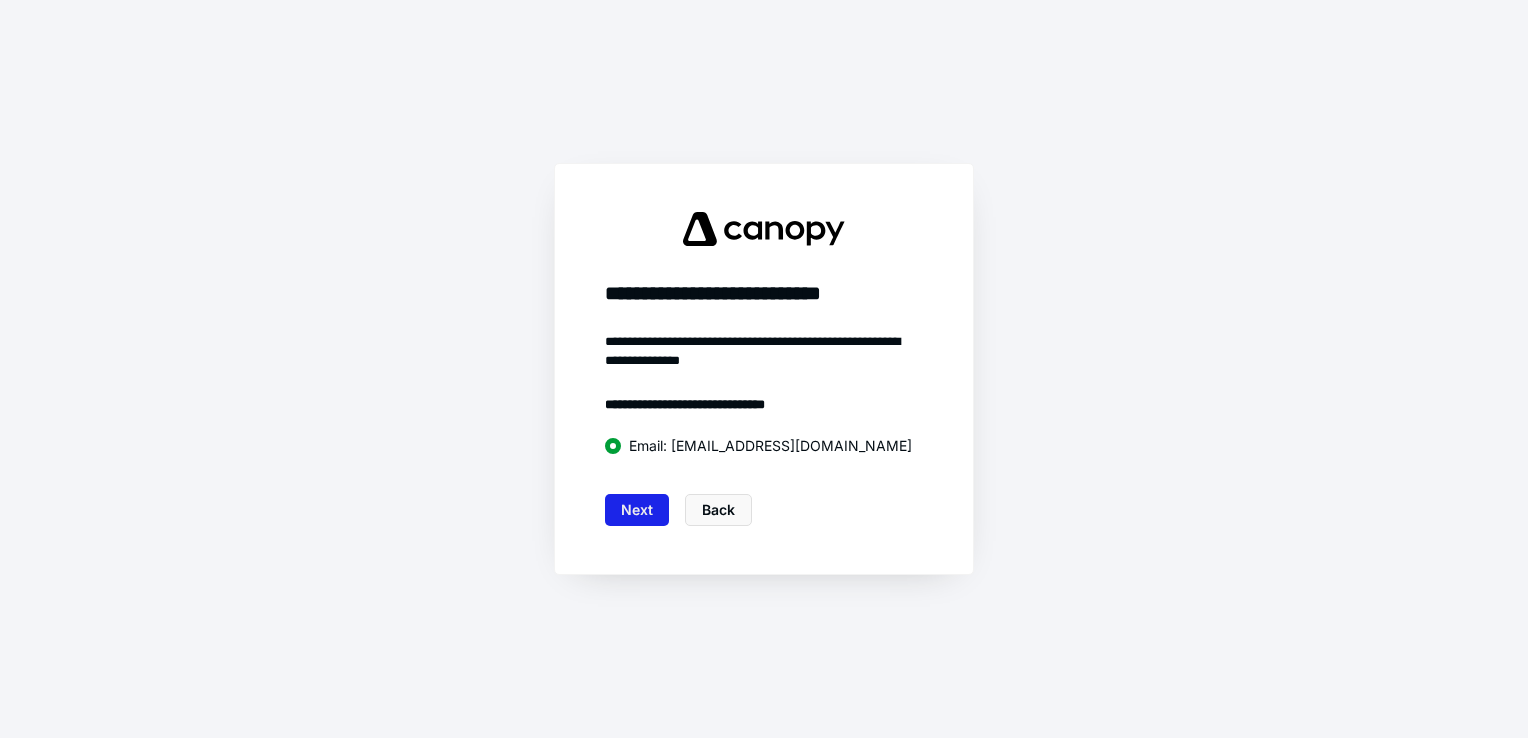 click on "Next" at bounding box center [637, 510] 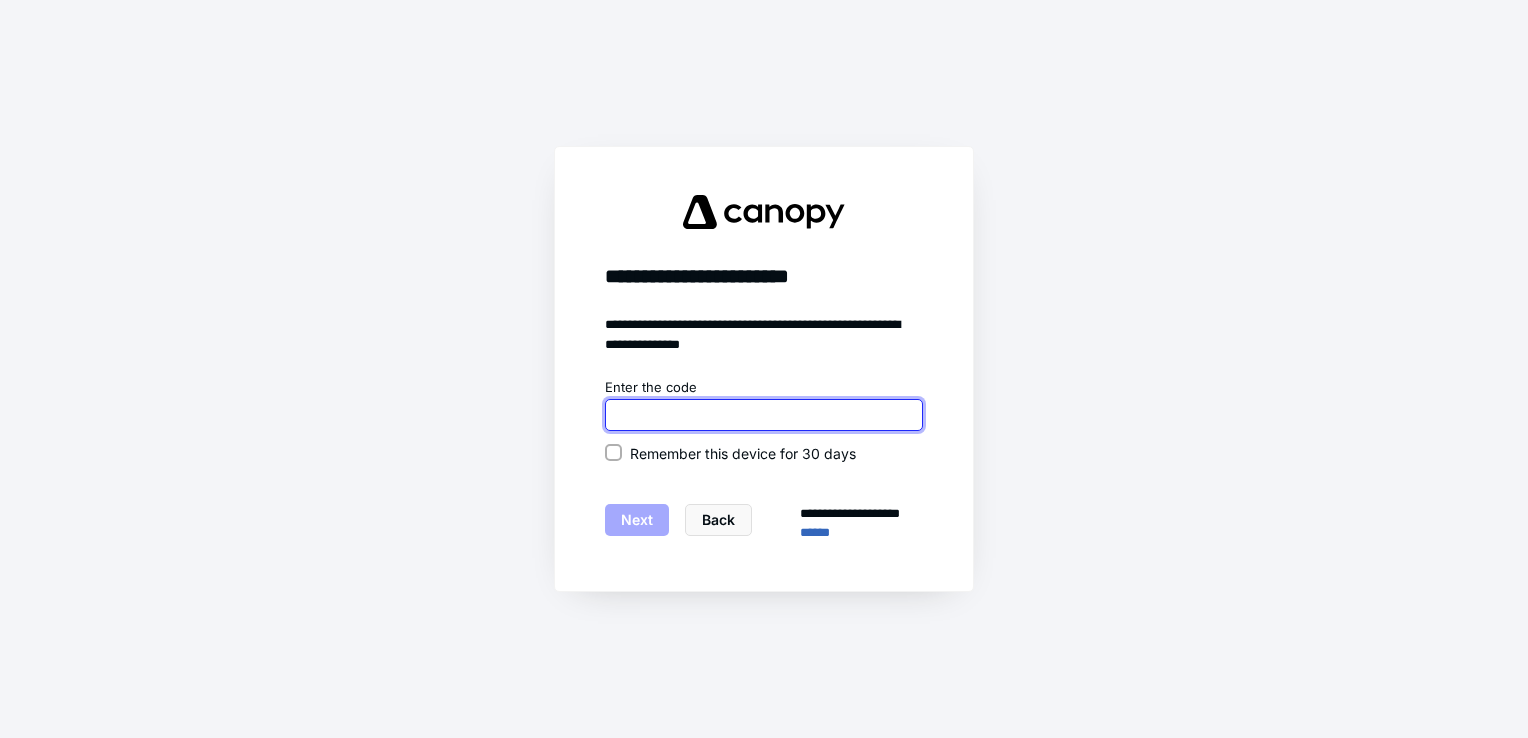 click at bounding box center (764, 415) 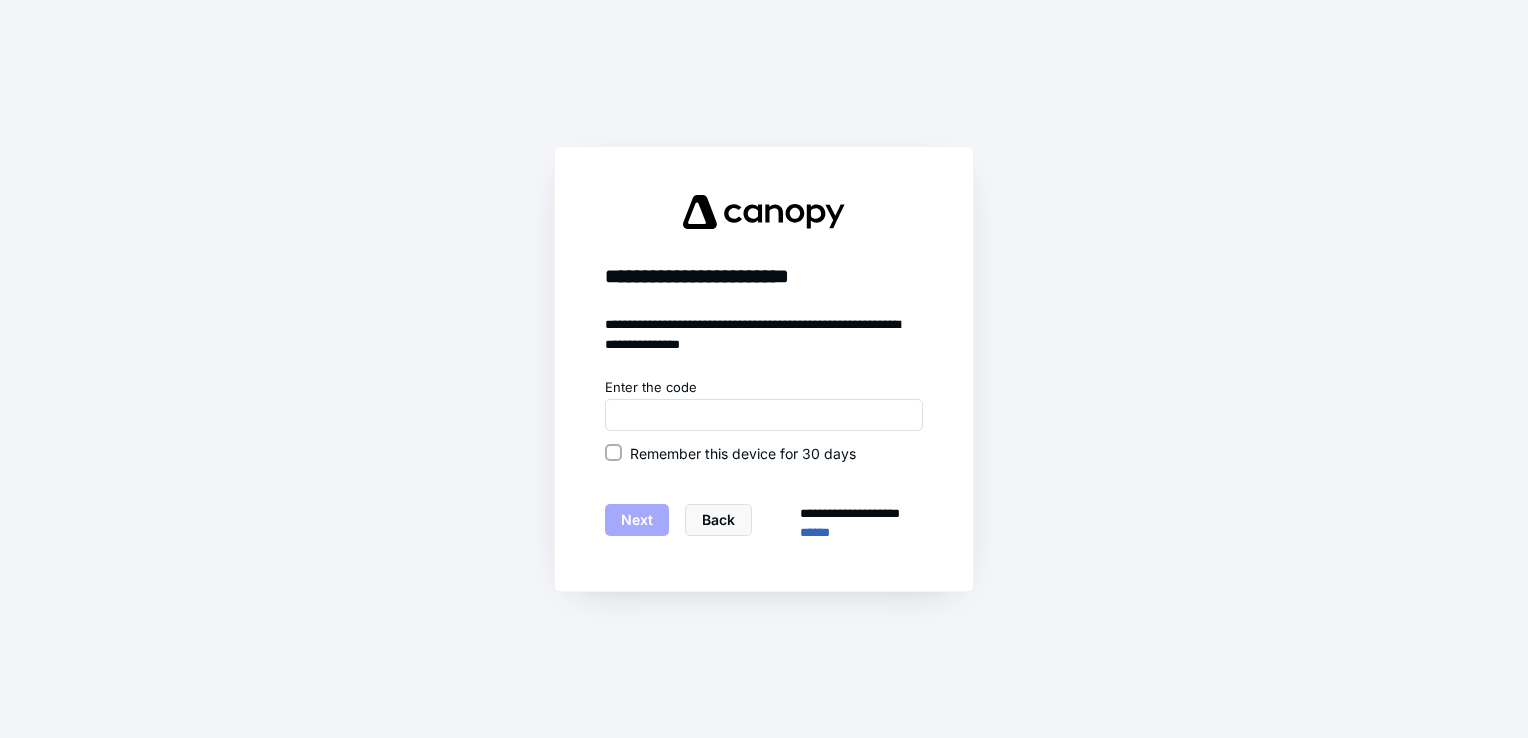 click on "Remember this device for 30 days" at bounding box center [764, 453] 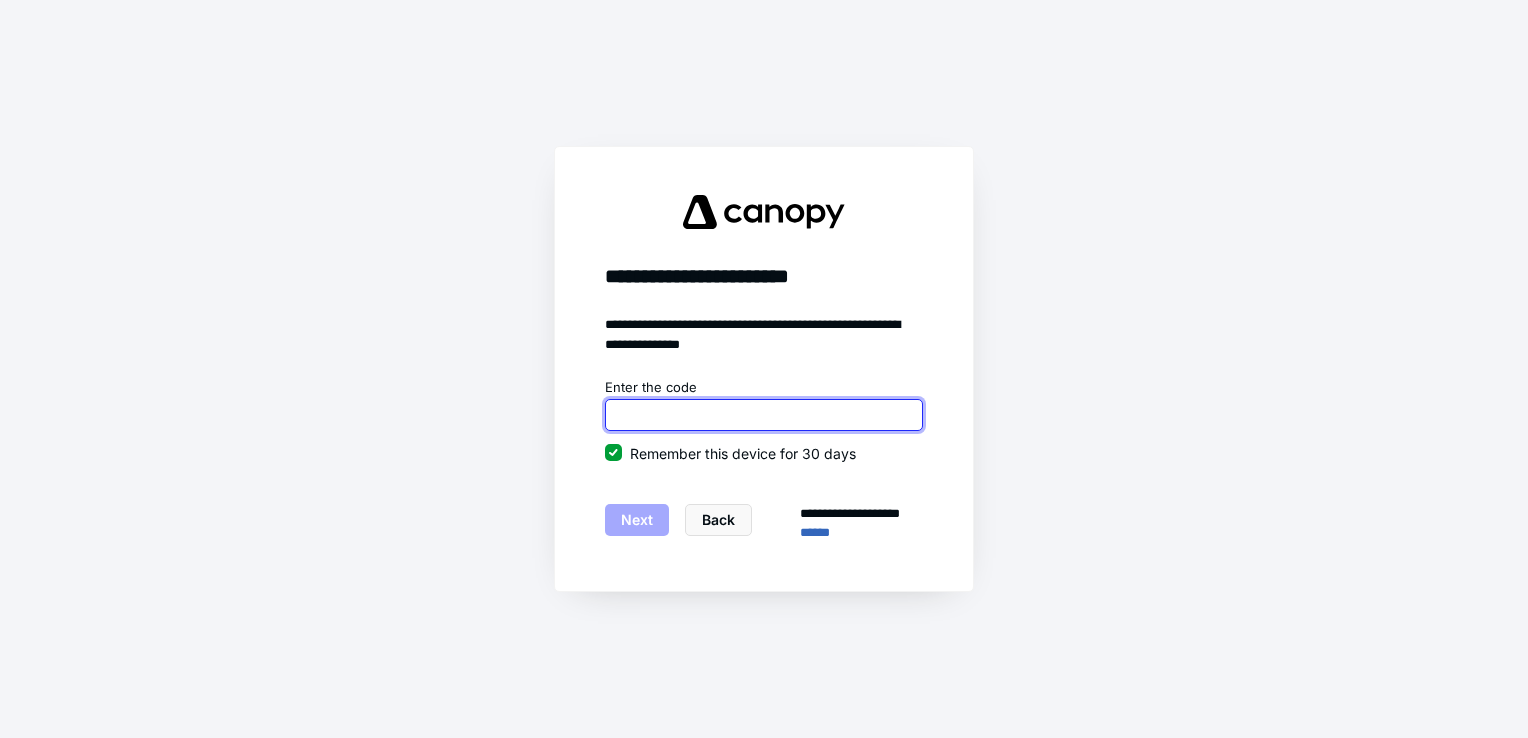 click at bounding box center [764, 415] 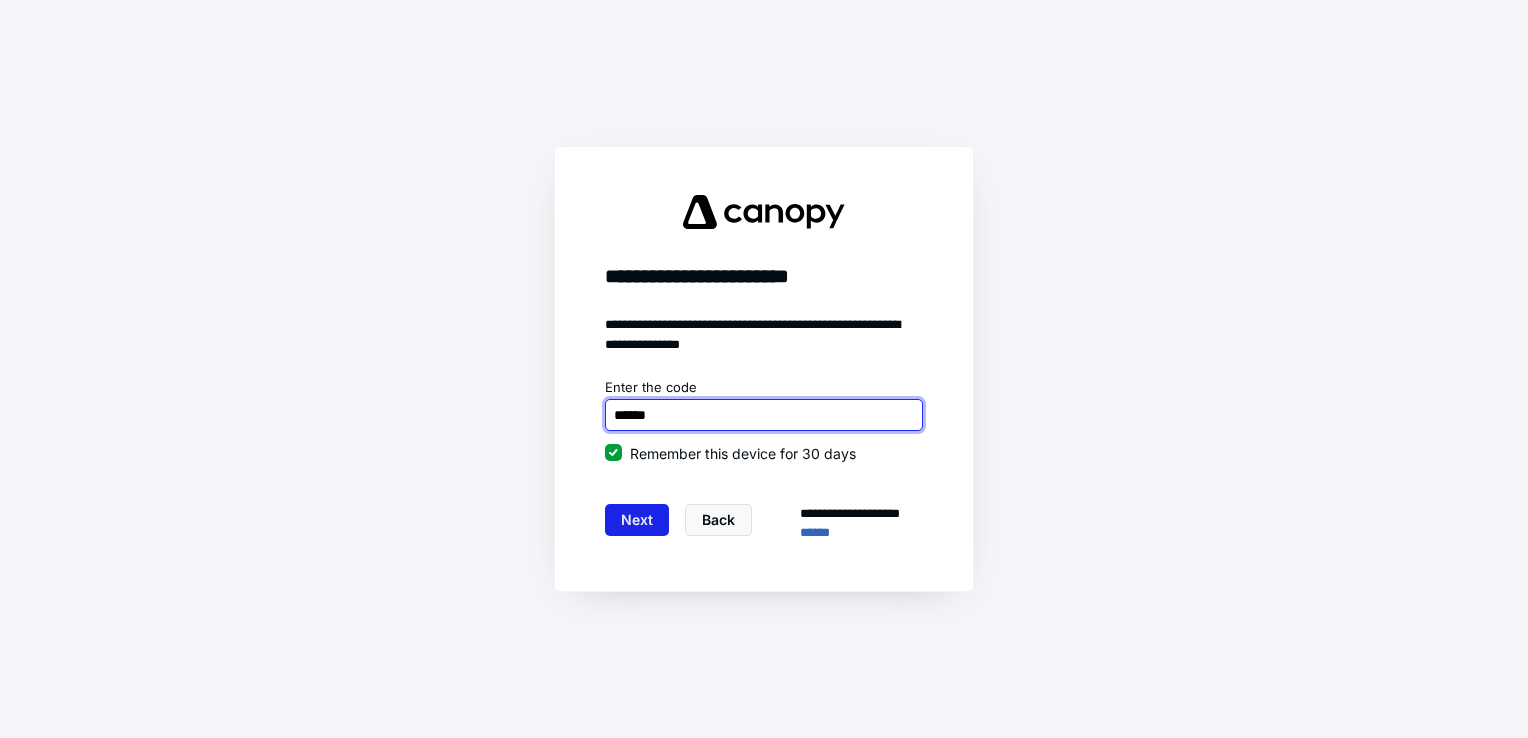 type on "******" 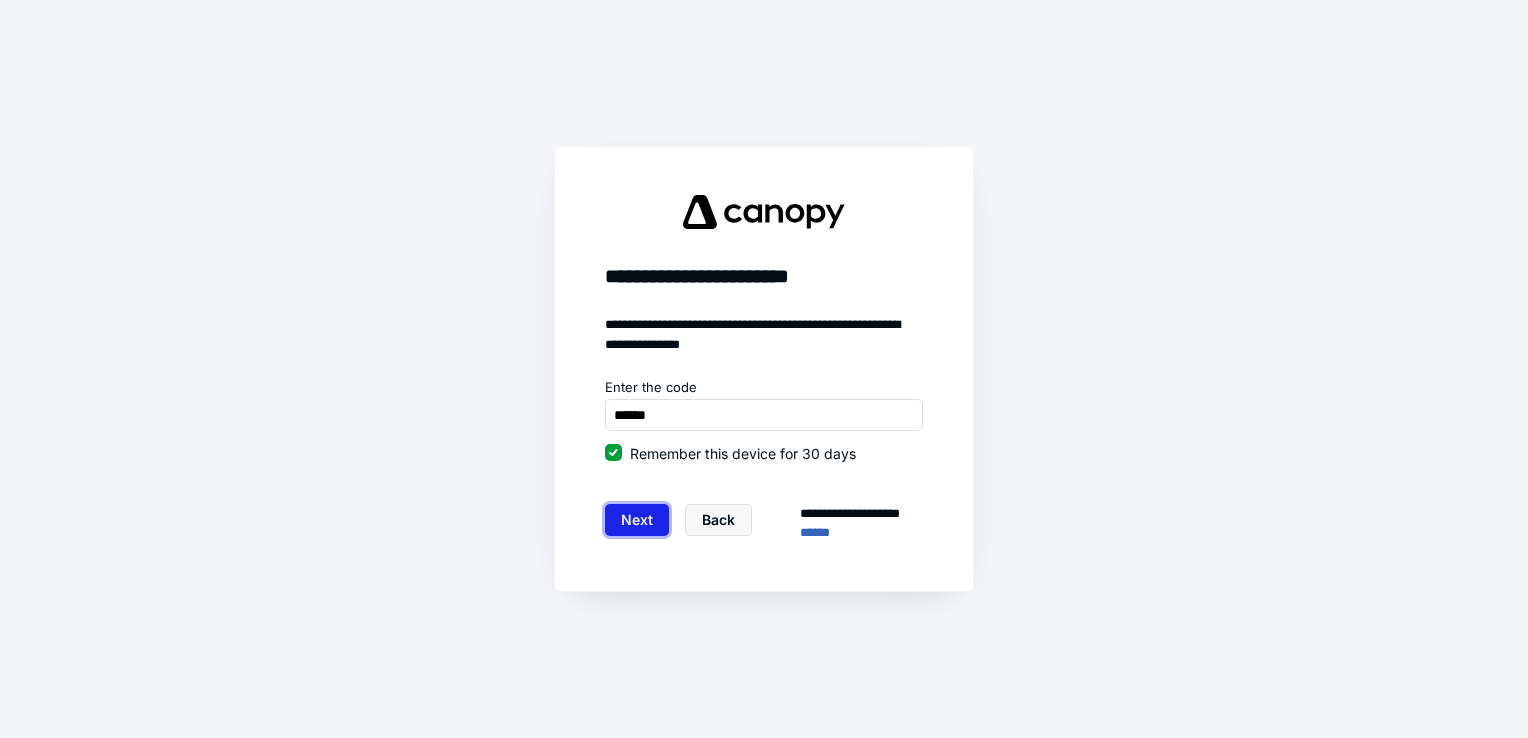click on "Next" at bounding box center [637, 520] 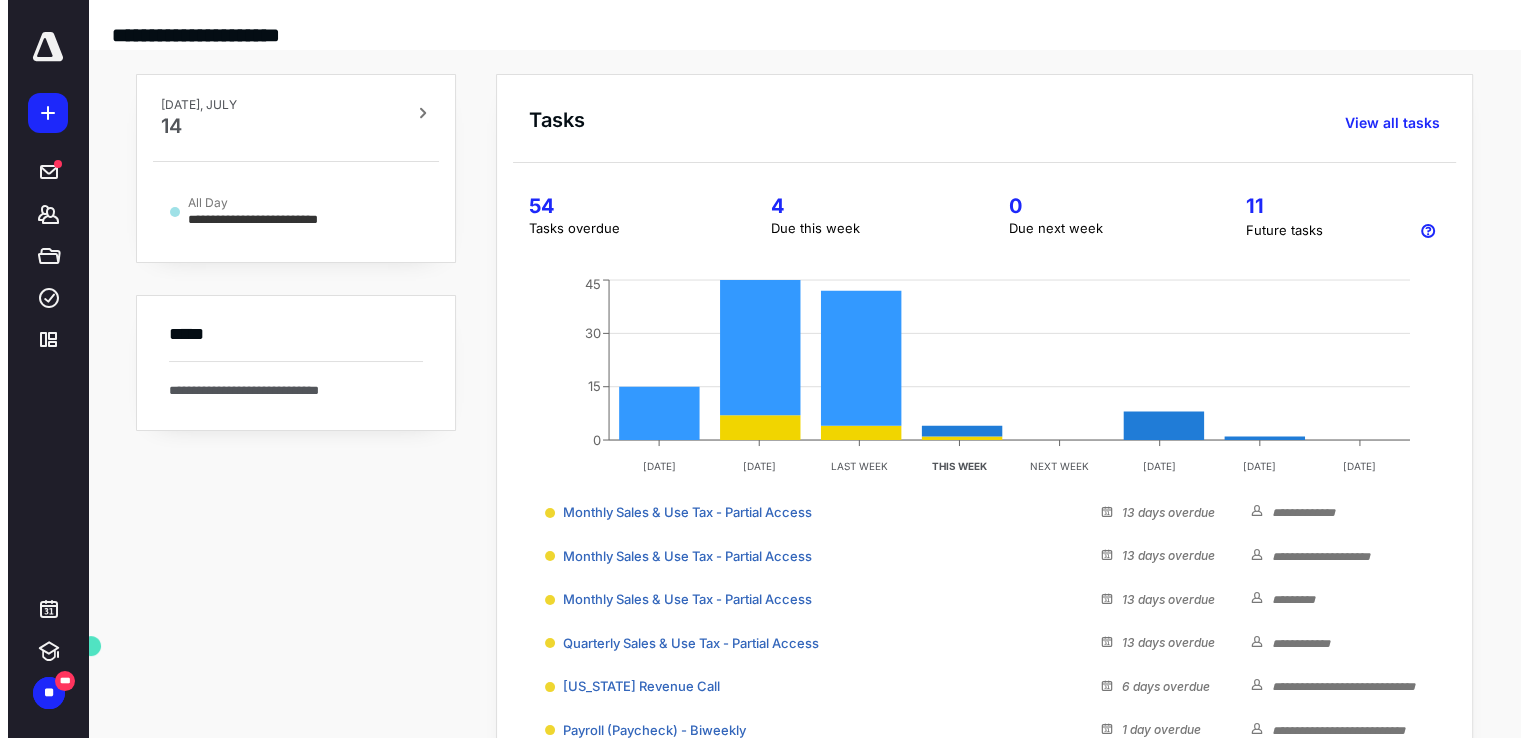 scroll, scrollTop: 0, scrollLeft: 0, axis: both 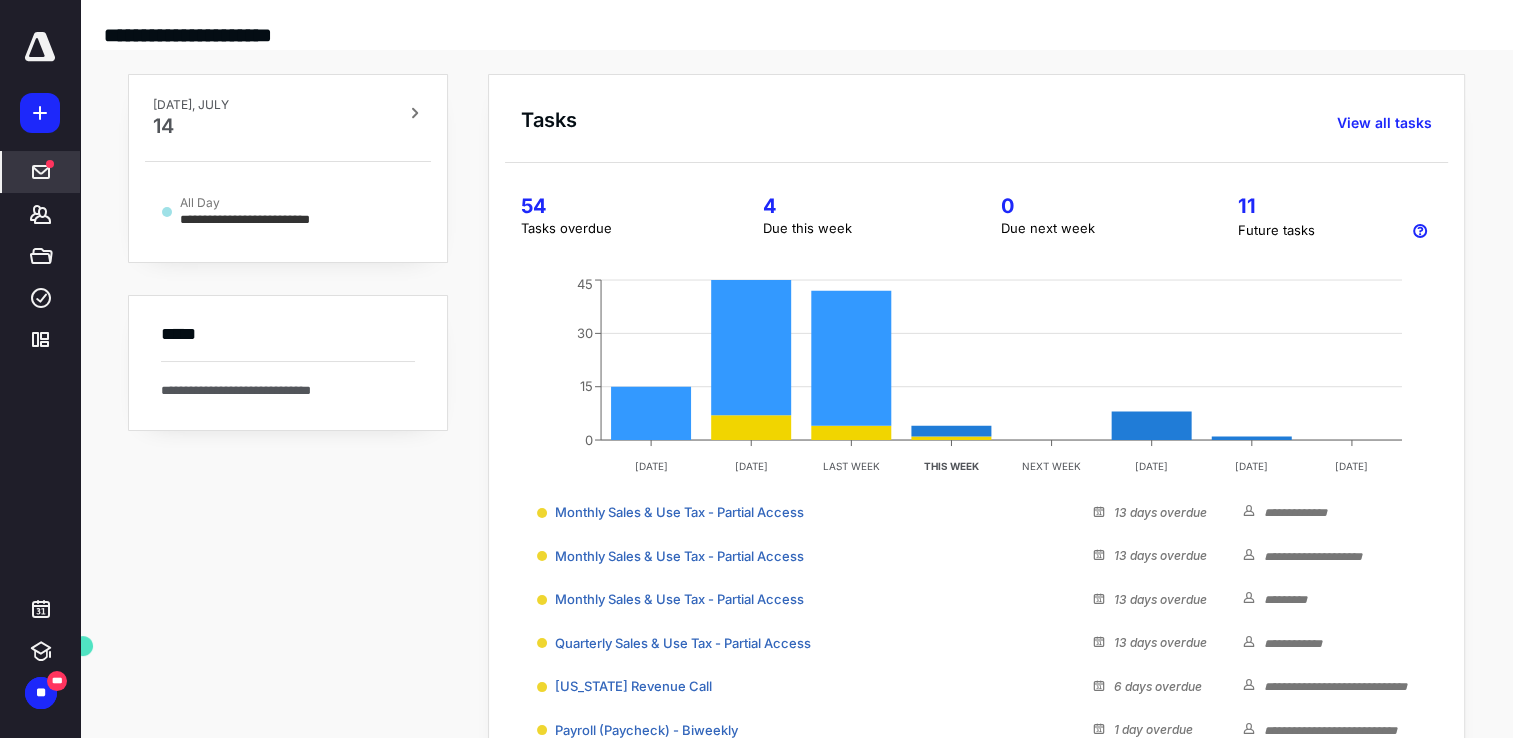 click on "*****" at bounding box center [41, 172] 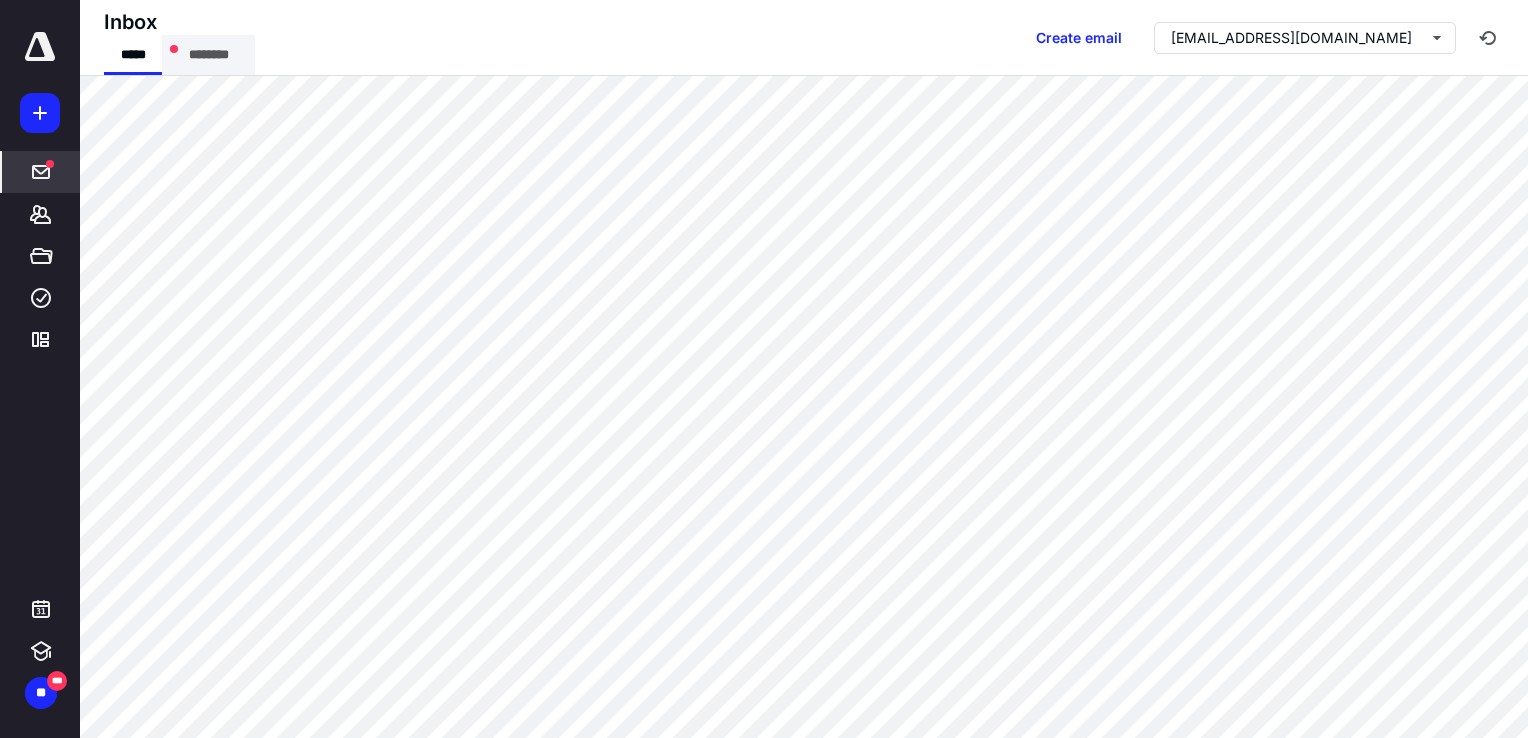 click on "********" at bounding box center [208, 55] 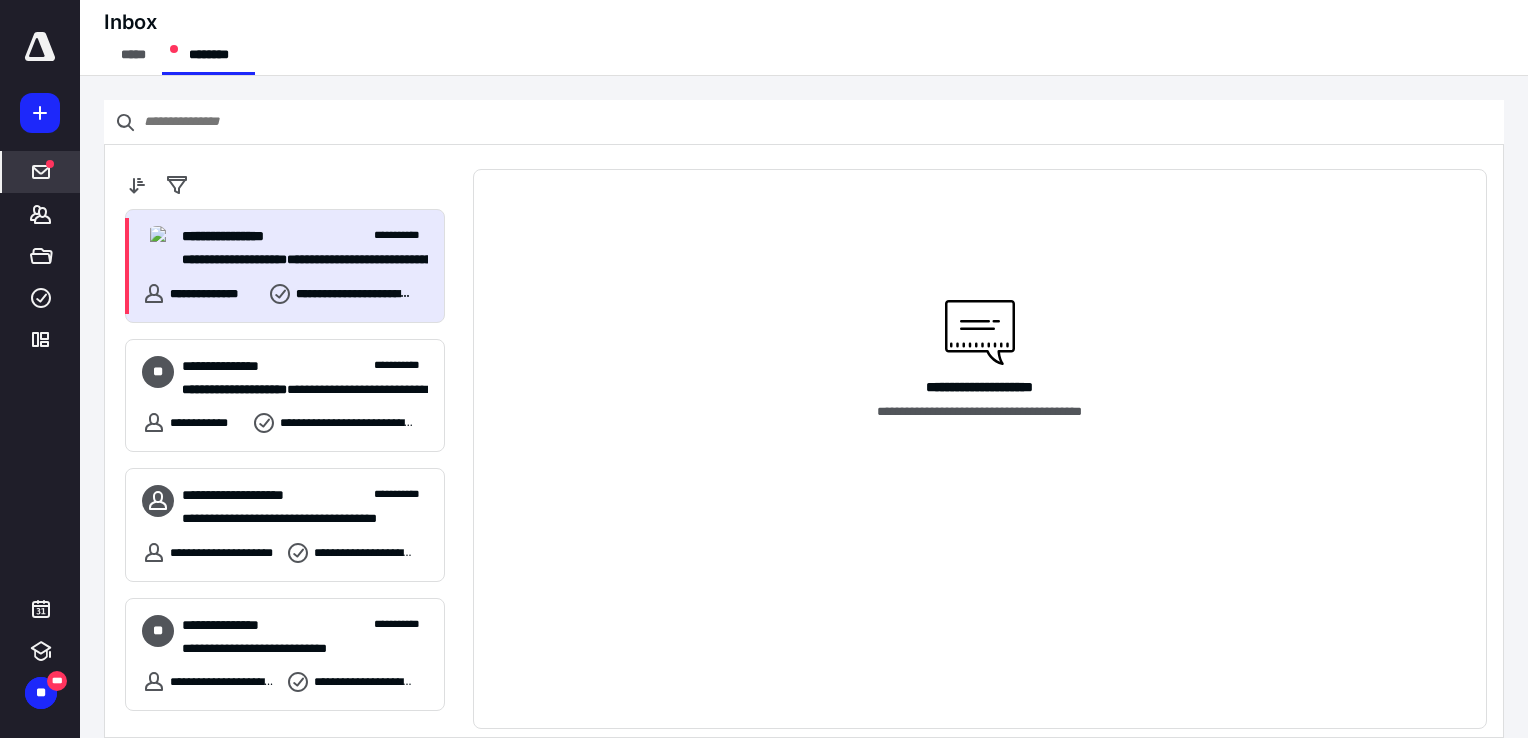 click on "**********" at bounding box center [305, 236] 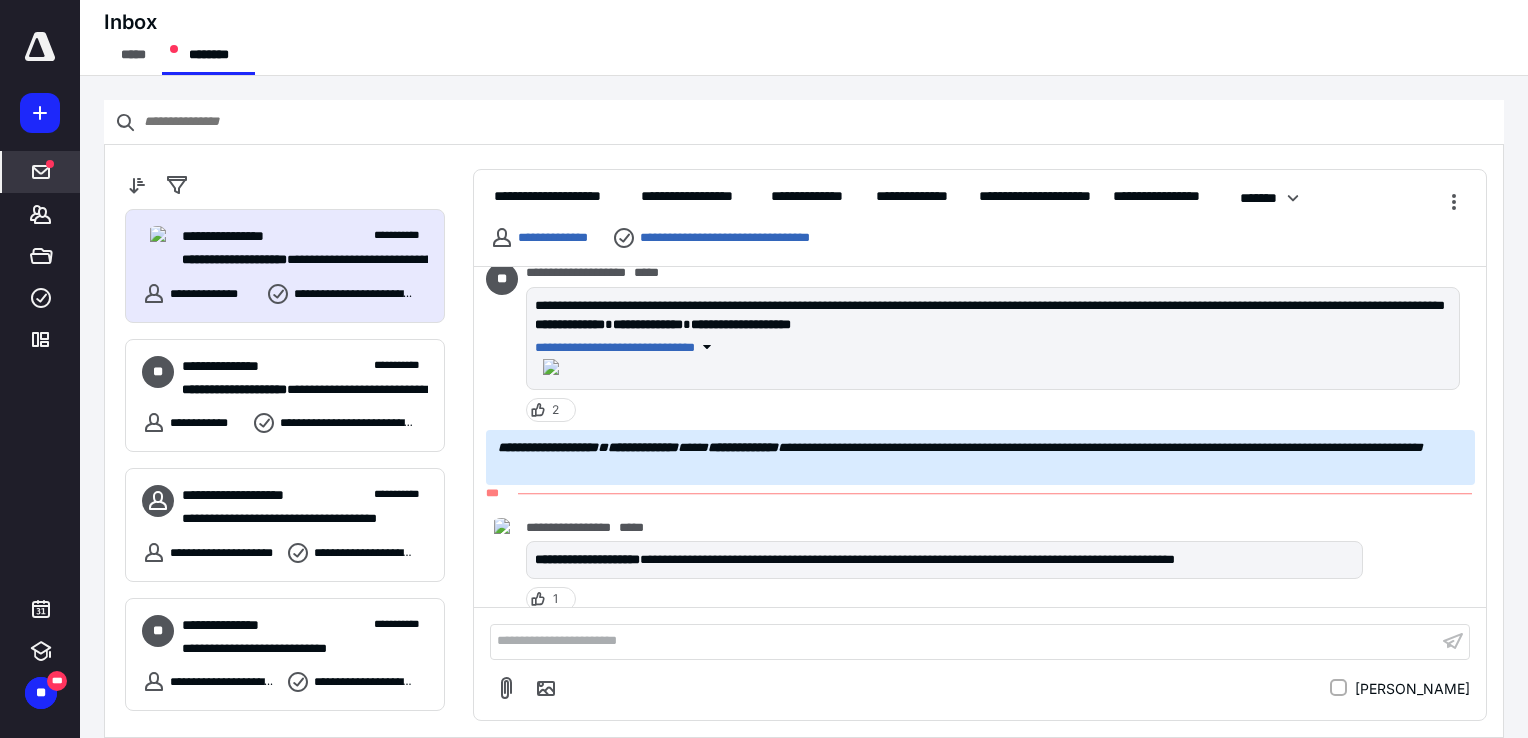 scroll, scrollTop: 3334, scrollLeft: 0, axis: vertical 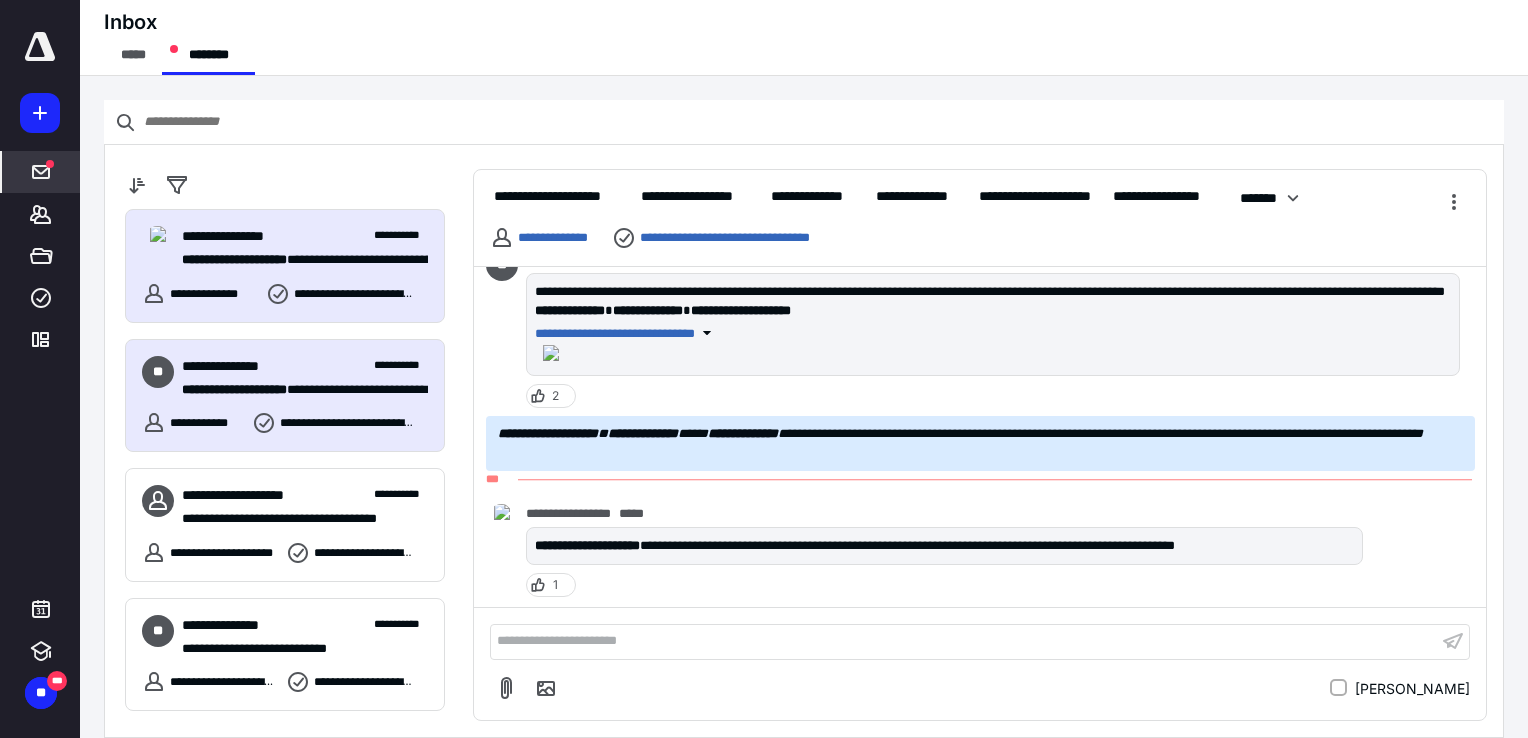 click on "**********" at bounding box center [401, 366] 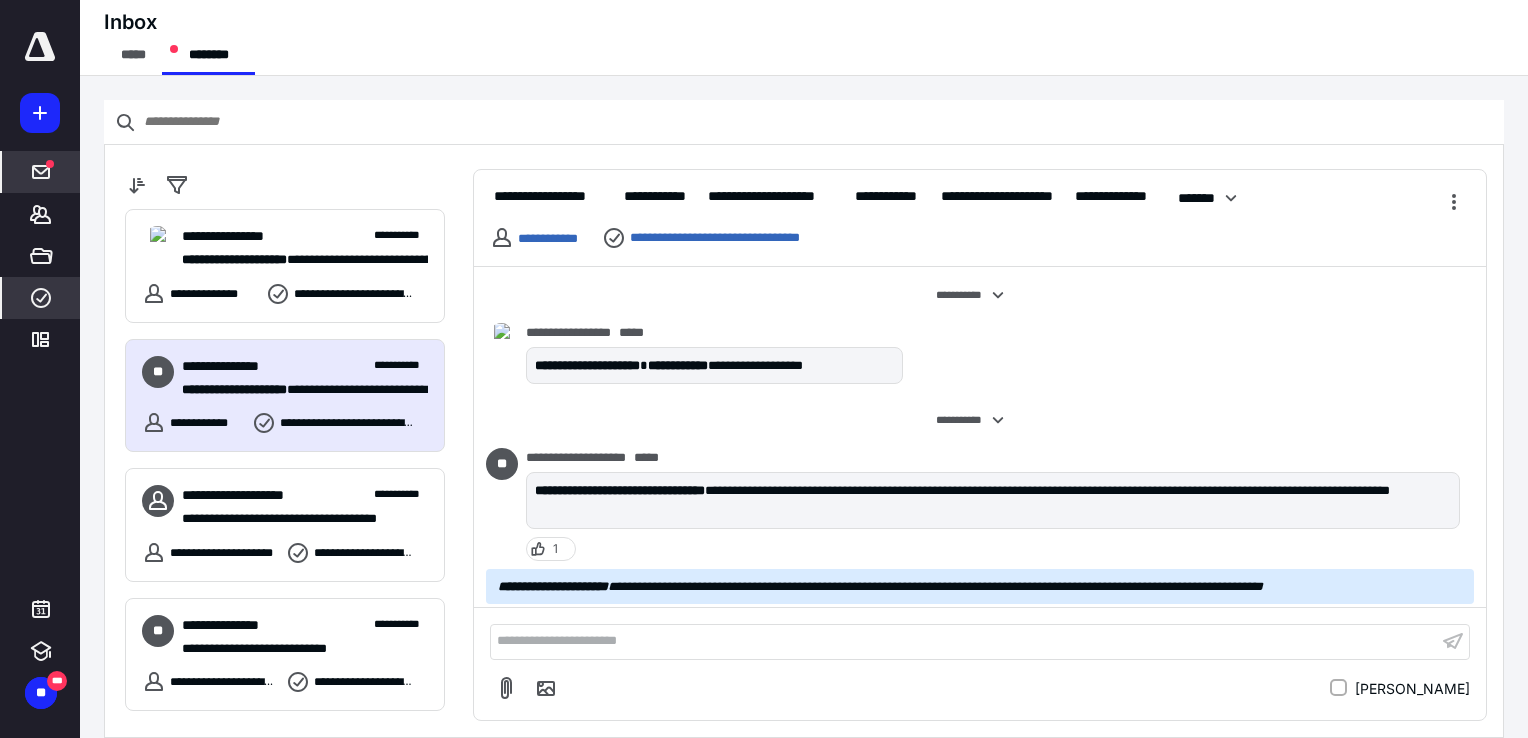 scroll, scrollTop: 492, scrollLeft: 0, axis: vertical 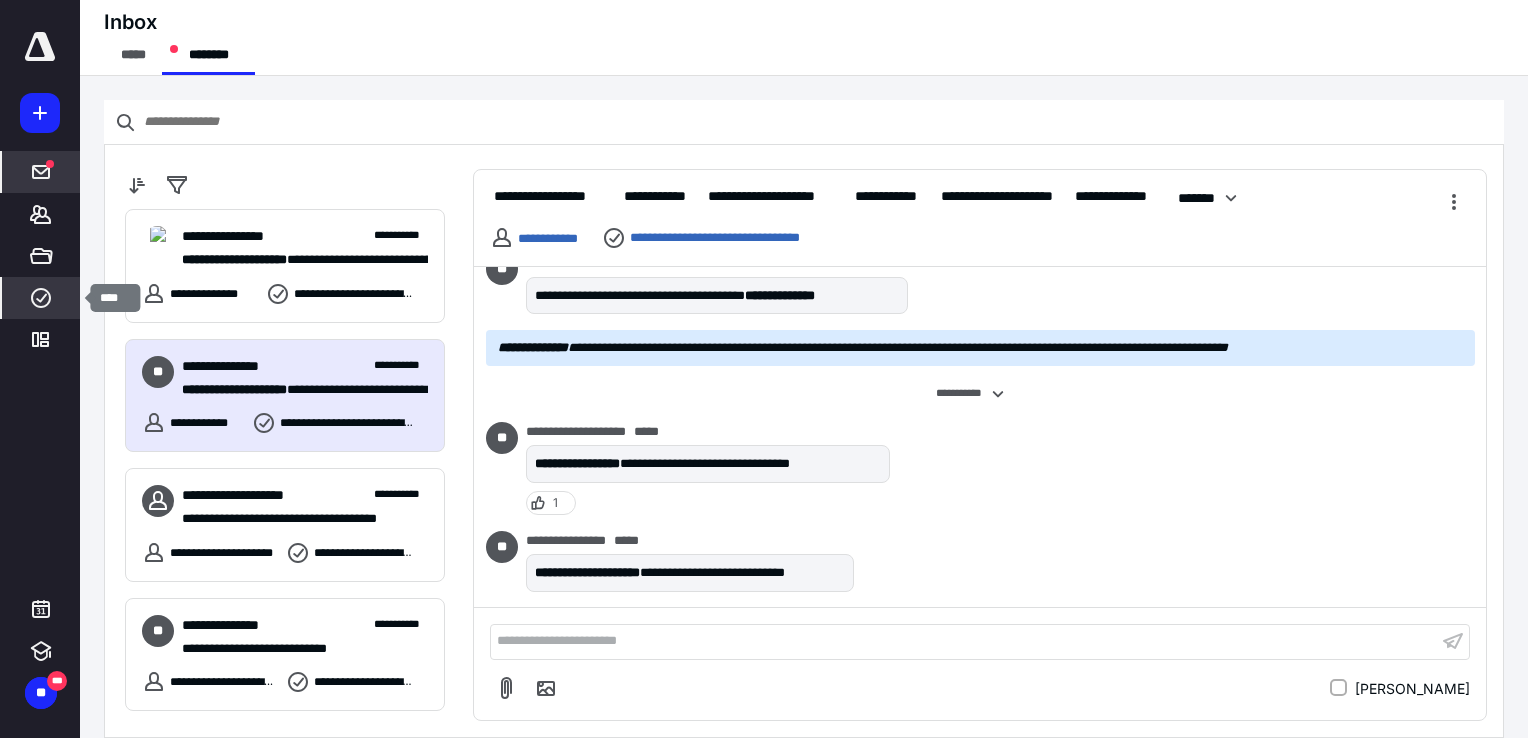 click 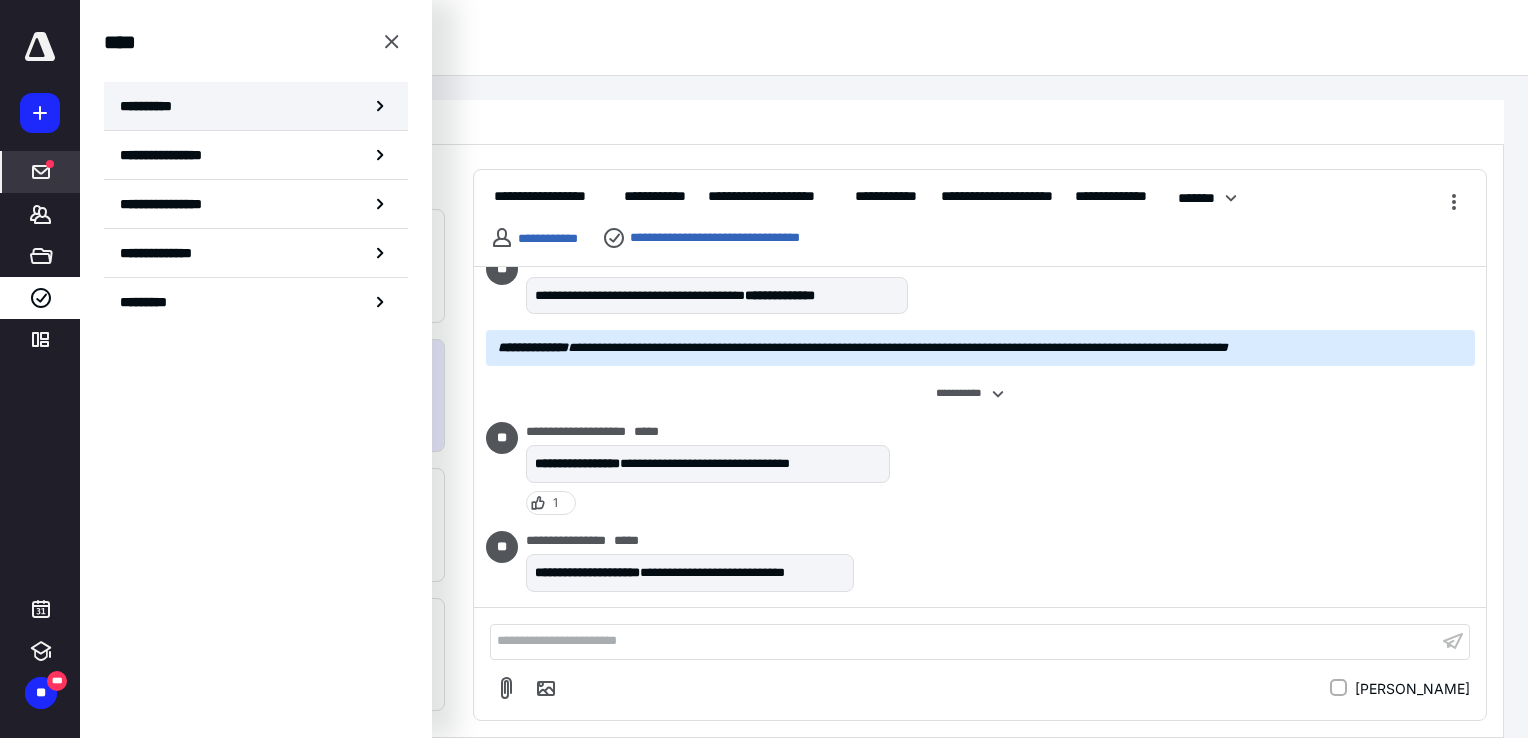 click on "**********" at bounding box center [256, 106] 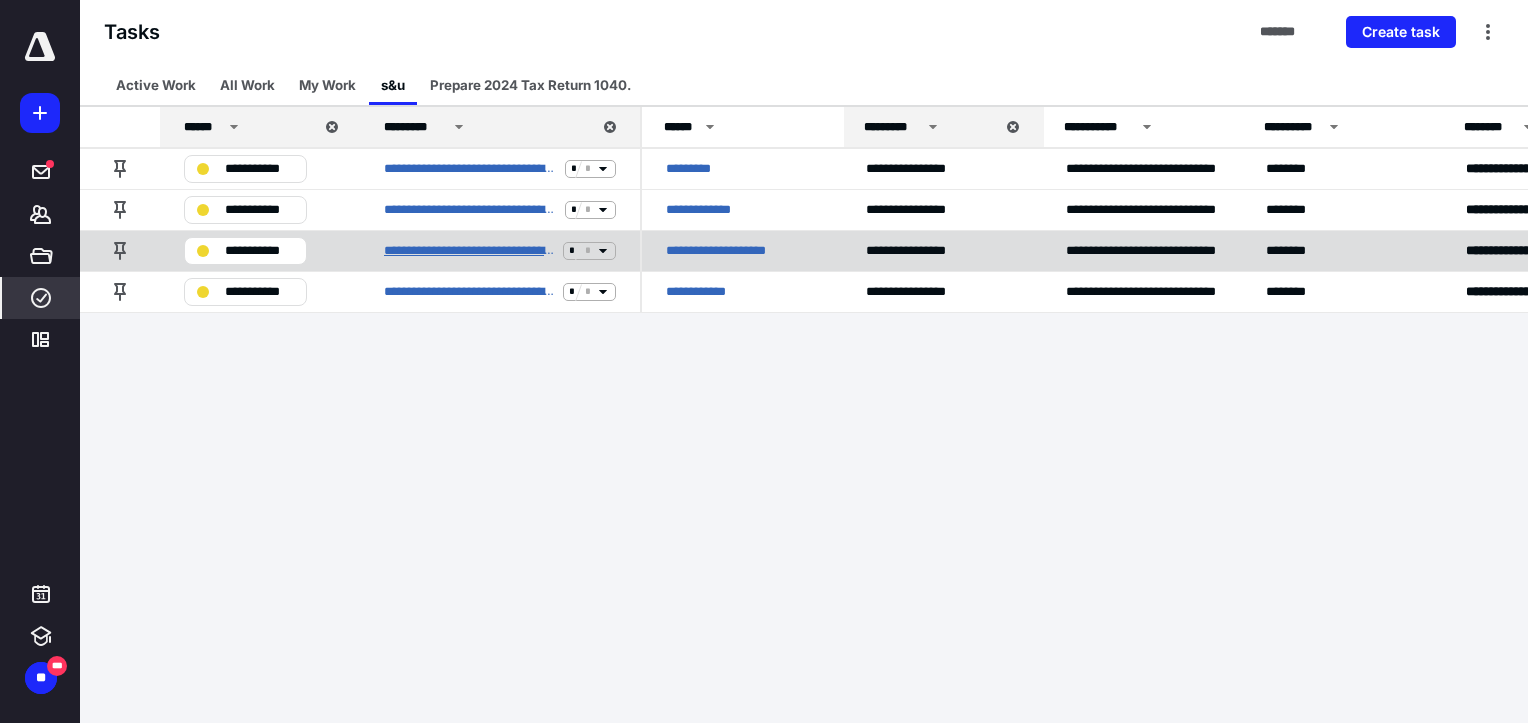 click on "**********" at bounding box center (469, 251) 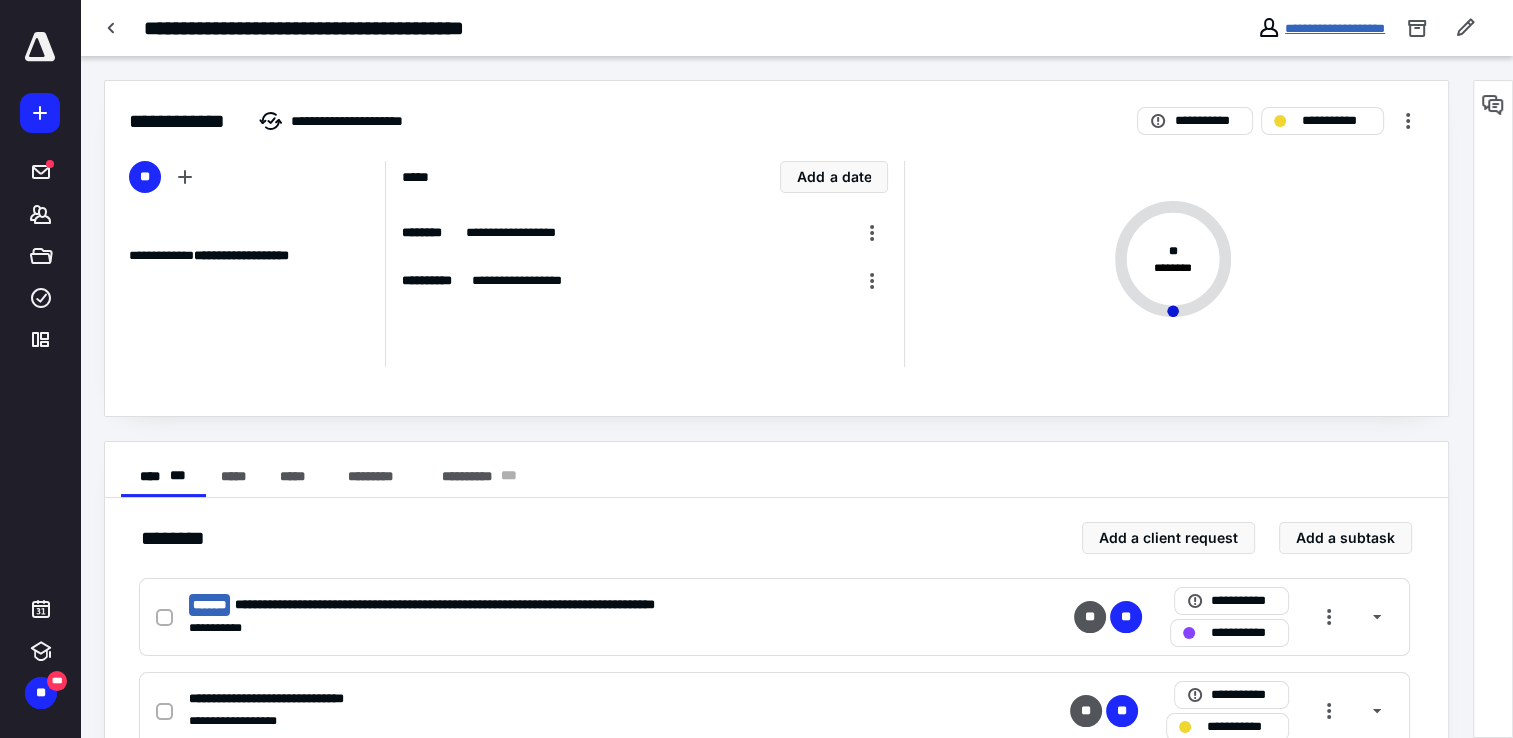 click on "**********" at bounding box center [1335, 28] 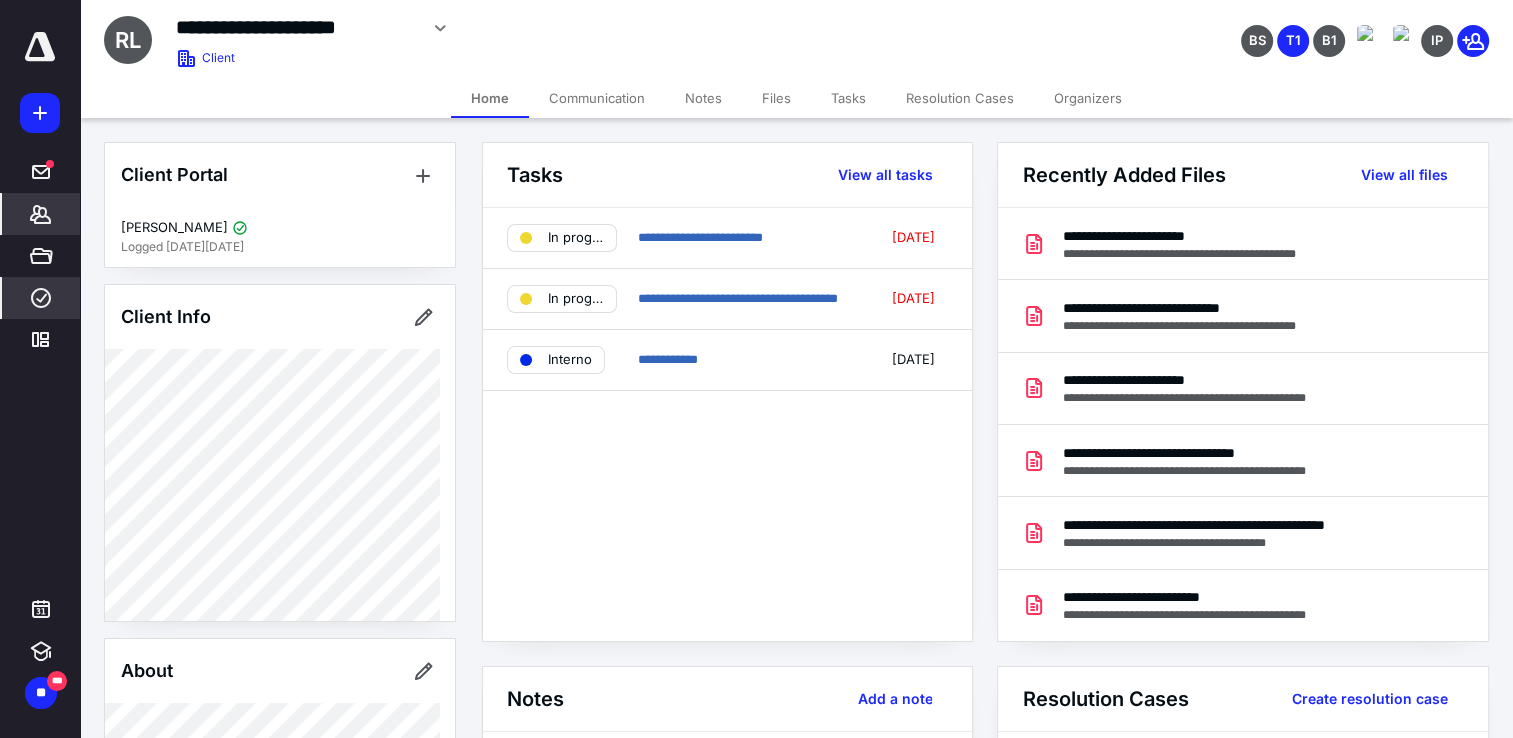click 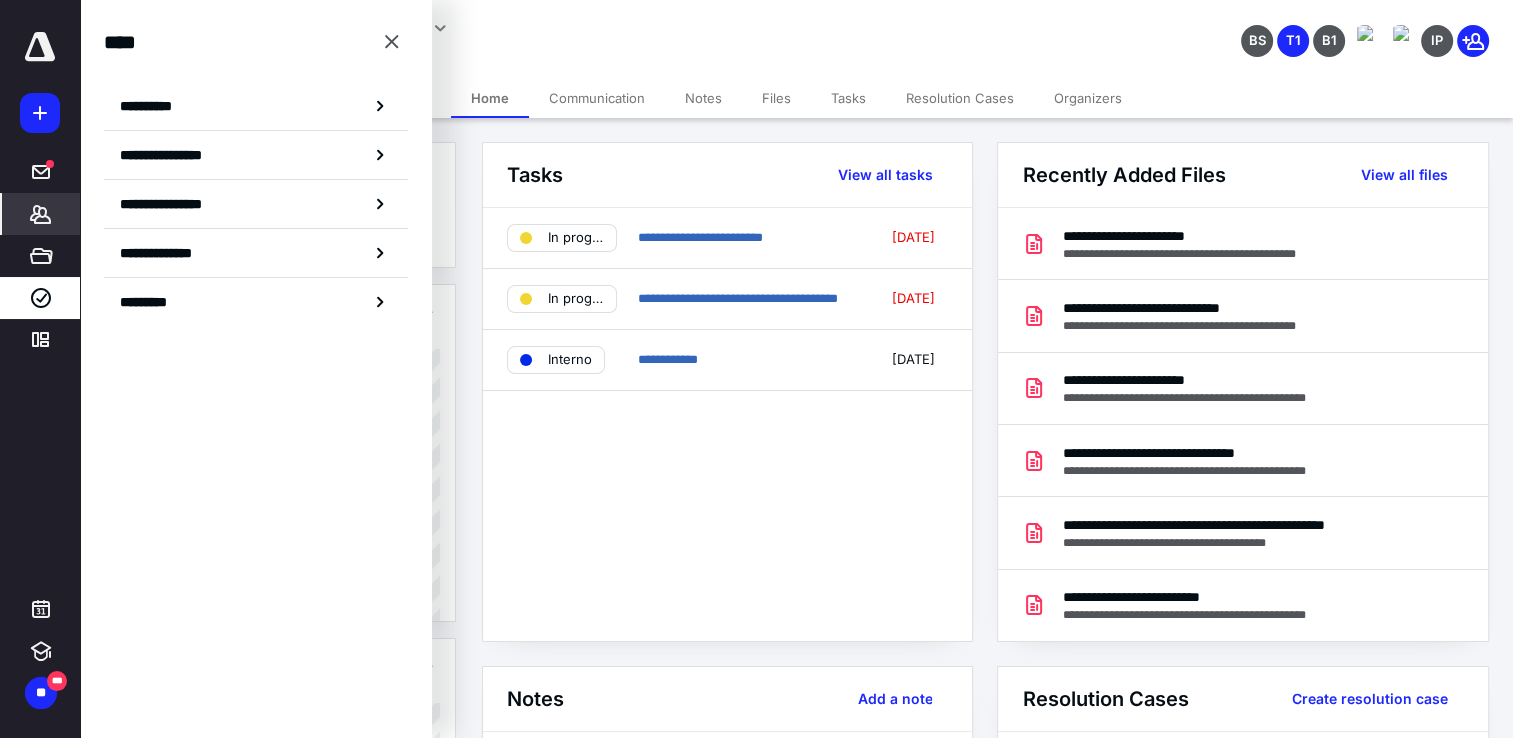 click on "Files" at bounding box center [776, 98] 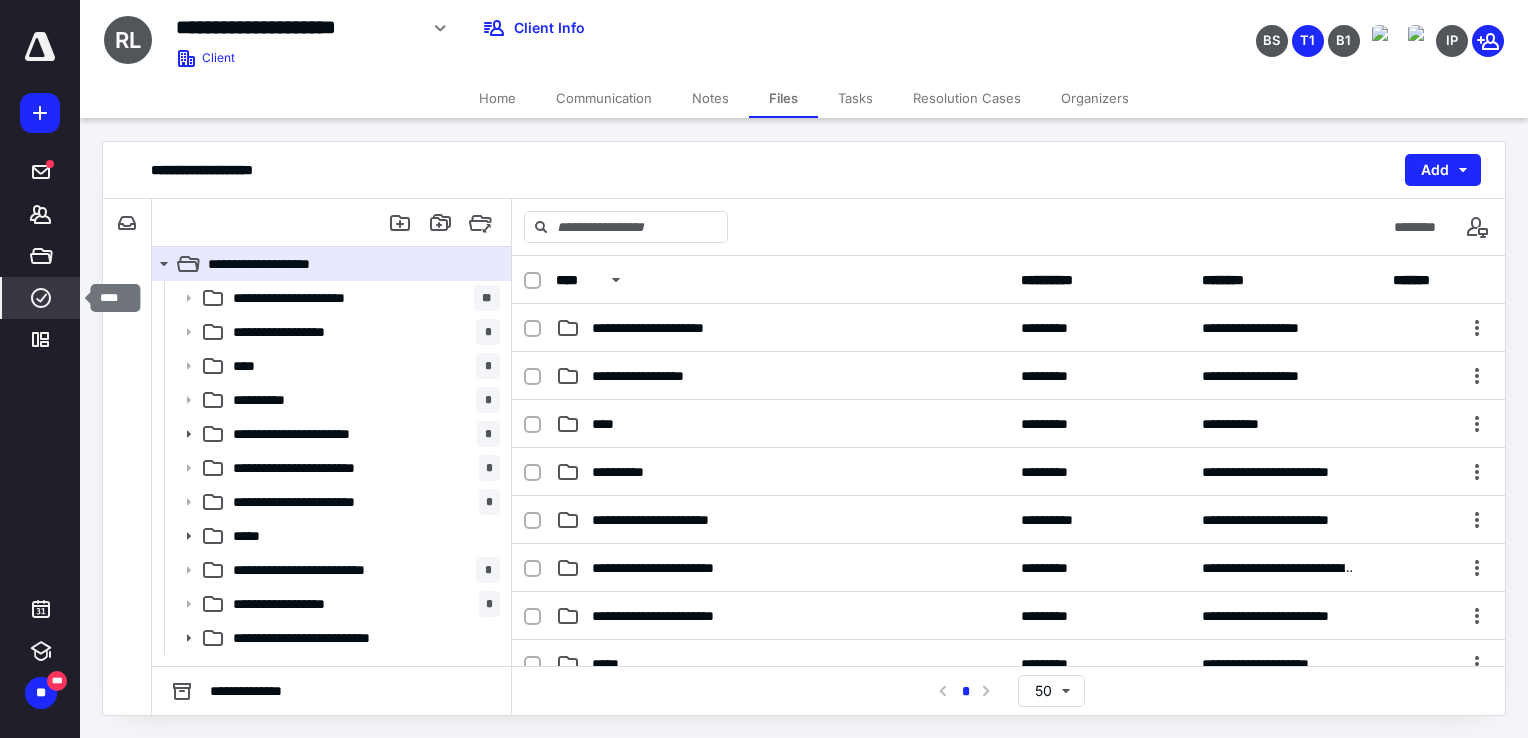 click on "****" at bounding box center [41, 298] 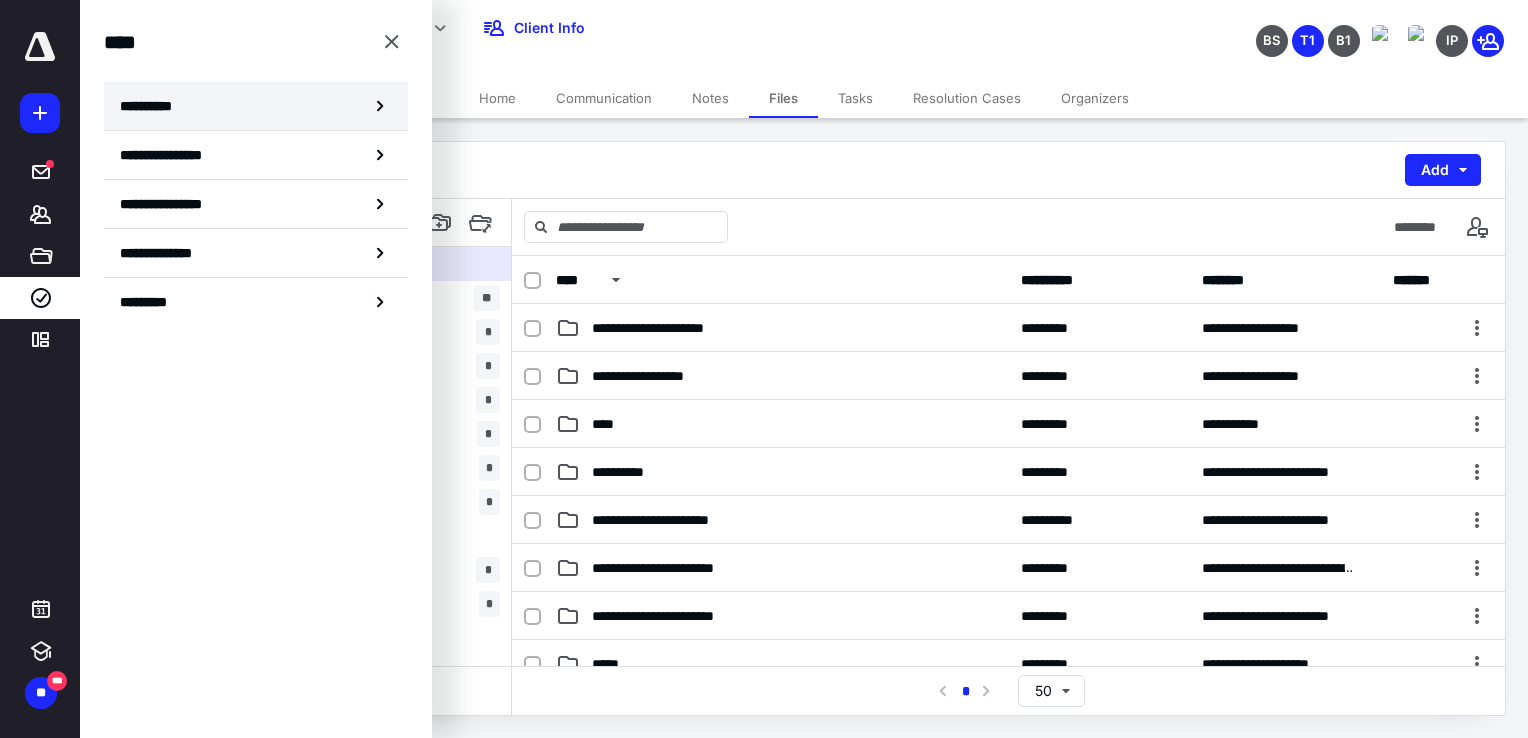 click on "**********" at bounding box center (256, 106) 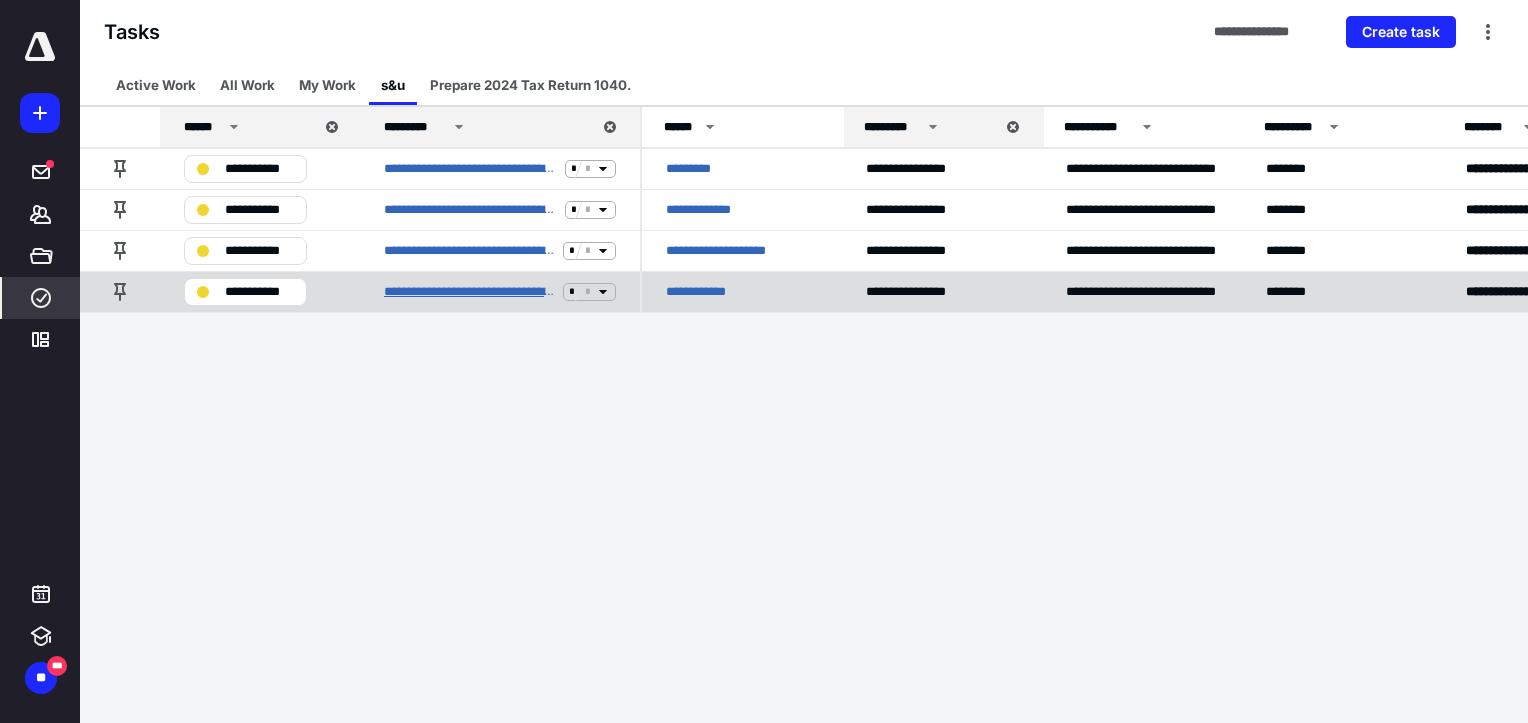 click on "**********" at bounding box center (469, 292) 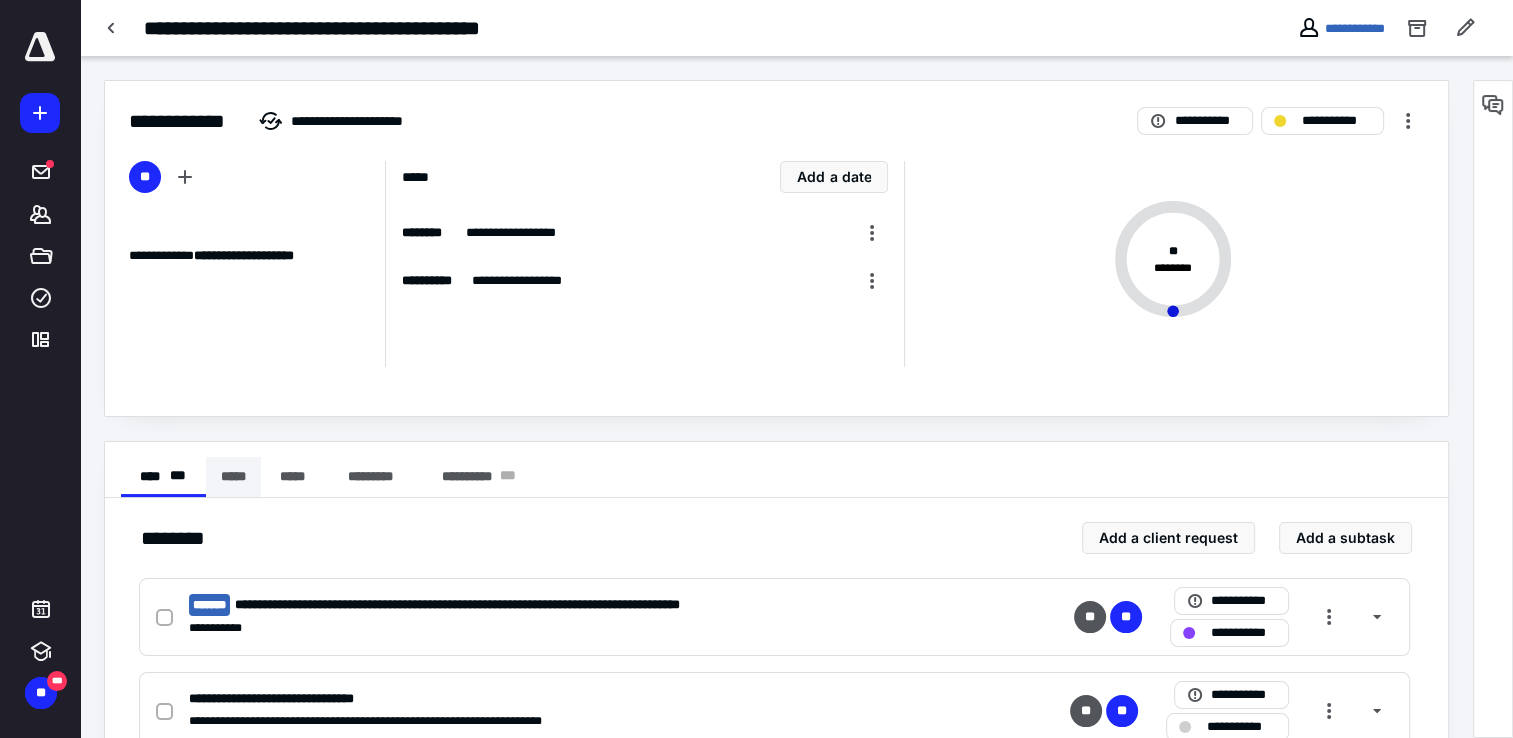 click on "*****" at bounding box center (233, 477) 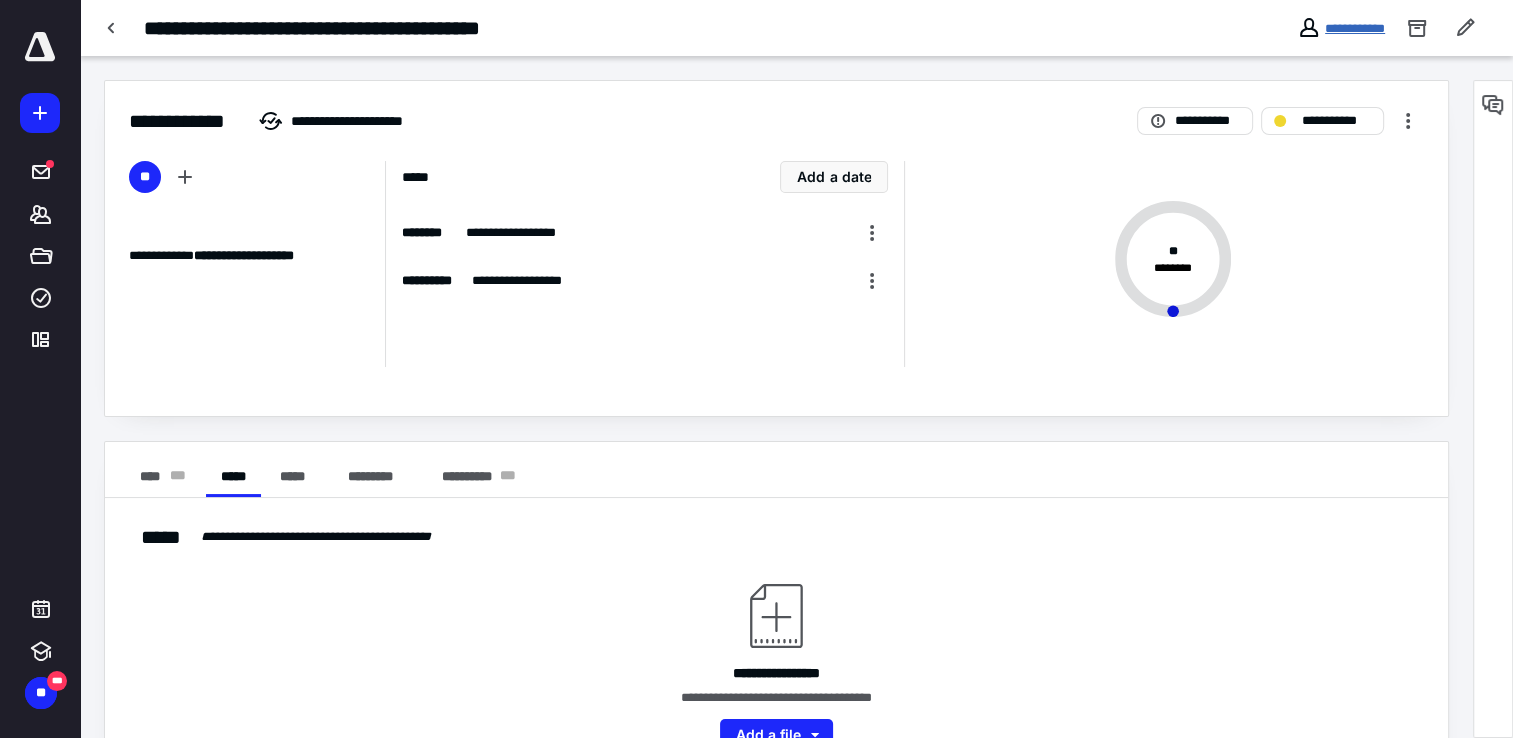 click on "**********" at bounding box center [1355, 28] 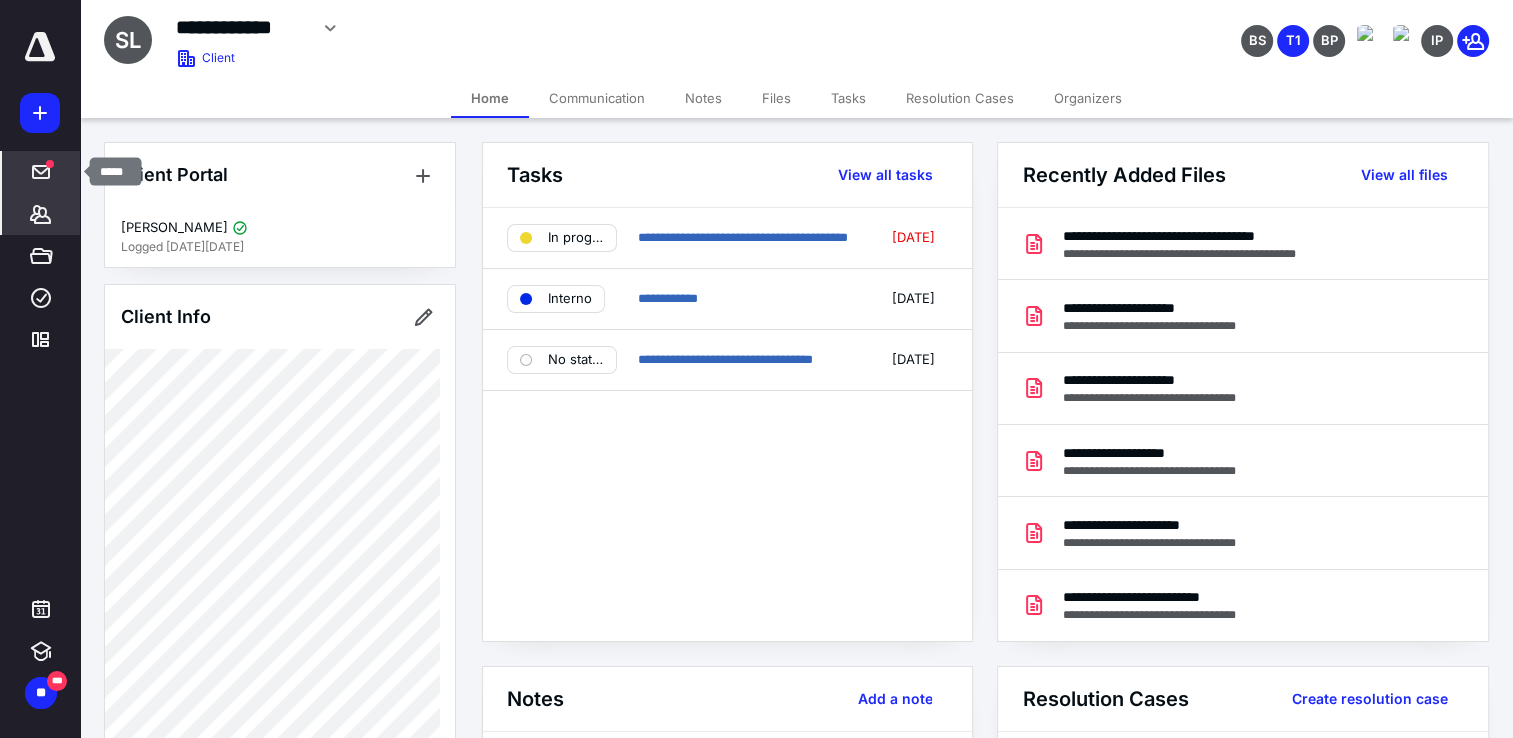 click on "*****" at bounding box center [41, 172] 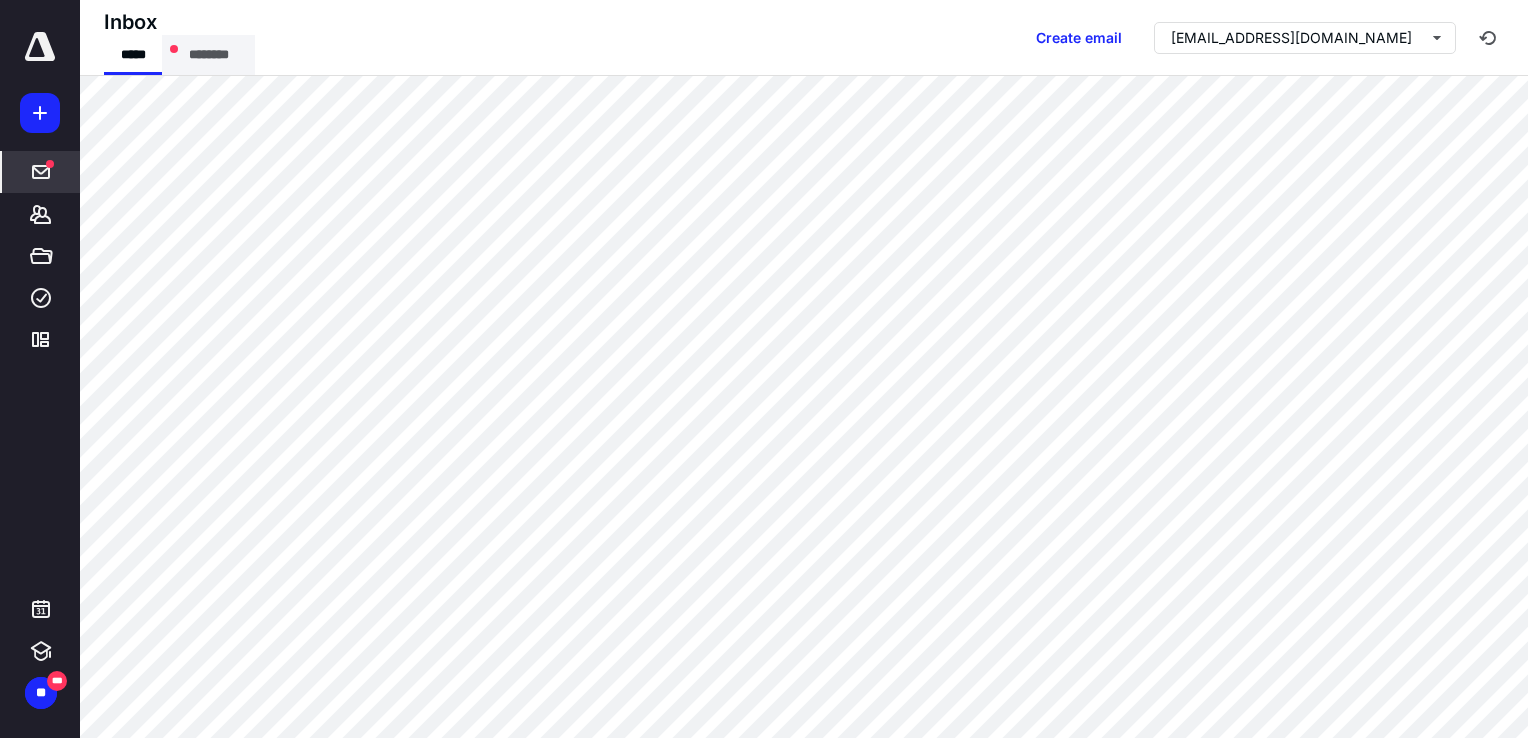 click on "********" at bounding box center (208, 55) 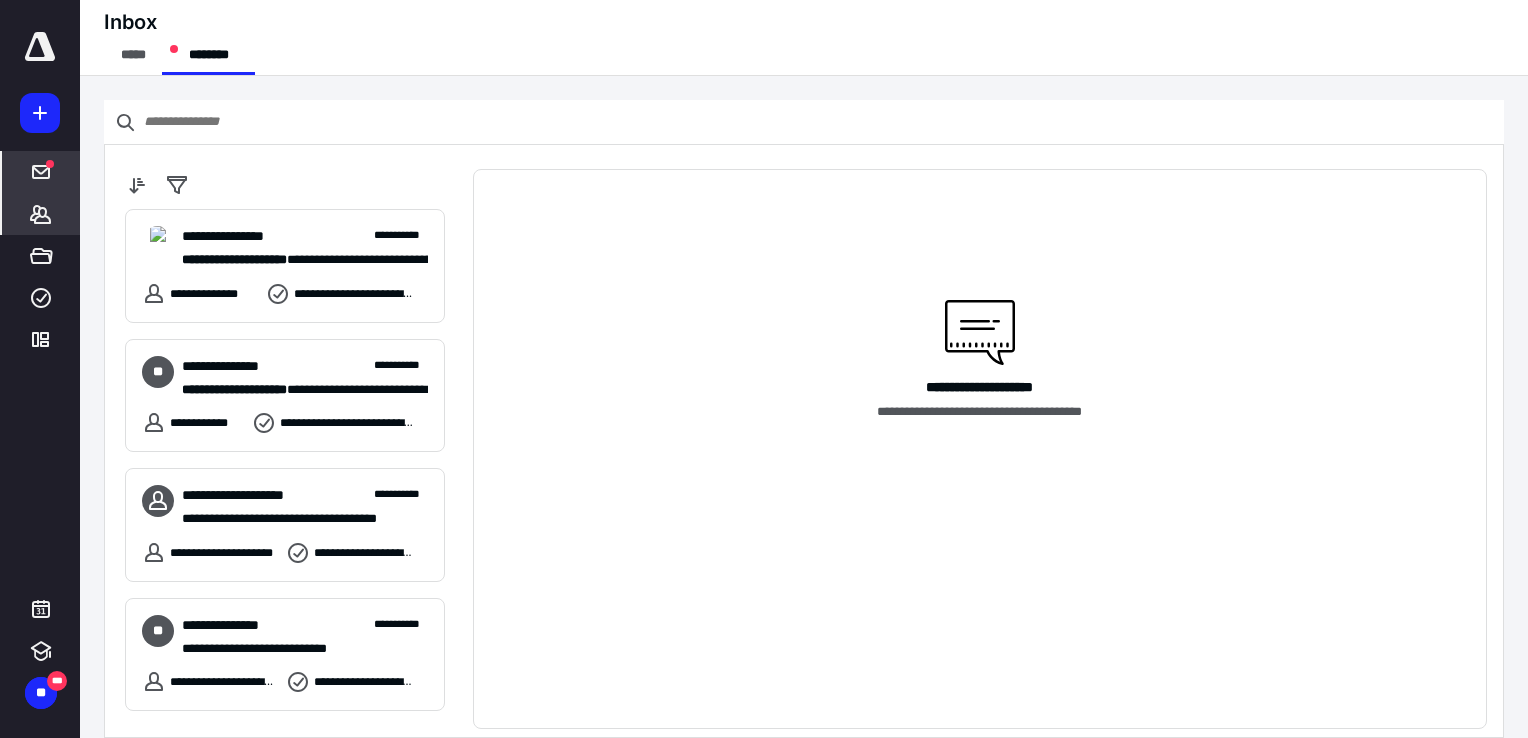 click on "*******" at bounding box center [41, 214] 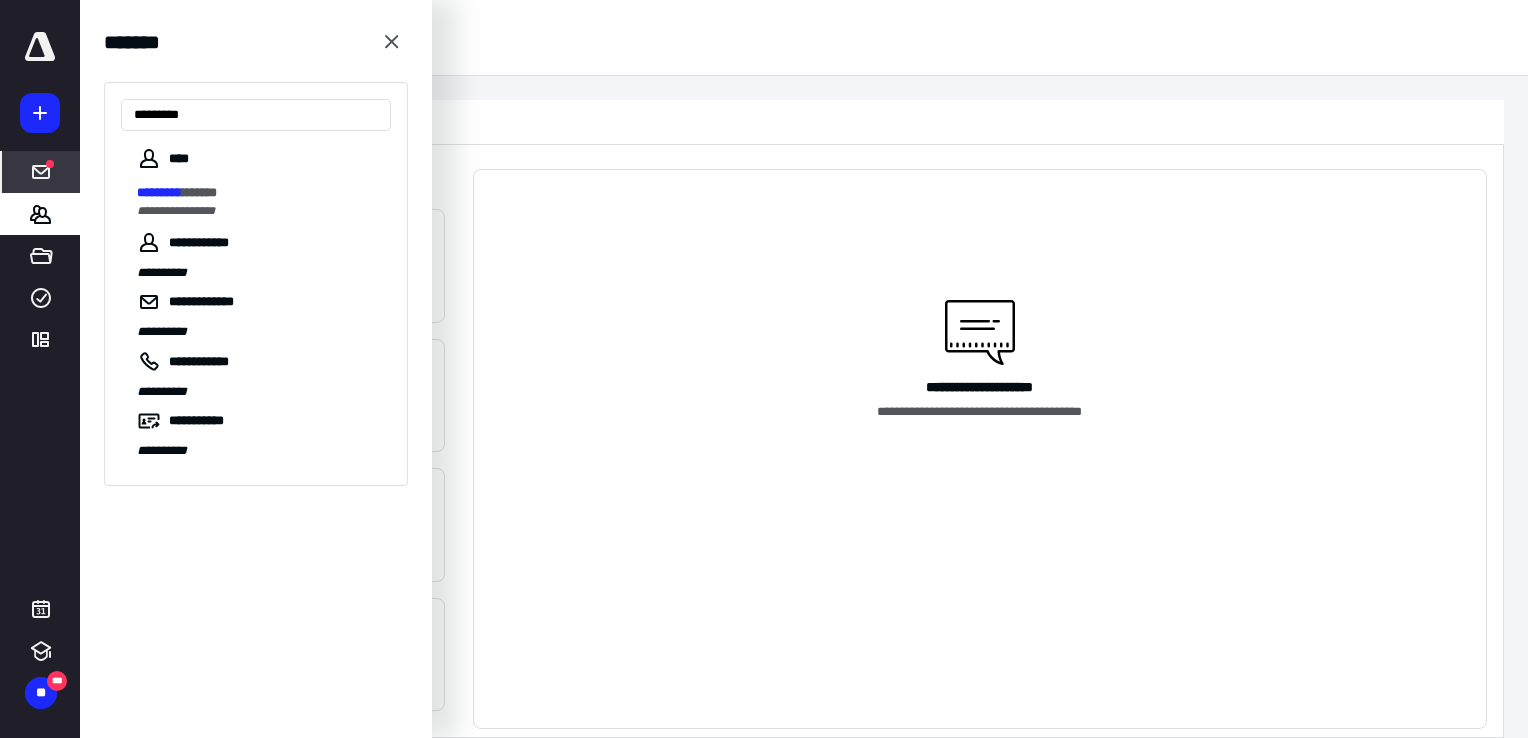 type on "*********" 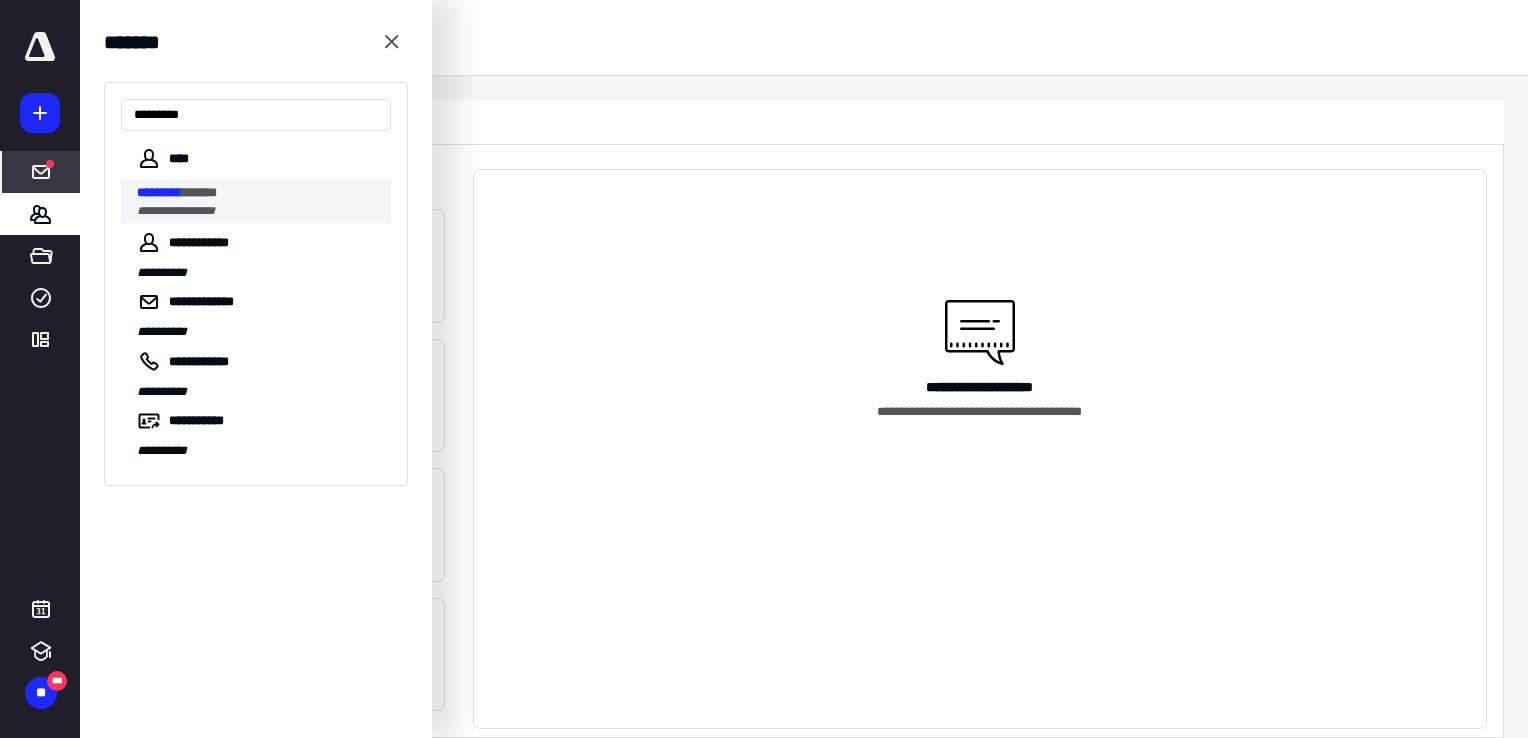 click on "********* ******" at bounding box center (258, 193) 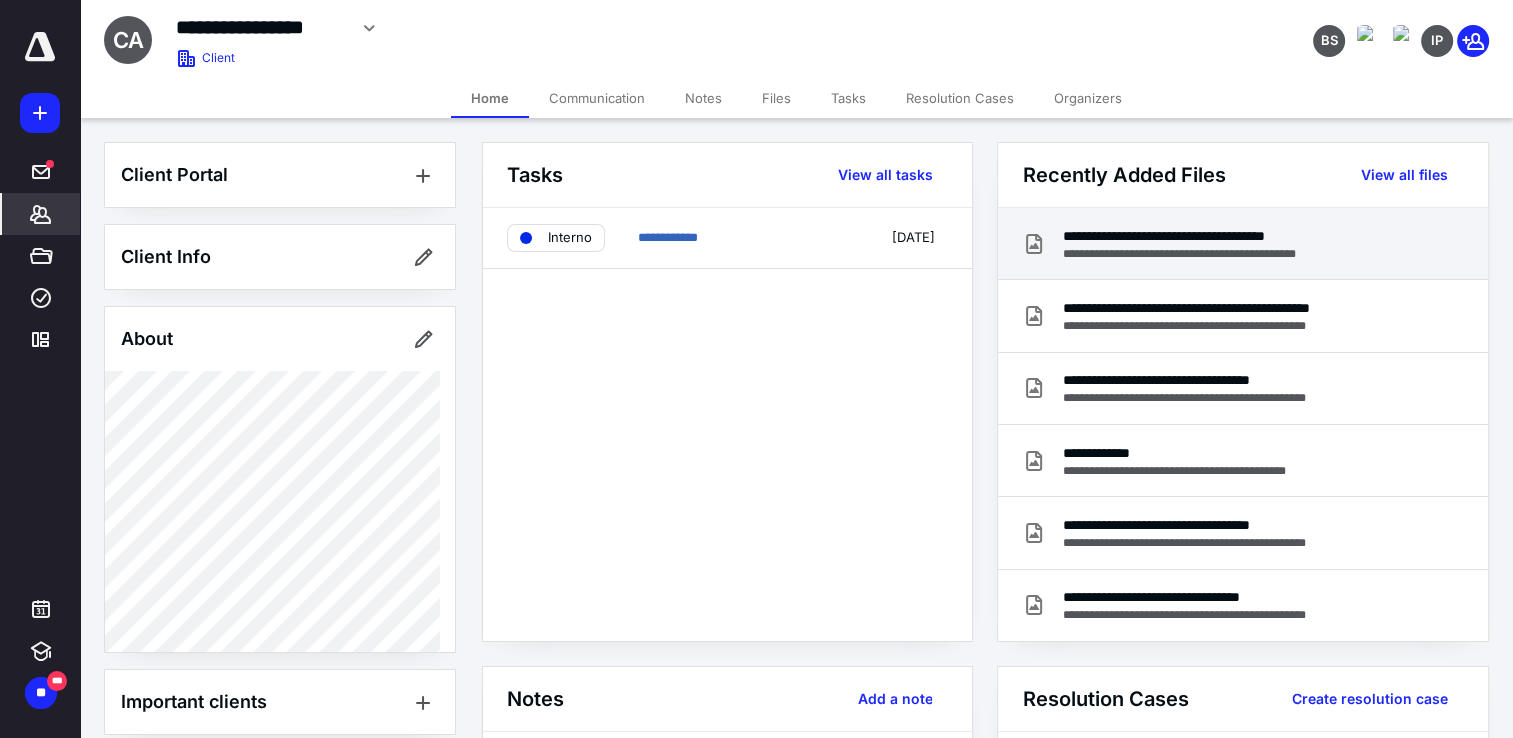 click on "**********" at bounding box center (1208, 236) 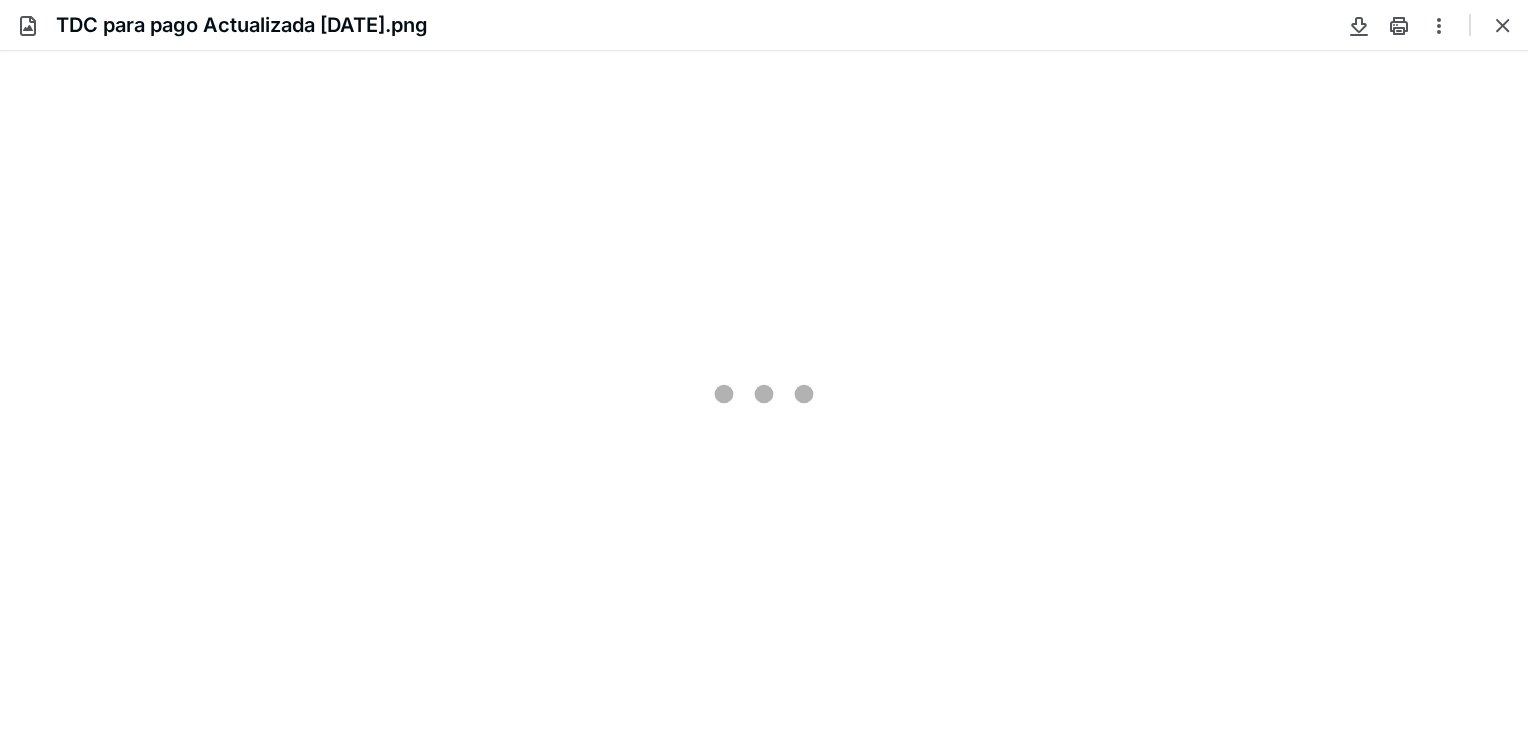 scroll, scrollTop: 0, scrollLeft: 0, axis: both 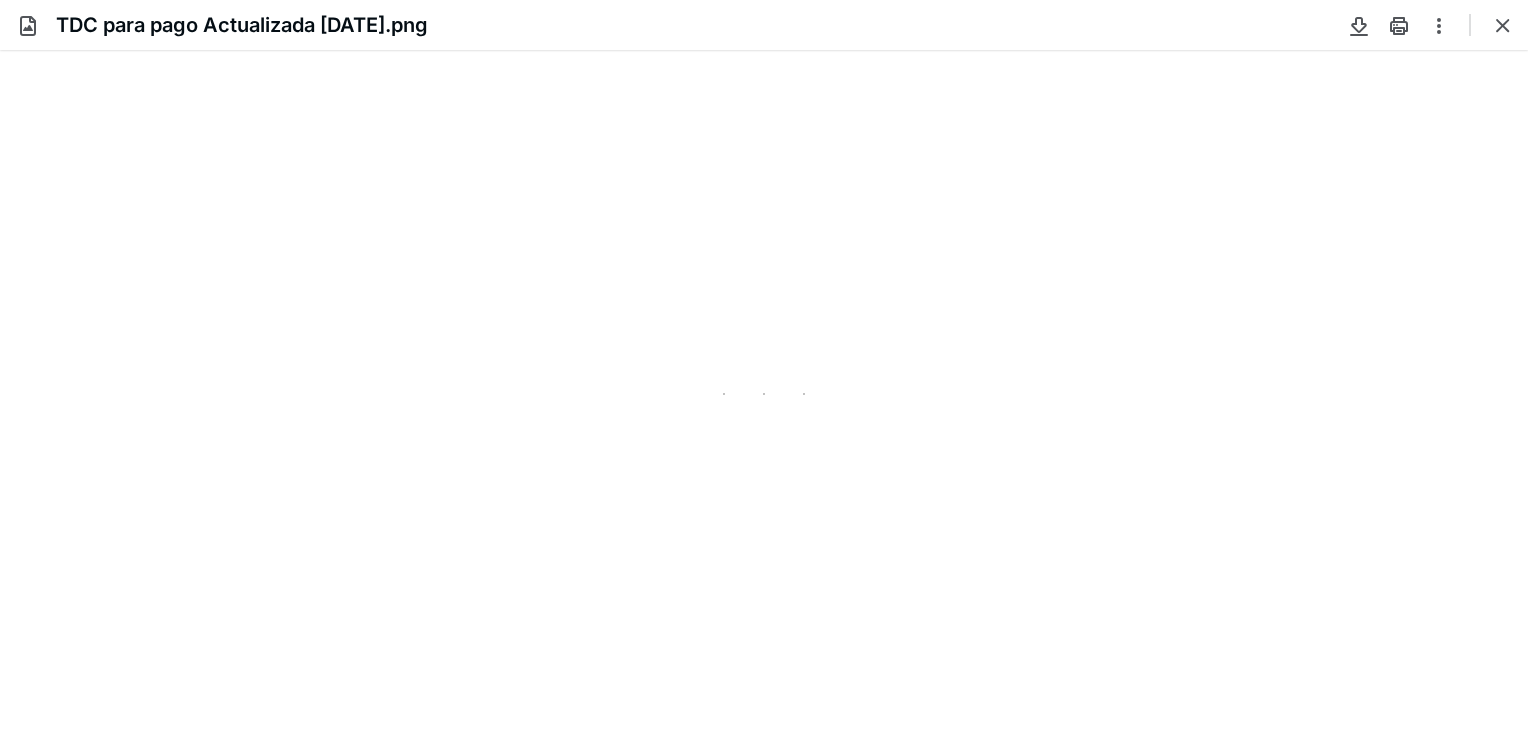 type on "159" 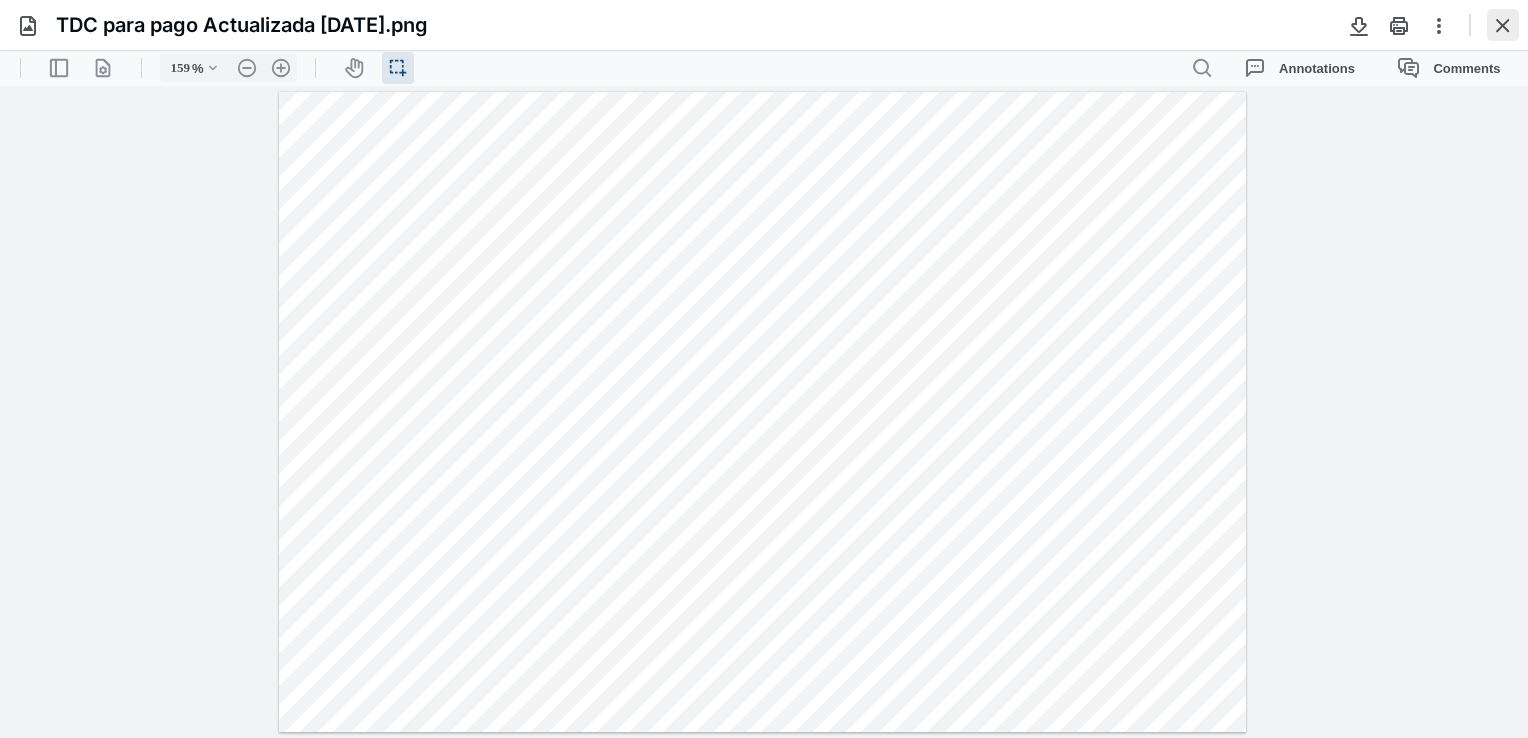 click at bounding box center [1503, 25] 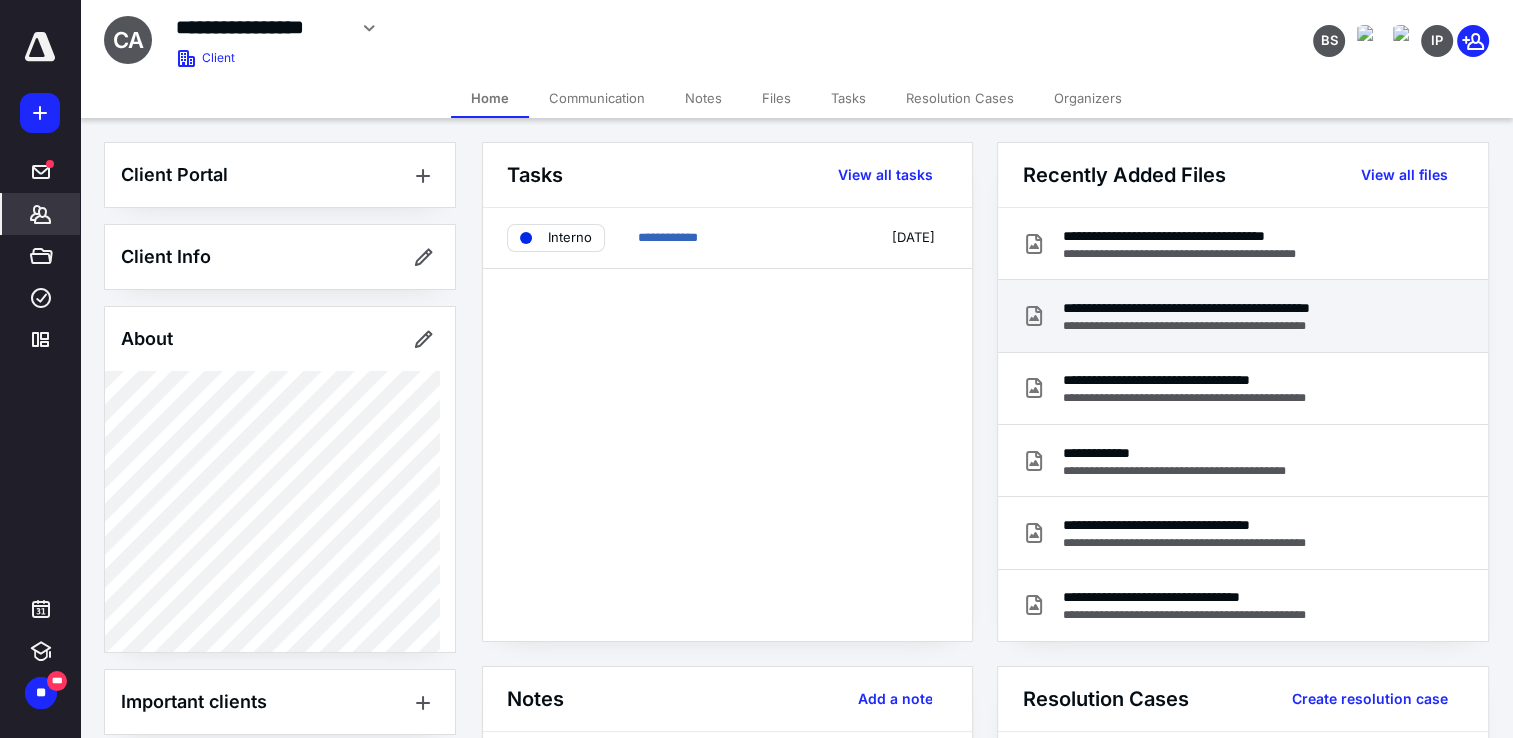 click on "**********" at bounding box center [1238, 308] 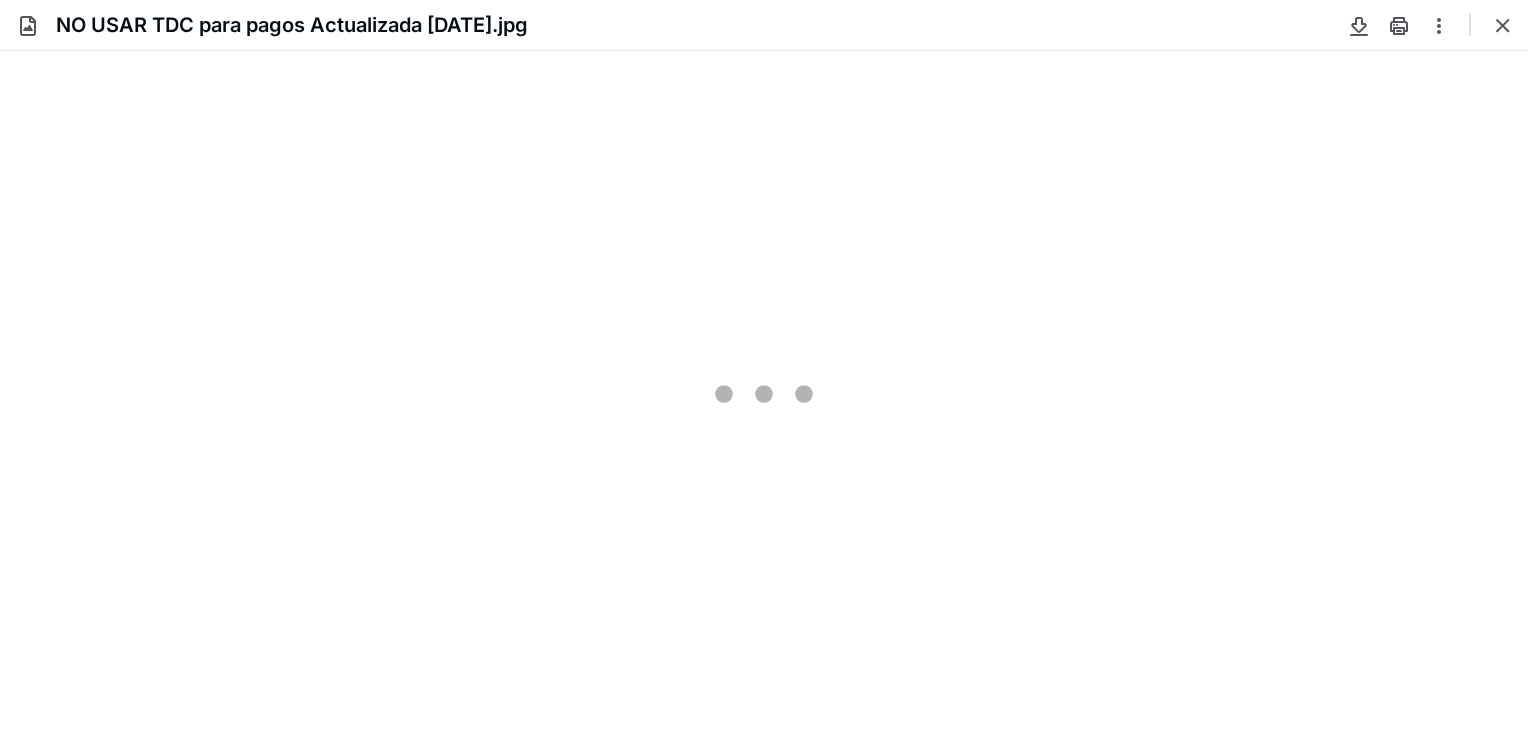 scroll, scrollTop: 0, scrollLeft: 0, axis: both 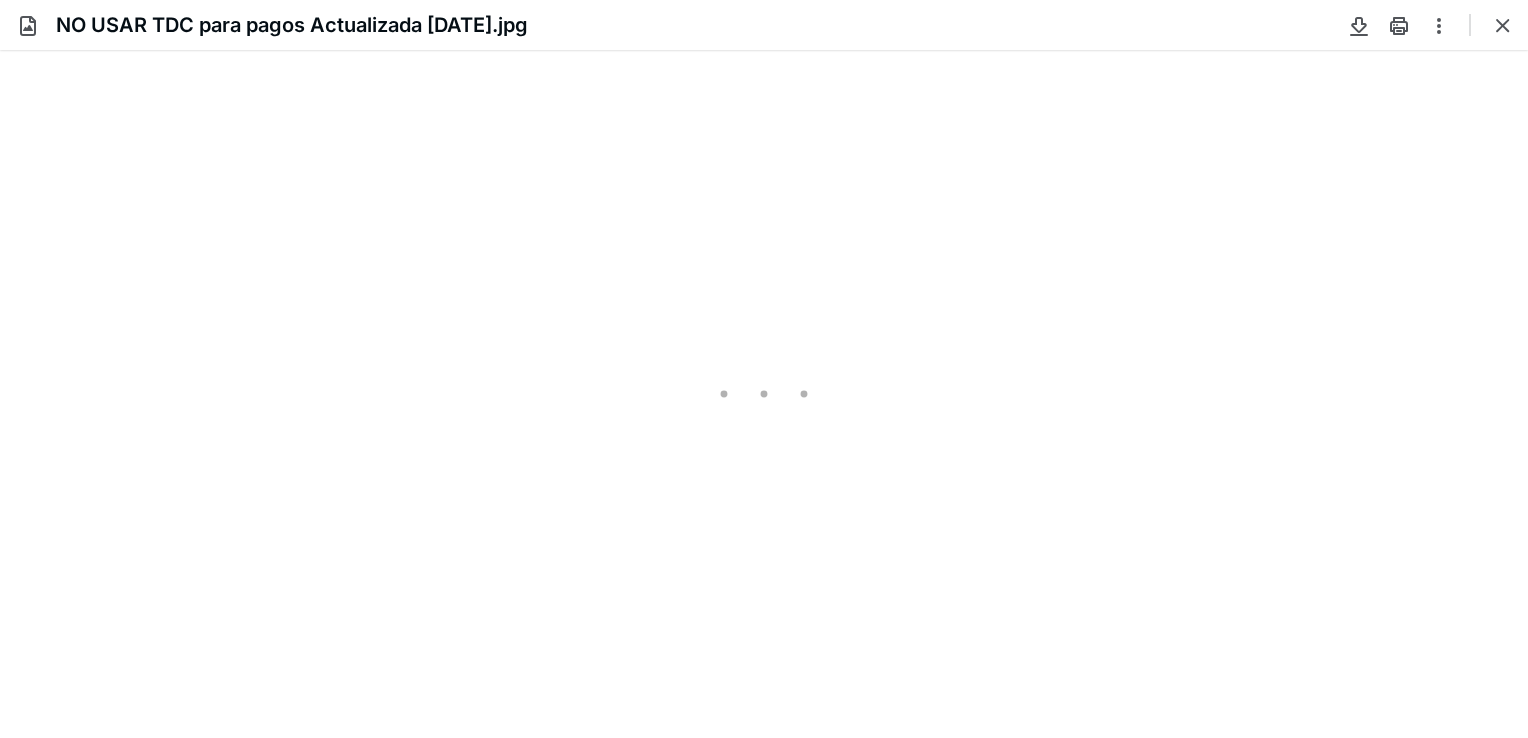 type on "140" 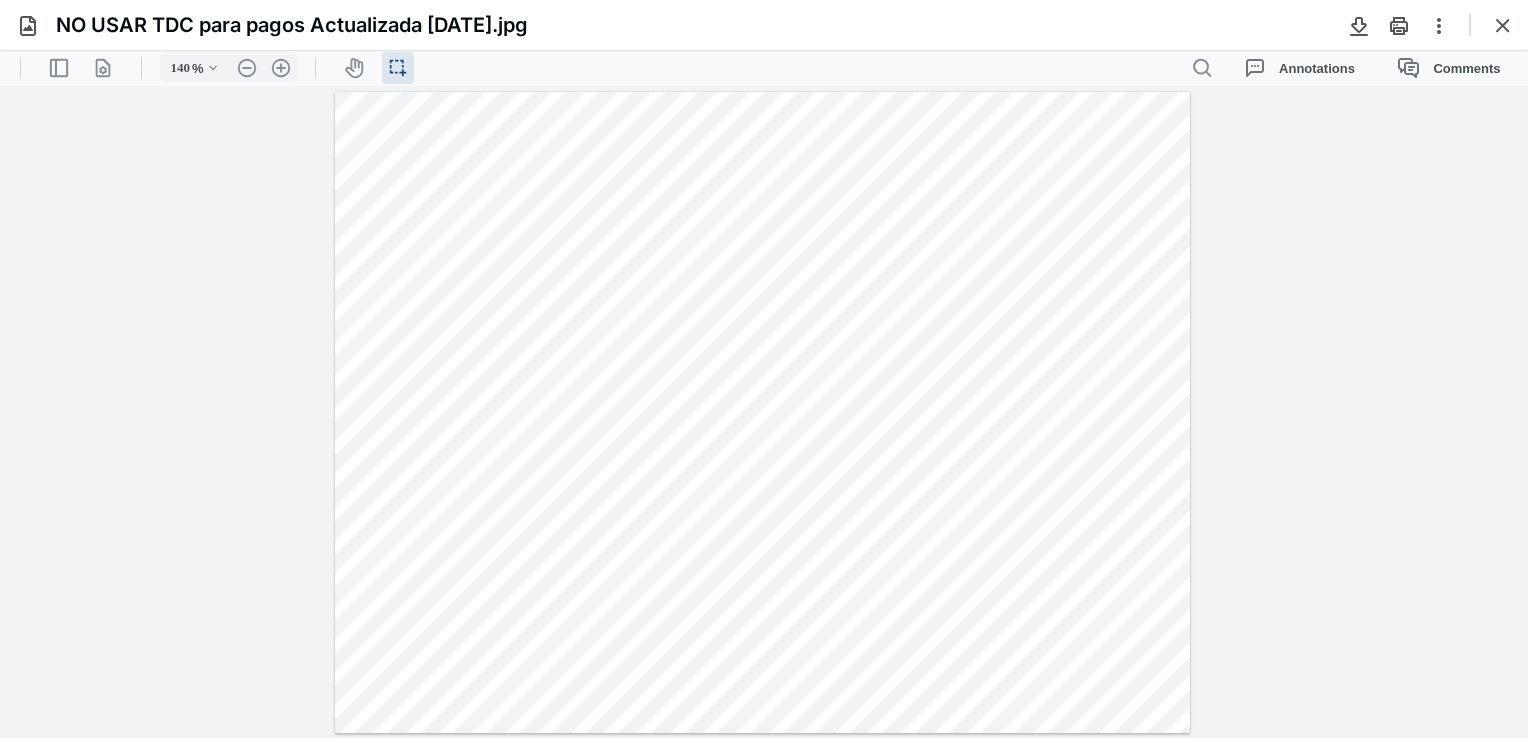 click at bounding box center (1479, 25) 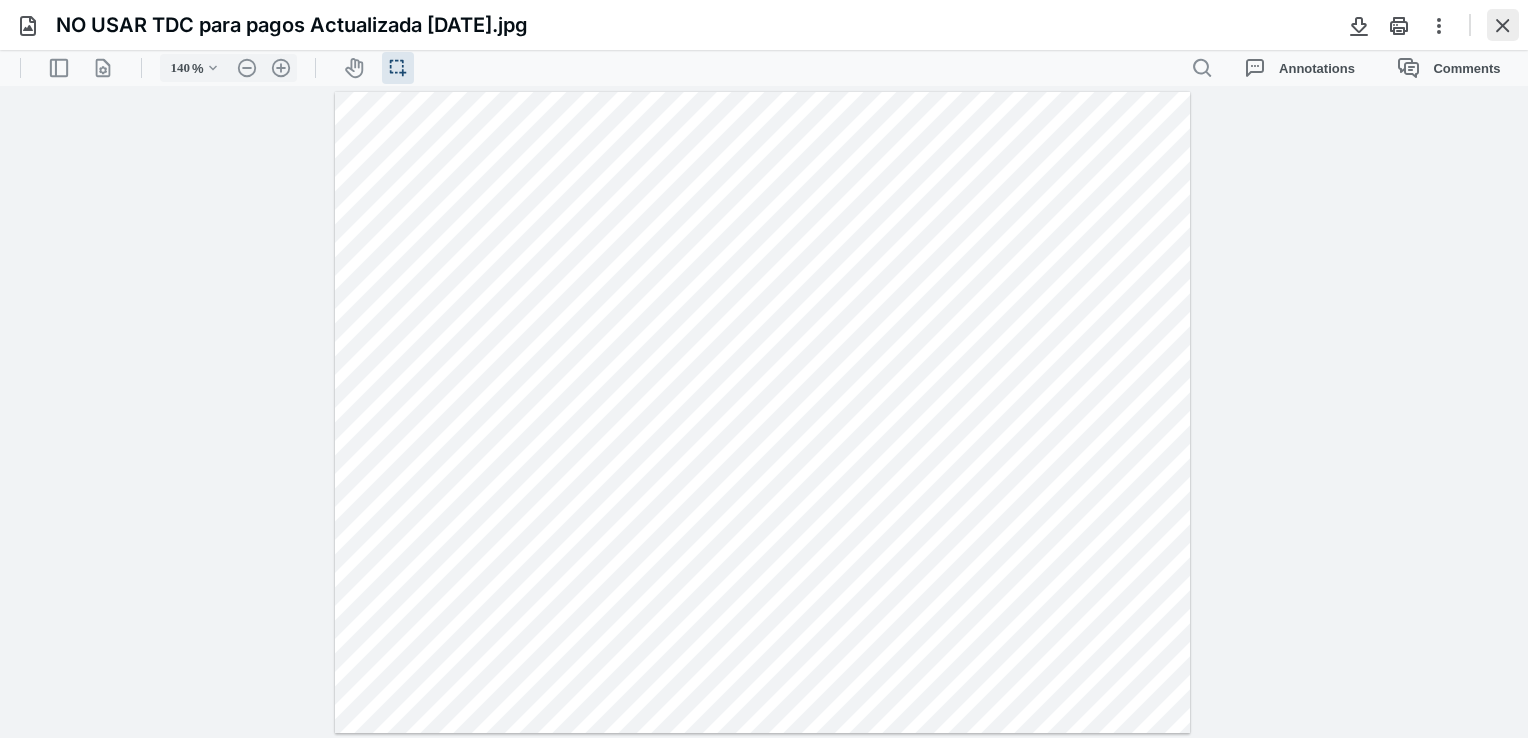 click at bounding box center (1503, 25) 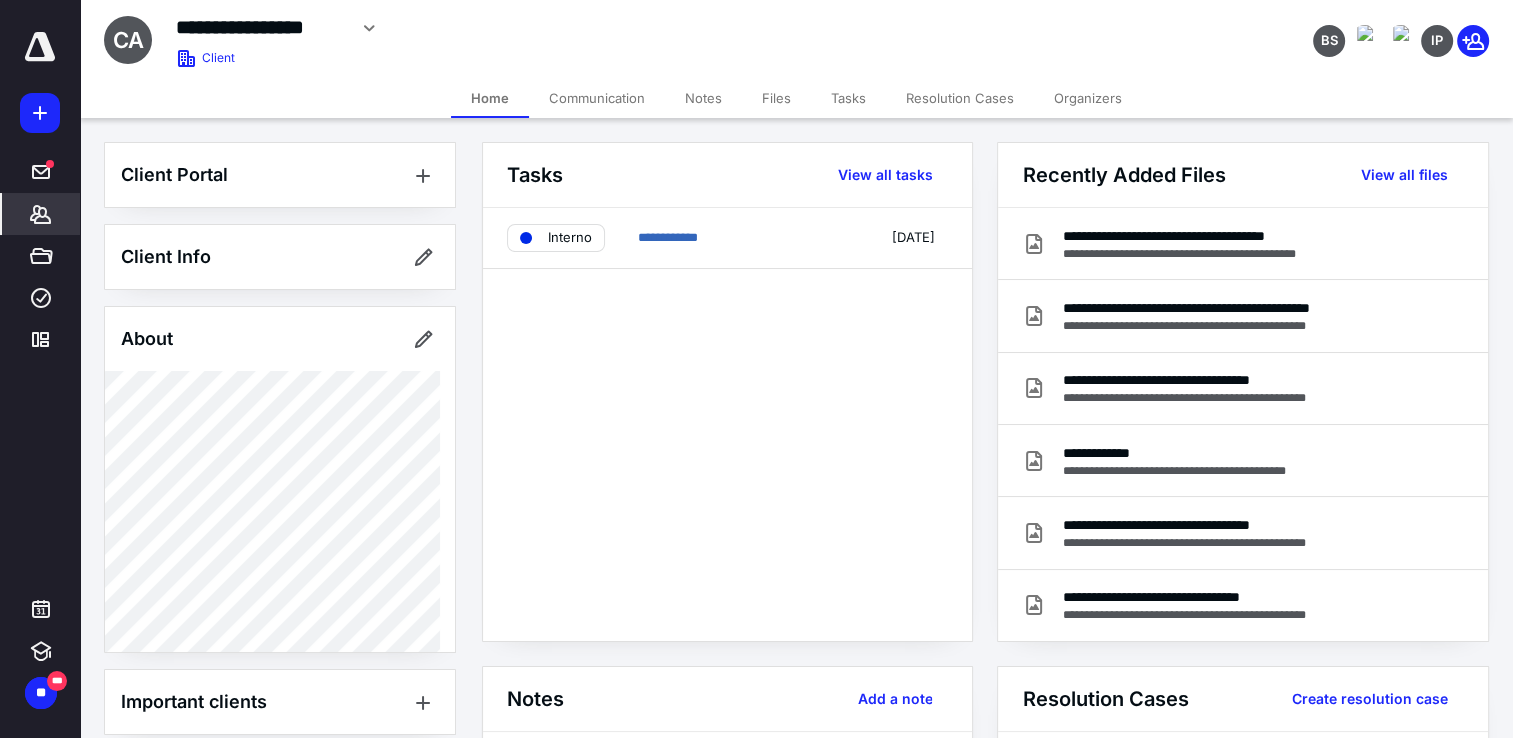 click on "Files" at bounding box center [776, 98] 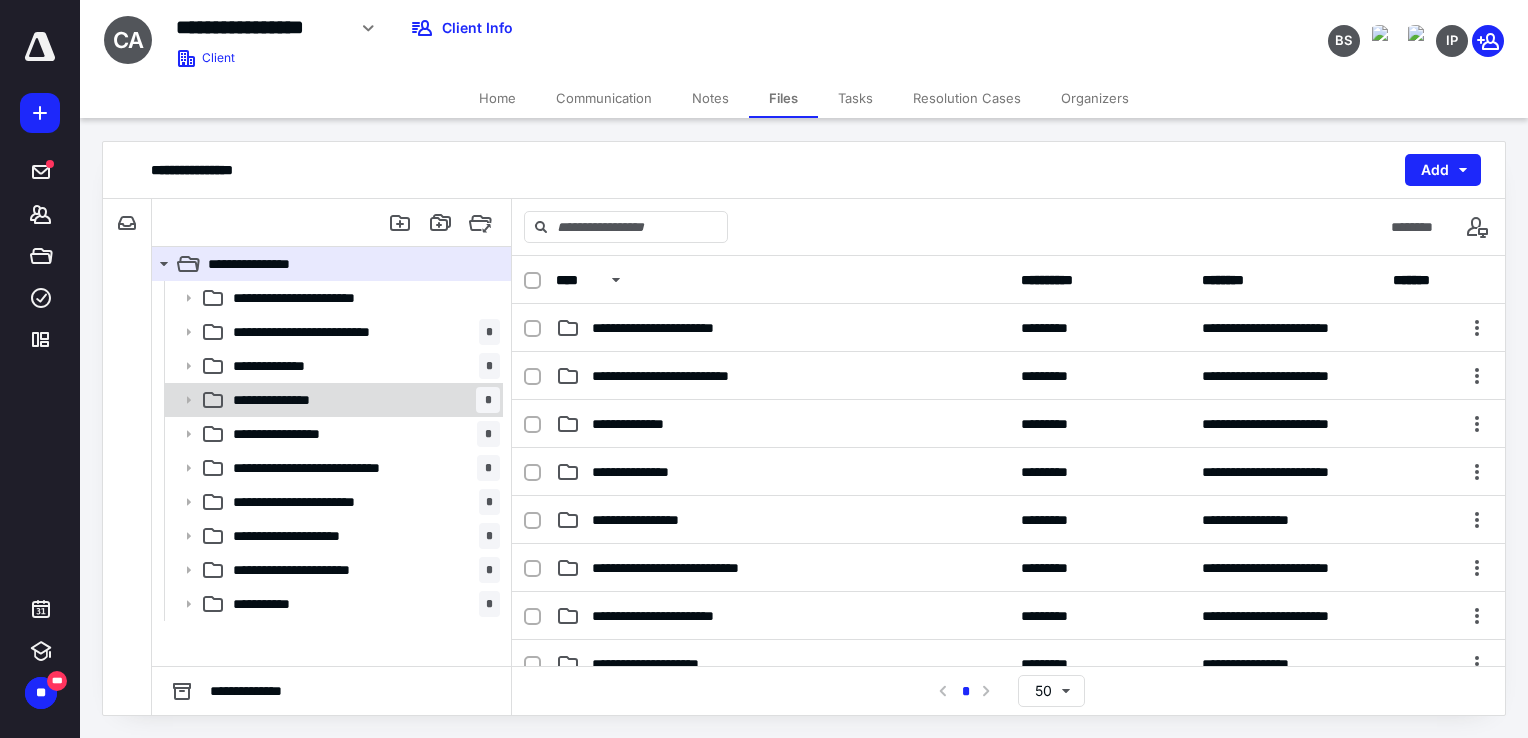 click on "**********" at bounding box center [362, 400] 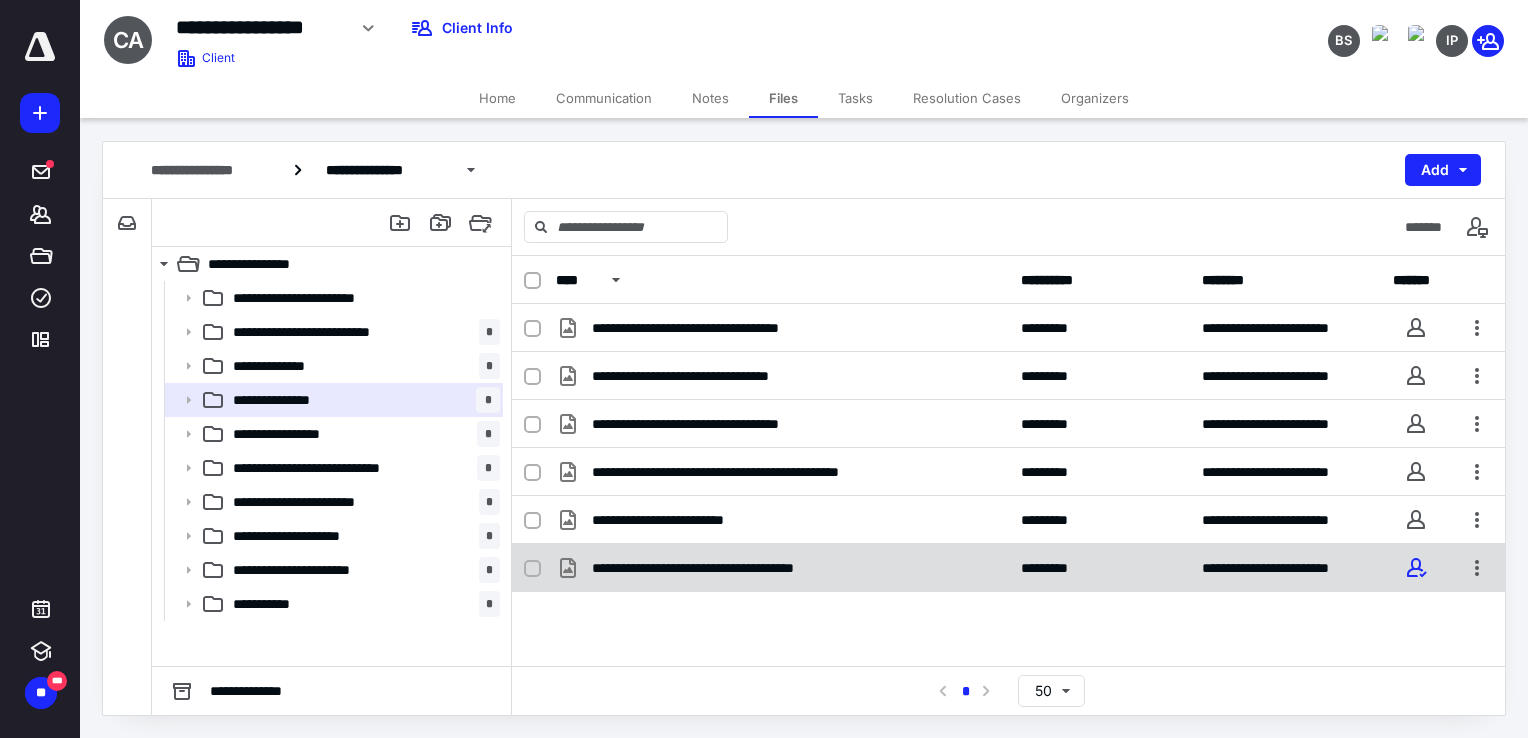 click on "**********" at bounding box center (782, 568) 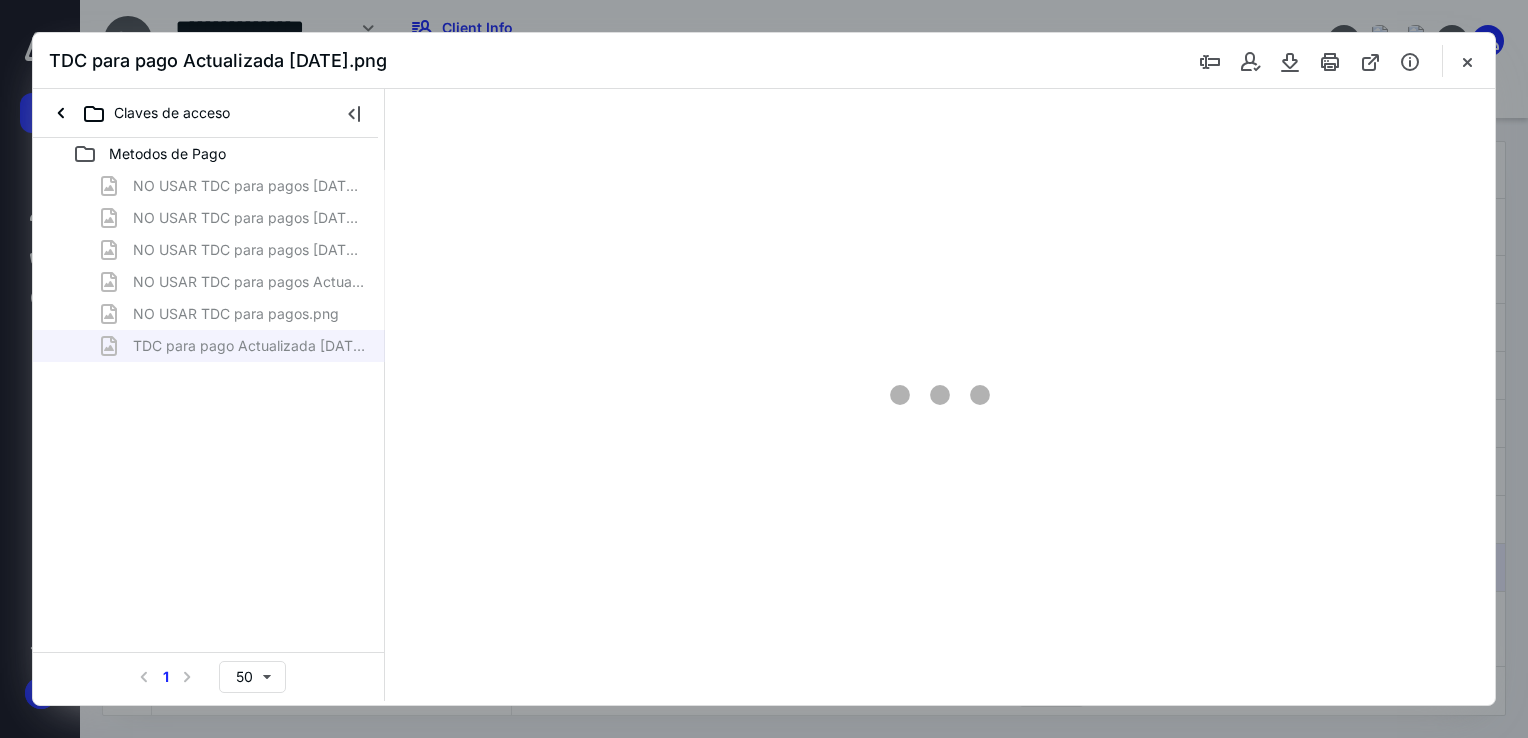 scroll, scrollTop: 0, scrollLeft: 0, axis: both 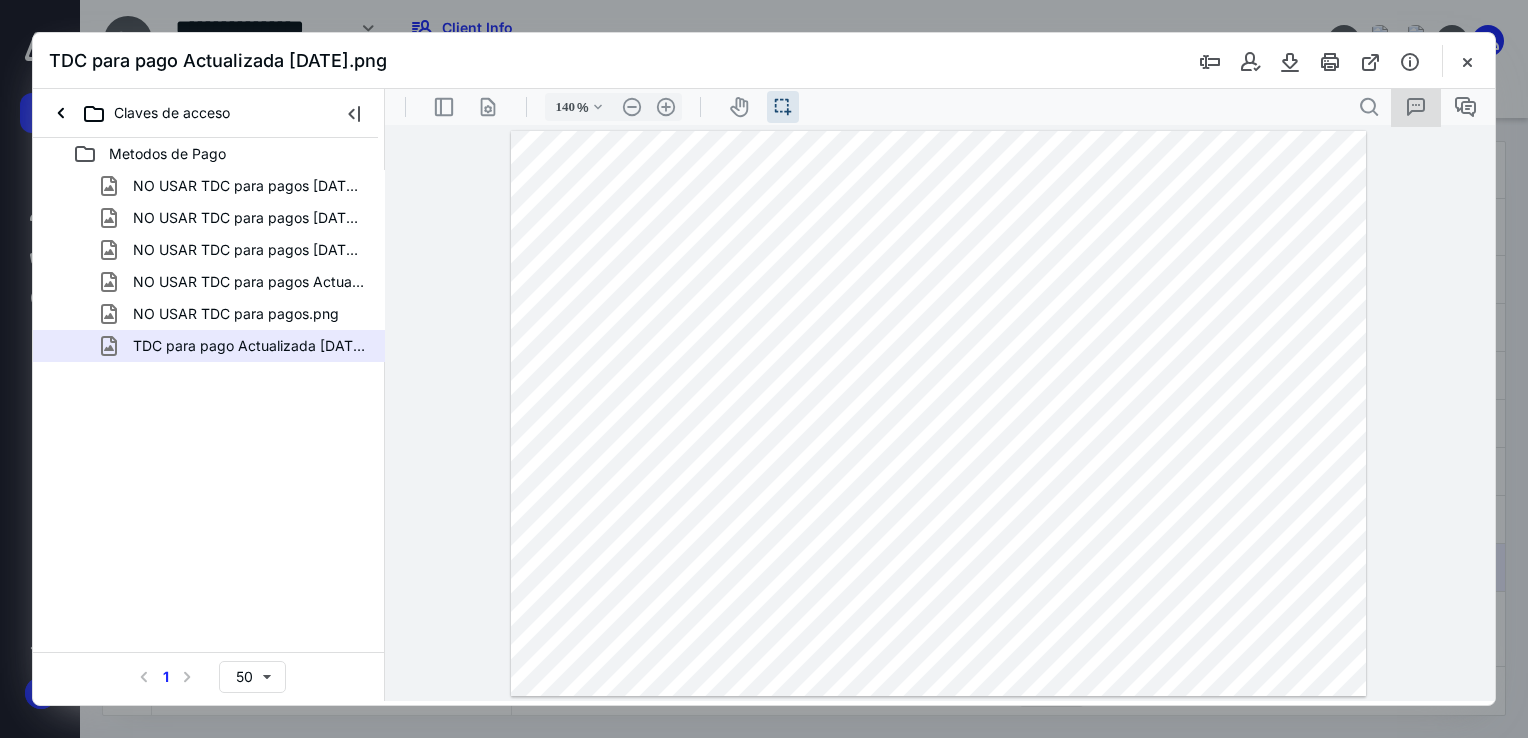 click 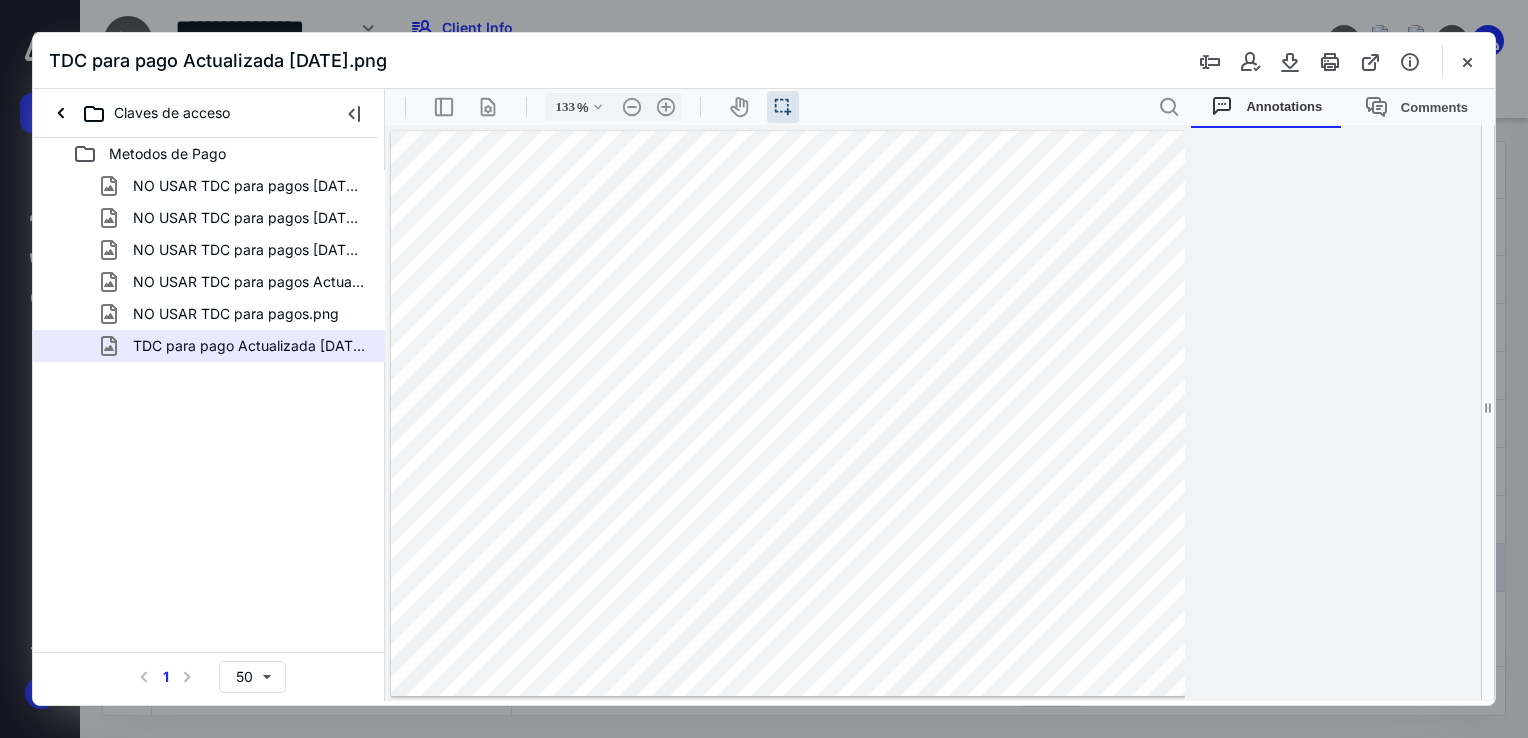 type on "129" 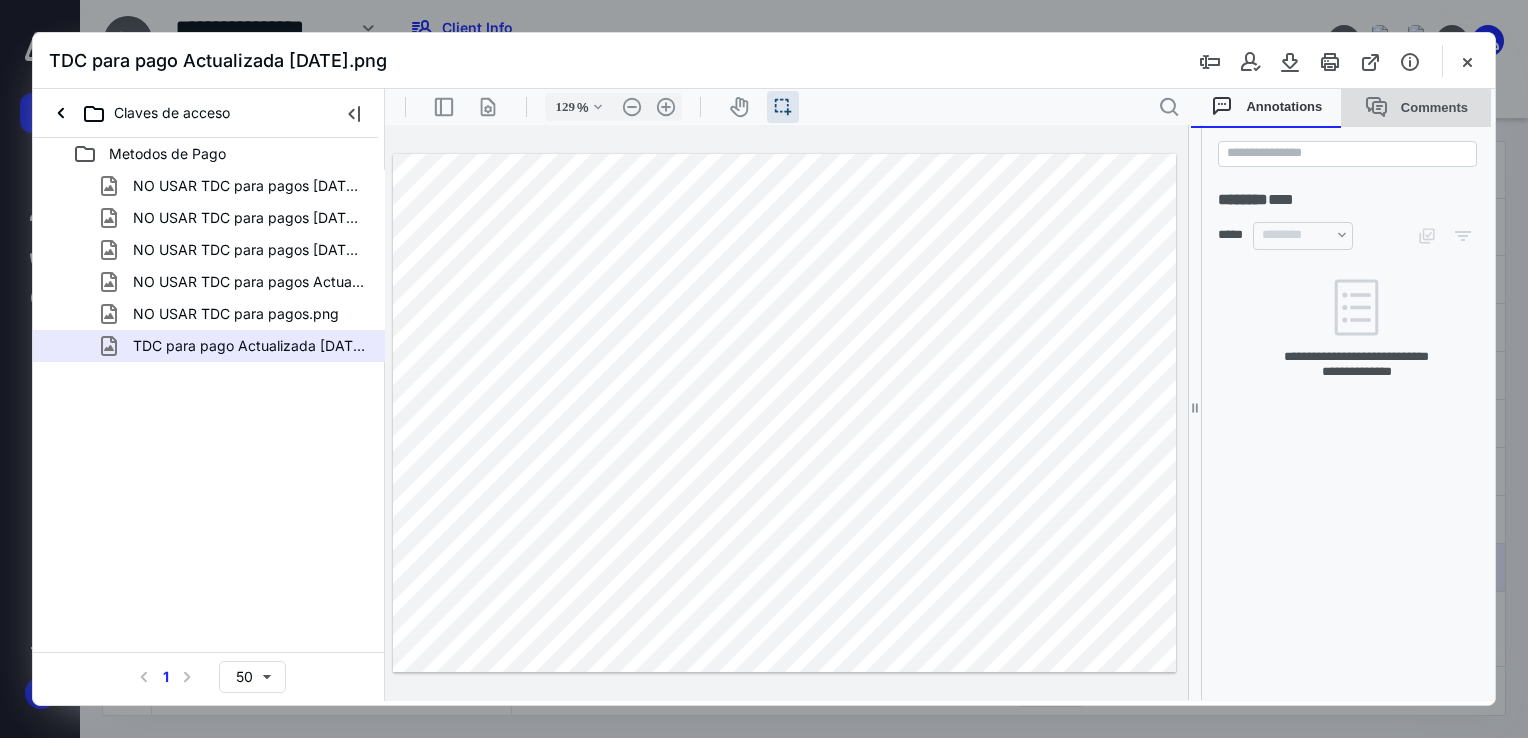 click on "Comments" at bounding box center (1416, 107) 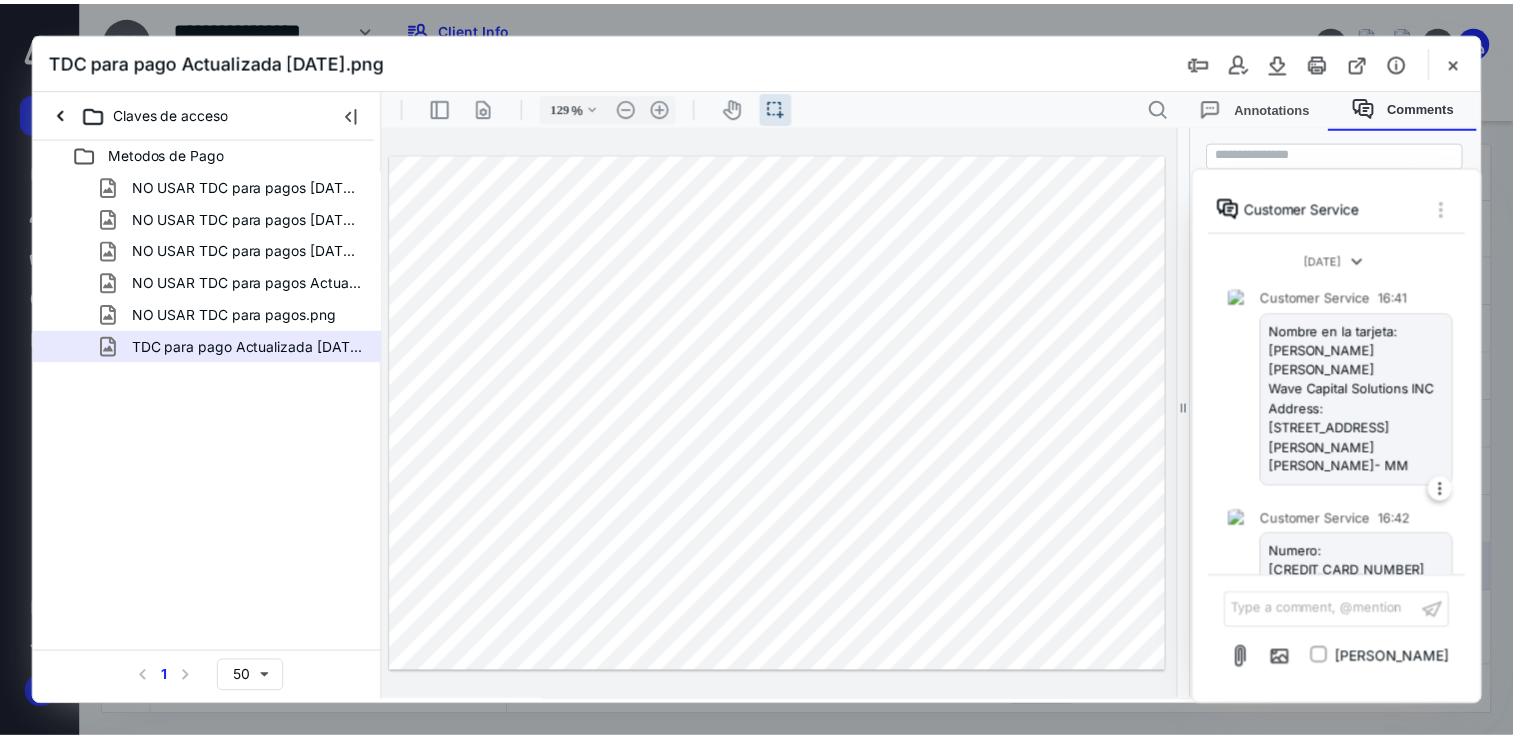 scroll, scrollTop: 70, scrollLeft: 0, axis: vertical 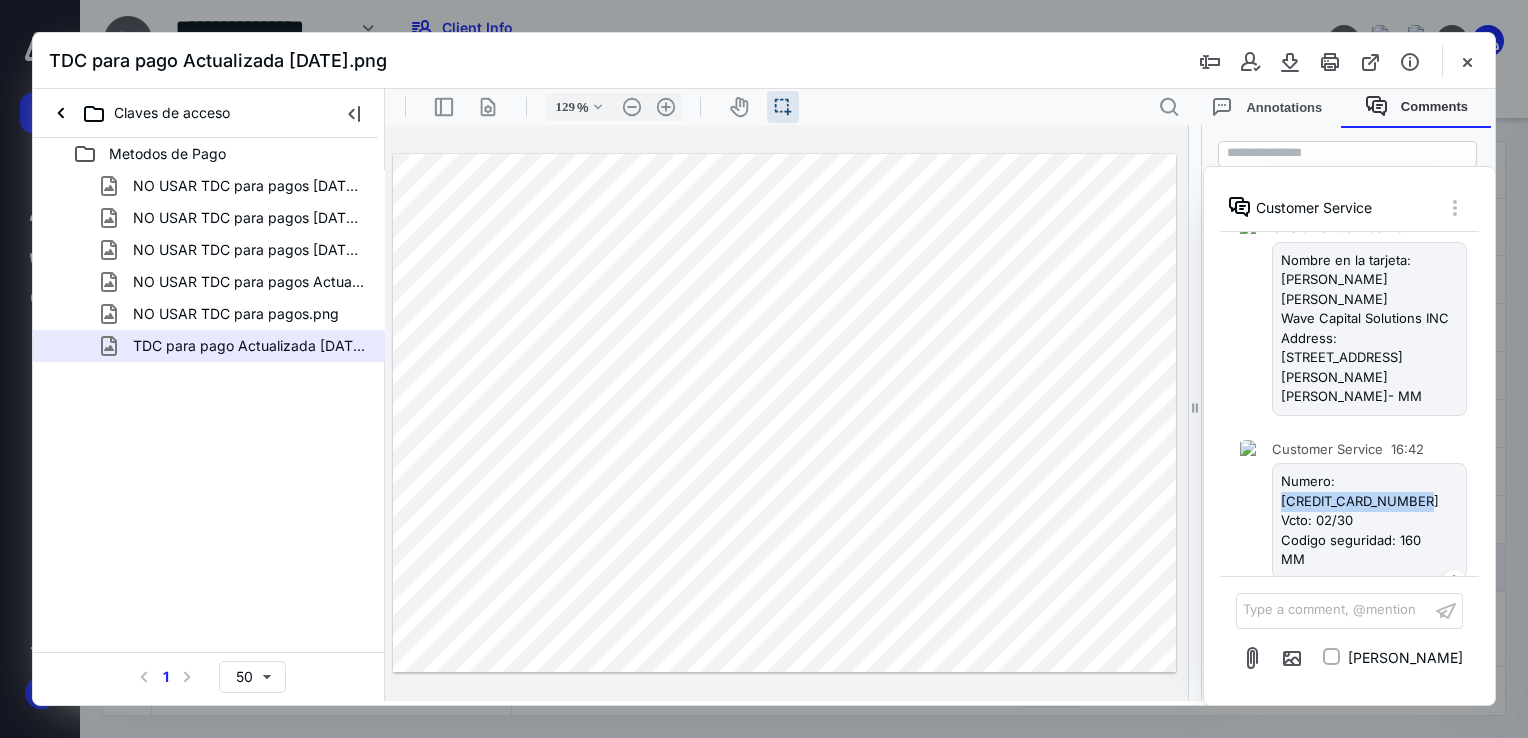 drag, startPoint x: 1315, startPoint y: 480, endPoint x: 1336, endPoint y: 461, distance: 28.319605 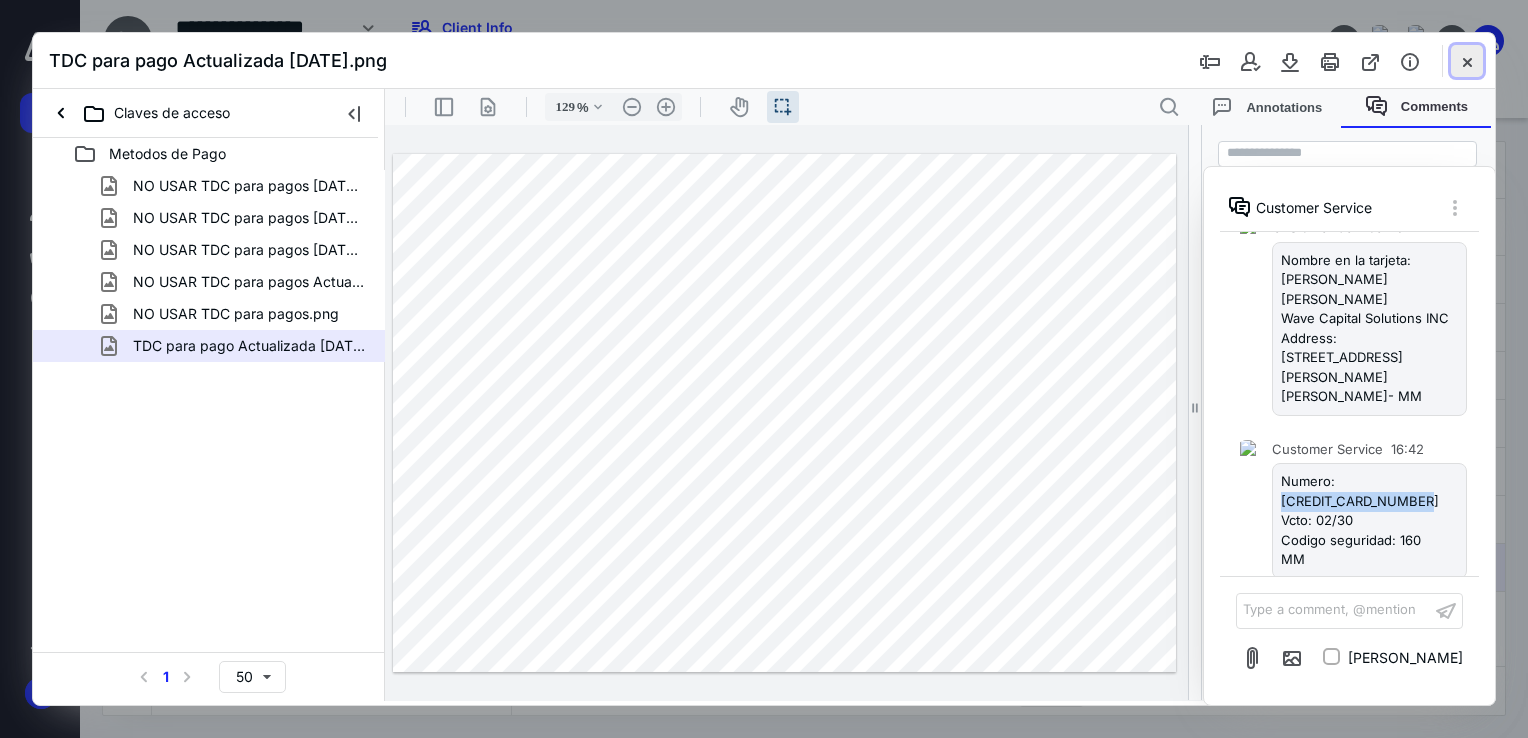click at bounding box center [1467, 61] 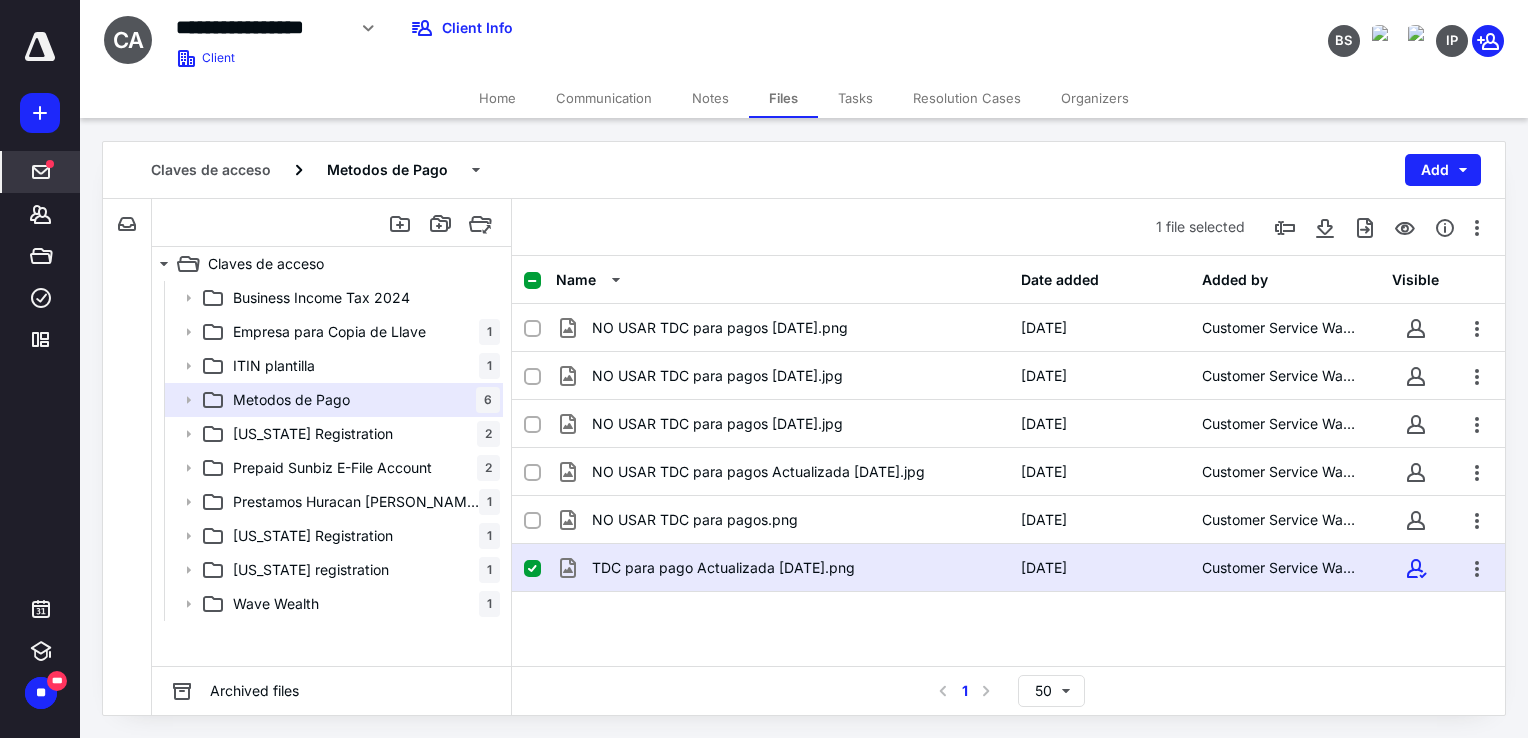 click 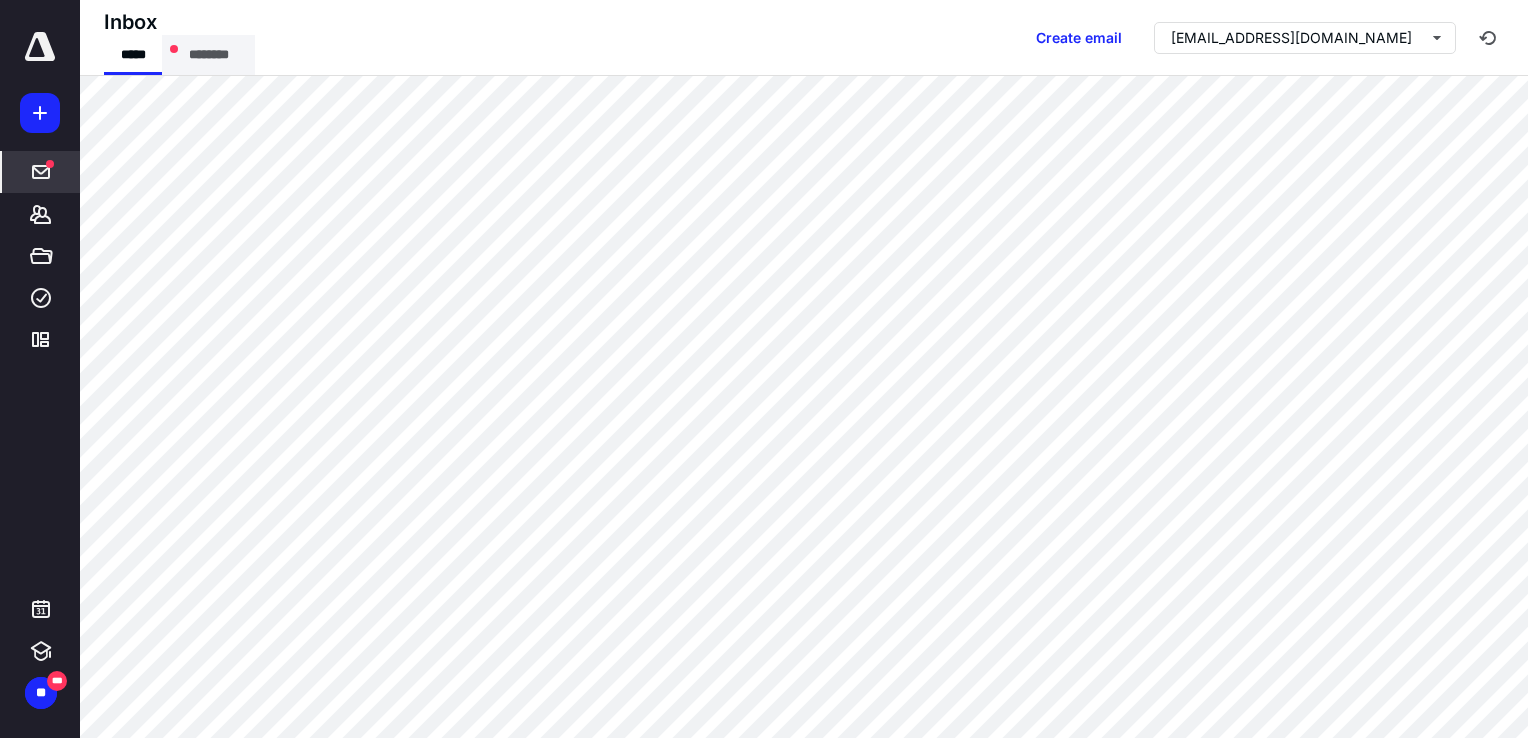click on "********" at bounding box center [208, 55] 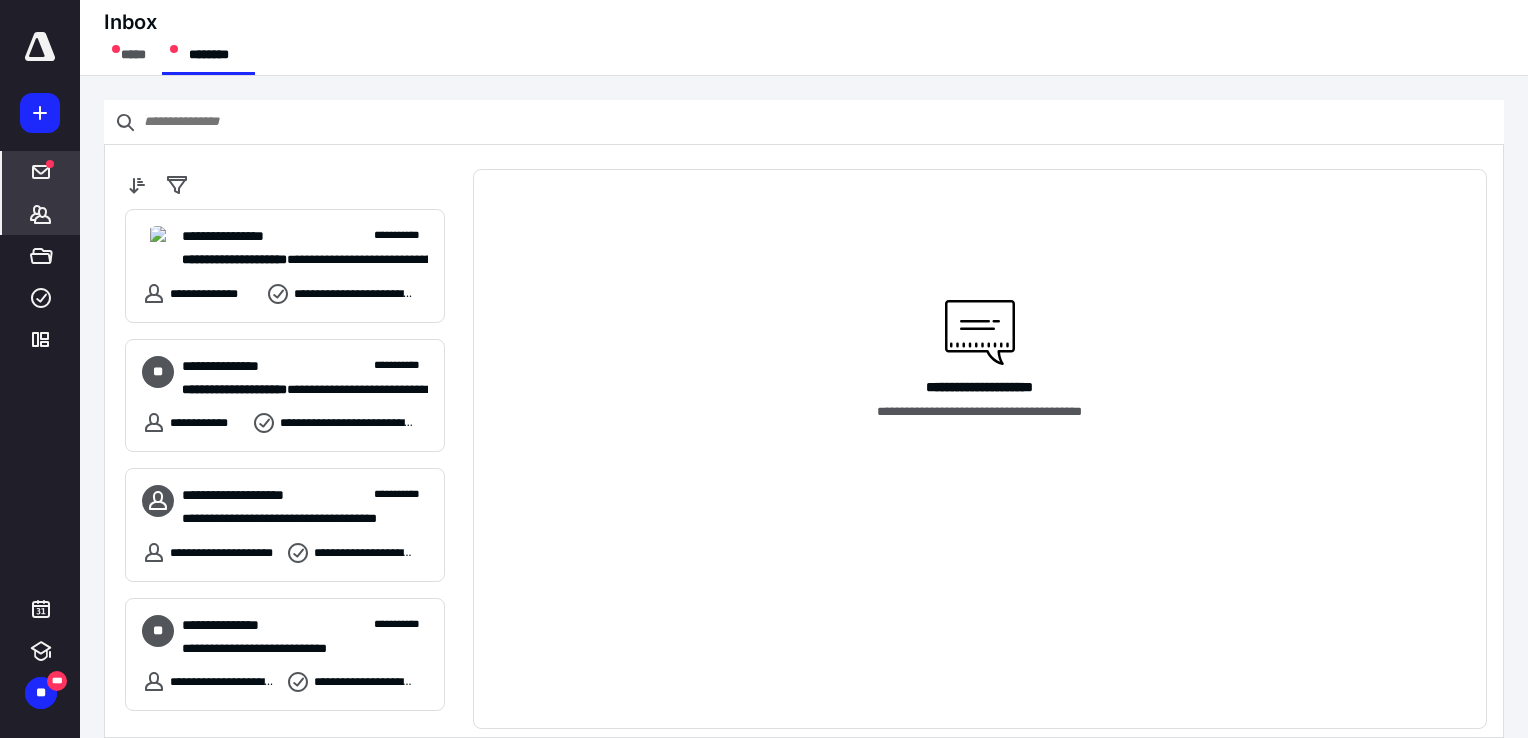 click on "*******" at bounding box center [41, 214] 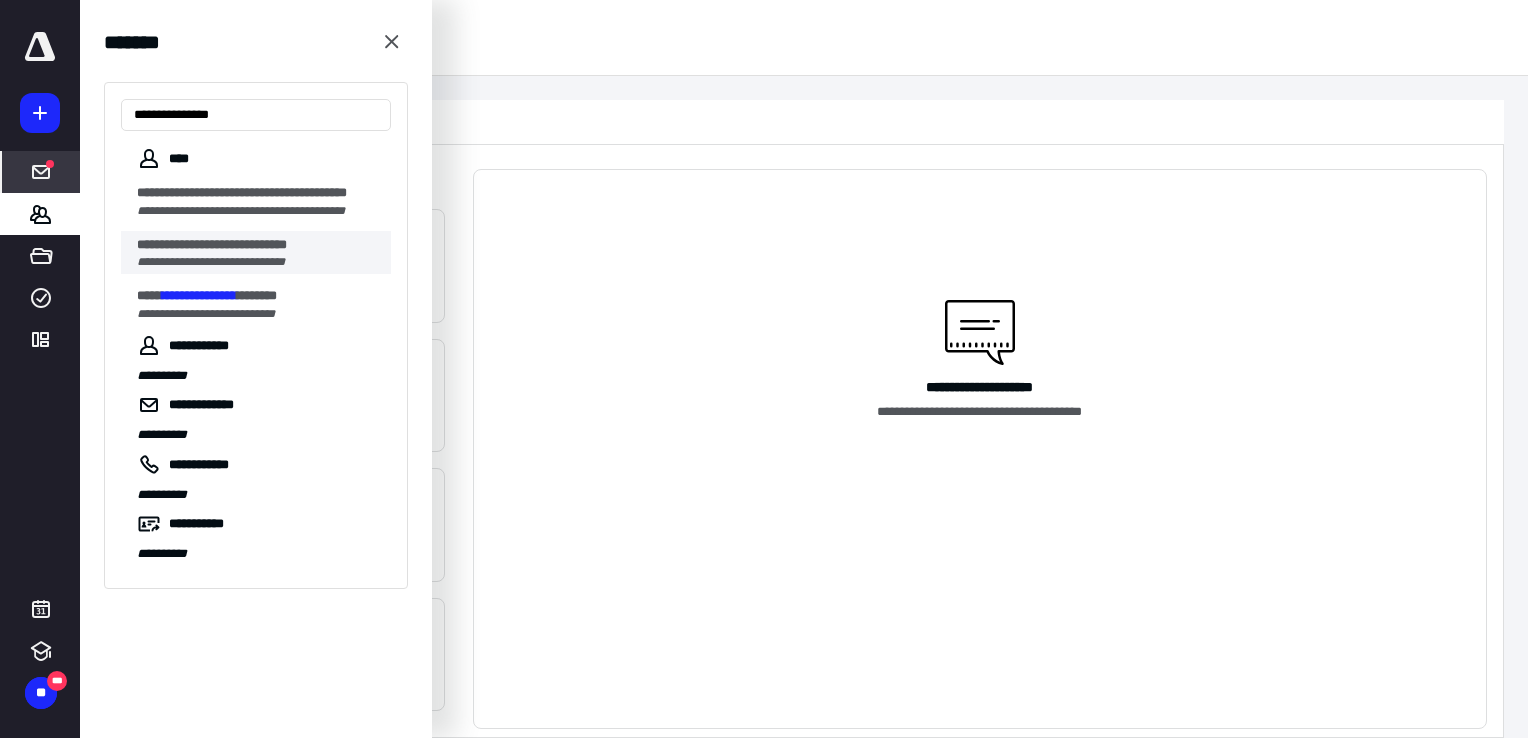 type on "**********" 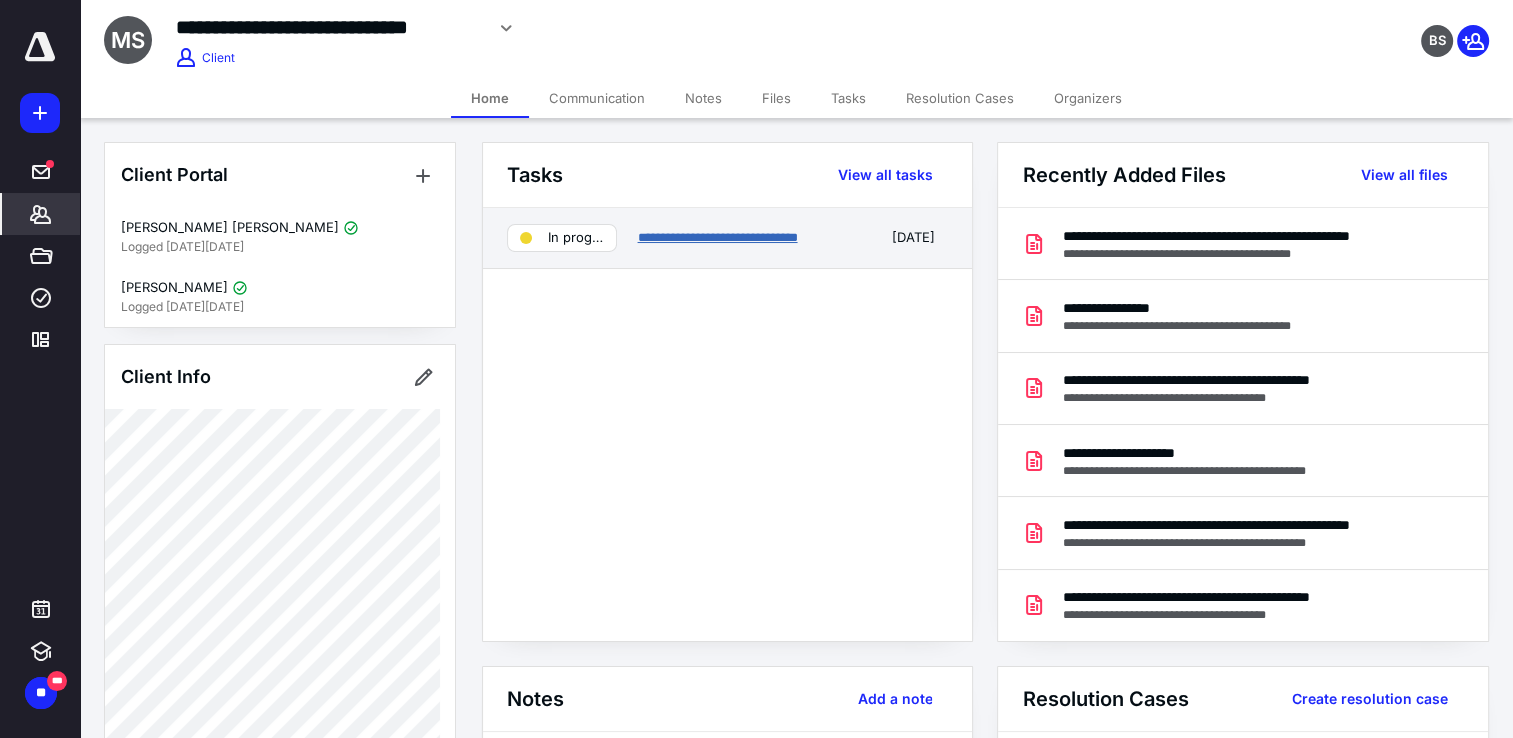 click on "**********" at bounding box center (717, 237) 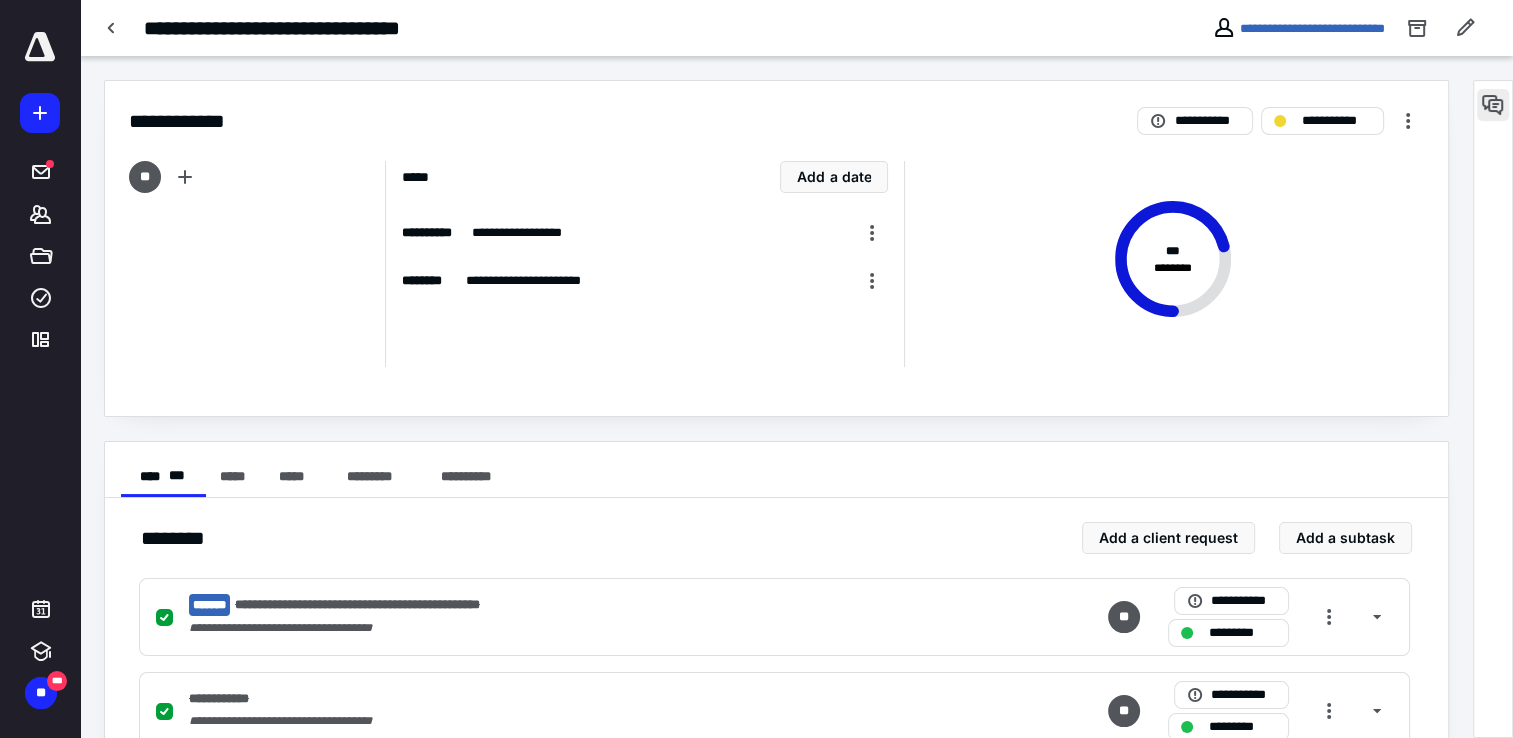 drag, startPoint x: 1500, startPoint y: 80, endPoint x: 1500, endPoint y: 92, distance: 12 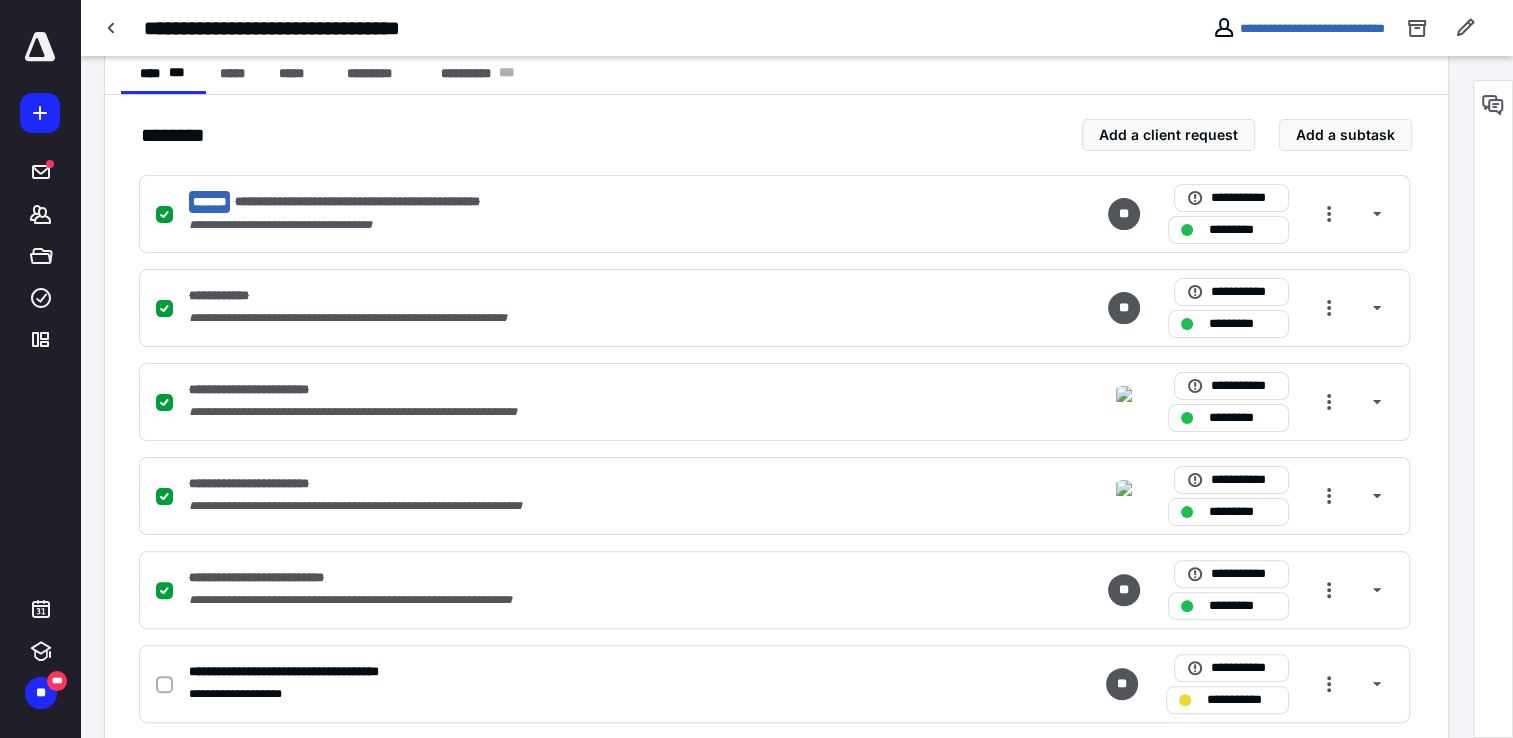 scroll, scrollTop: 230, scrollLeft: 0, axis: vertical 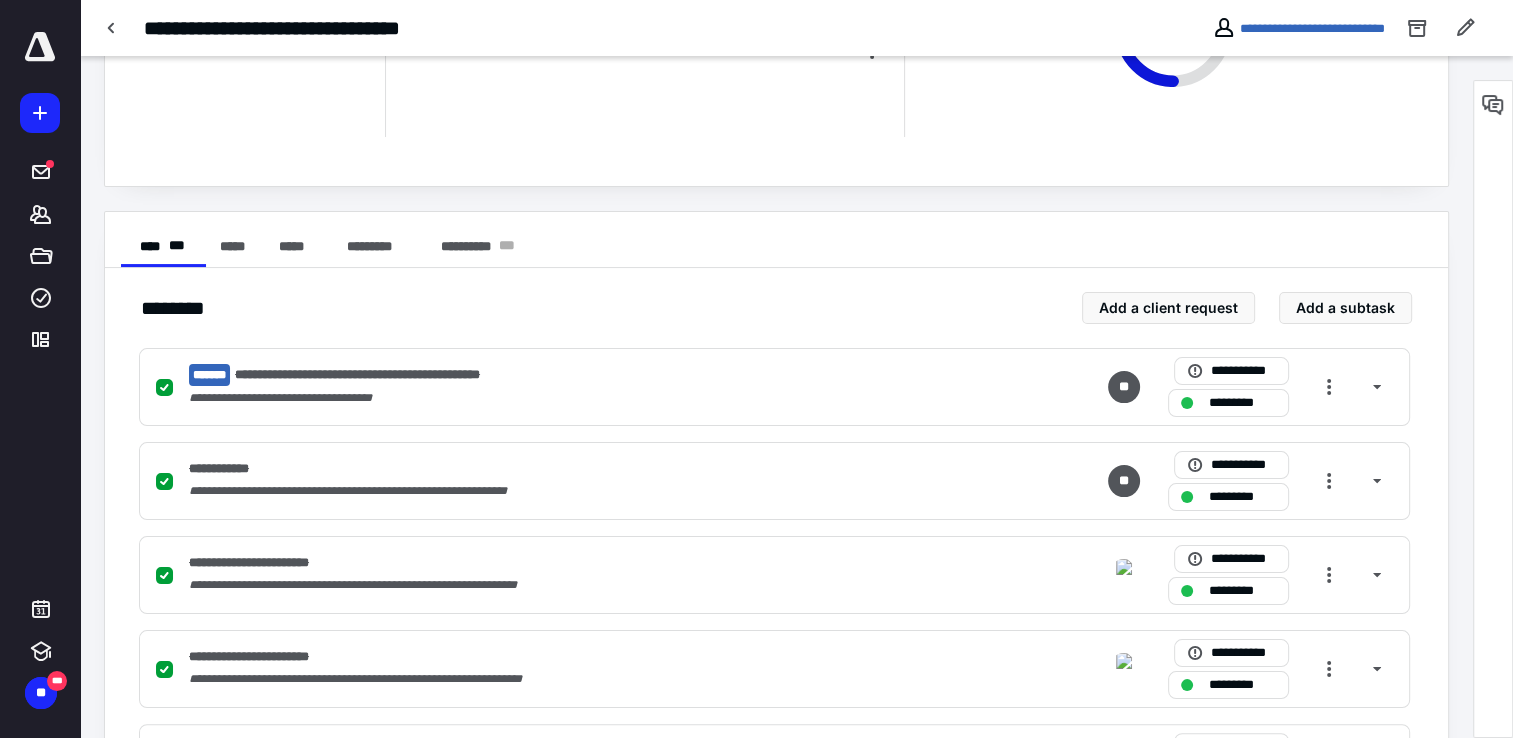 click on "**********" at bounding box center [776, 432] 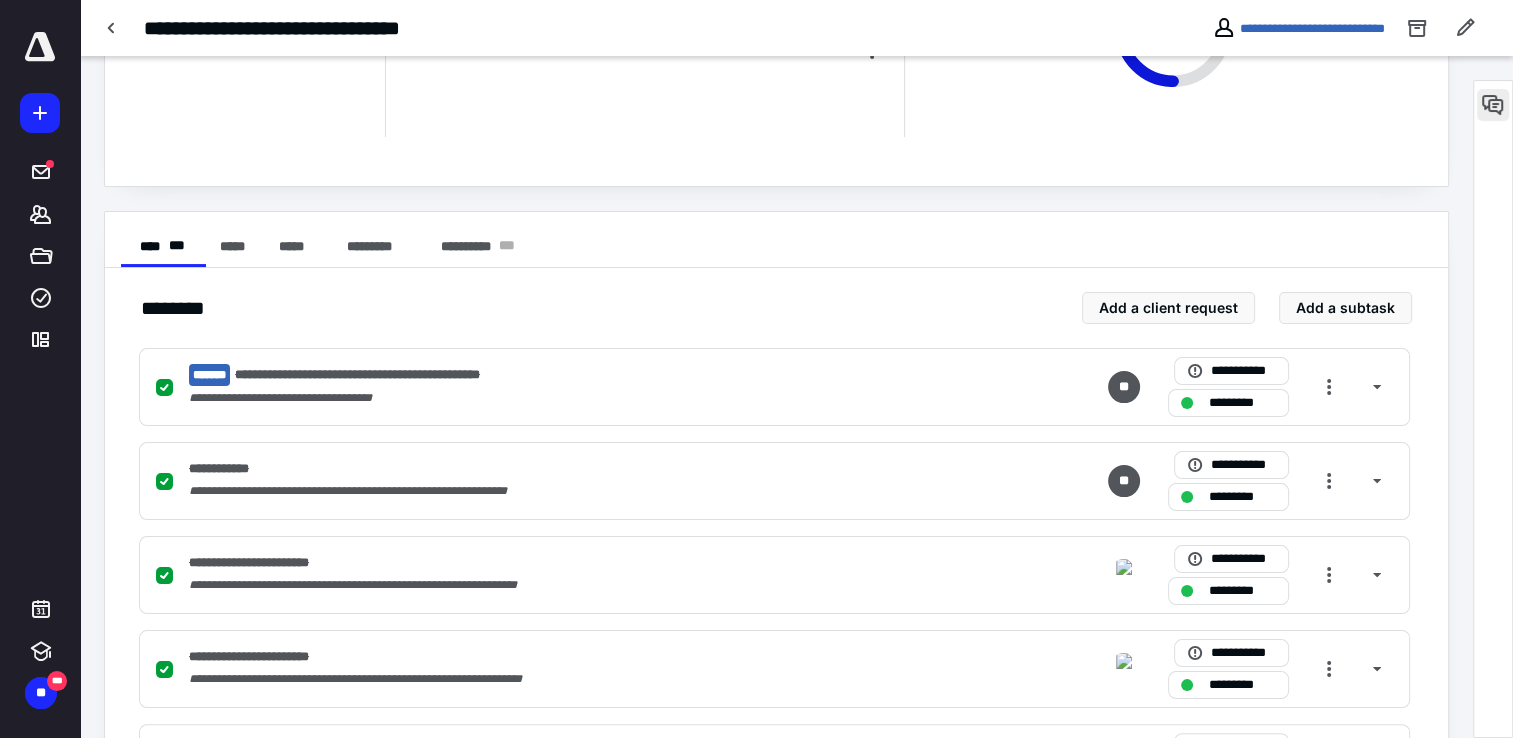 click at bounding box center [1493, 105] 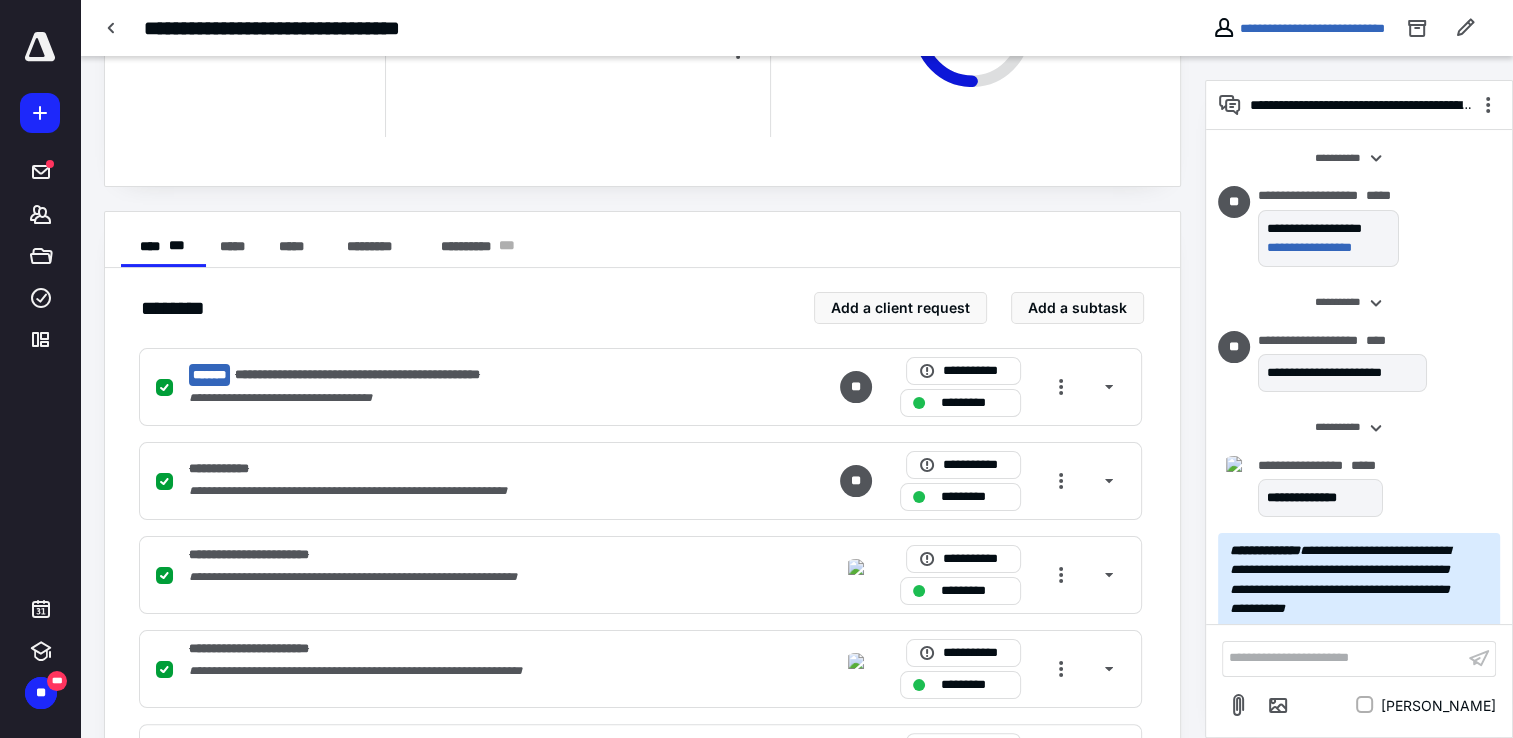 scroll, scrollTop: 3551, scrollLeft: 0, axis: vertical 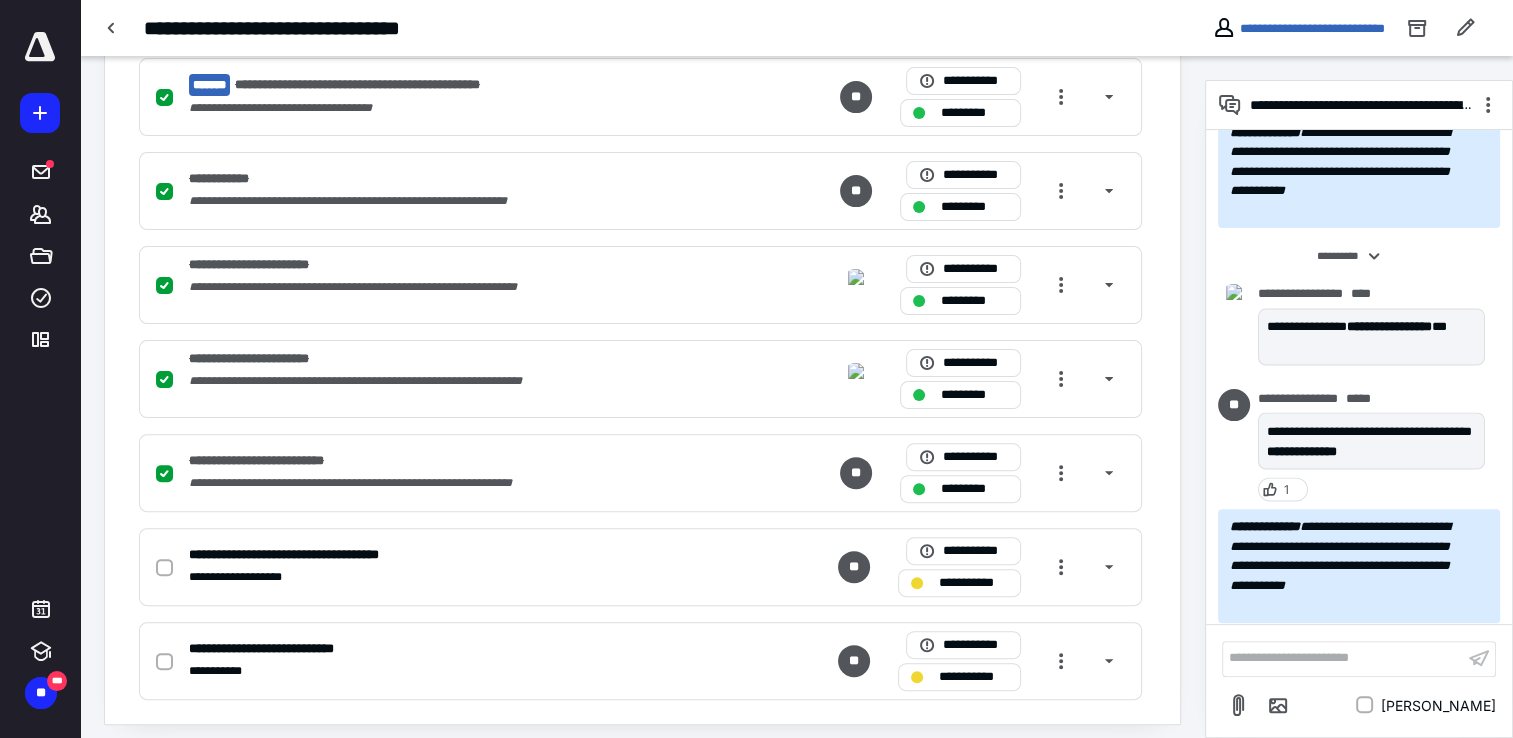 type 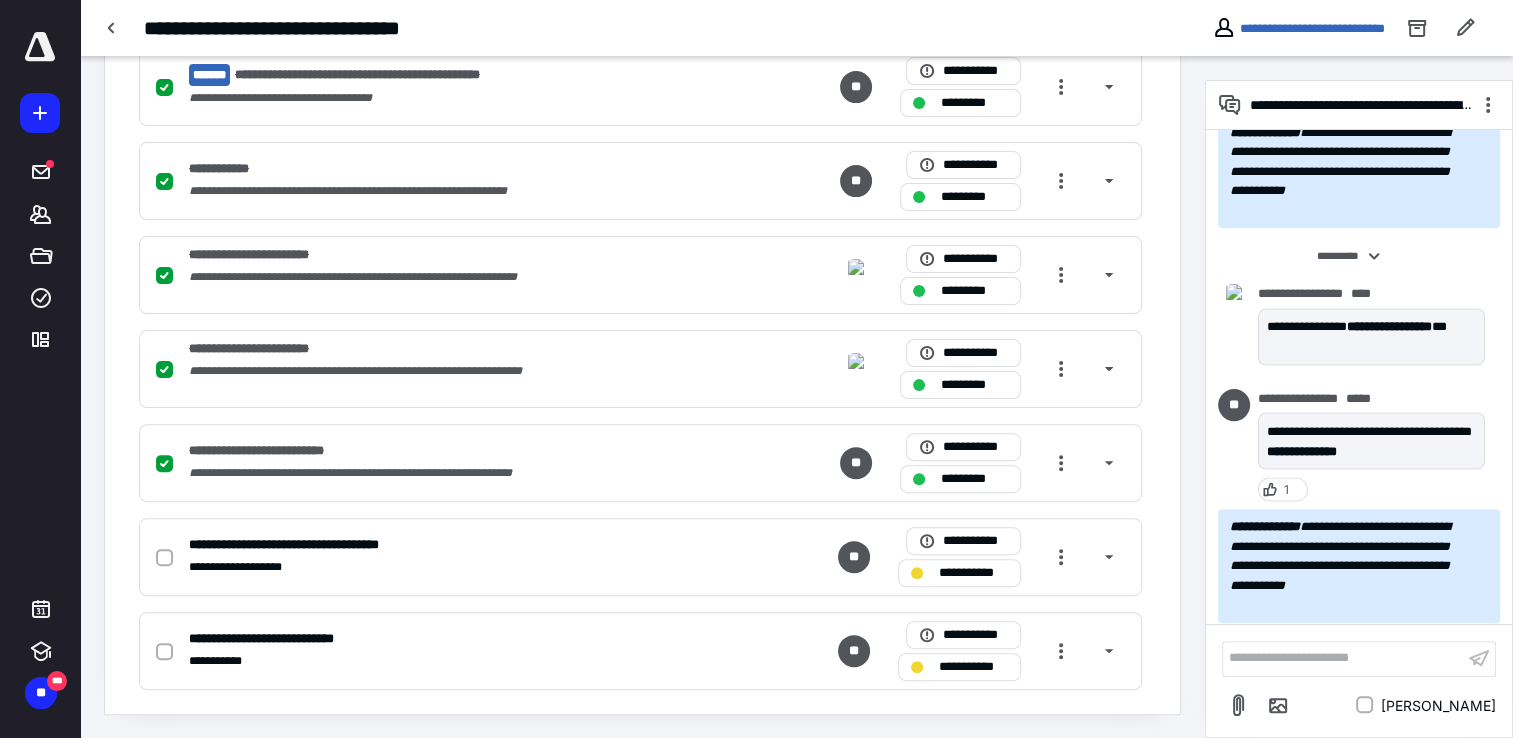 scroll, scrollTop: 44, scrollLeft: 0, axis: vertical 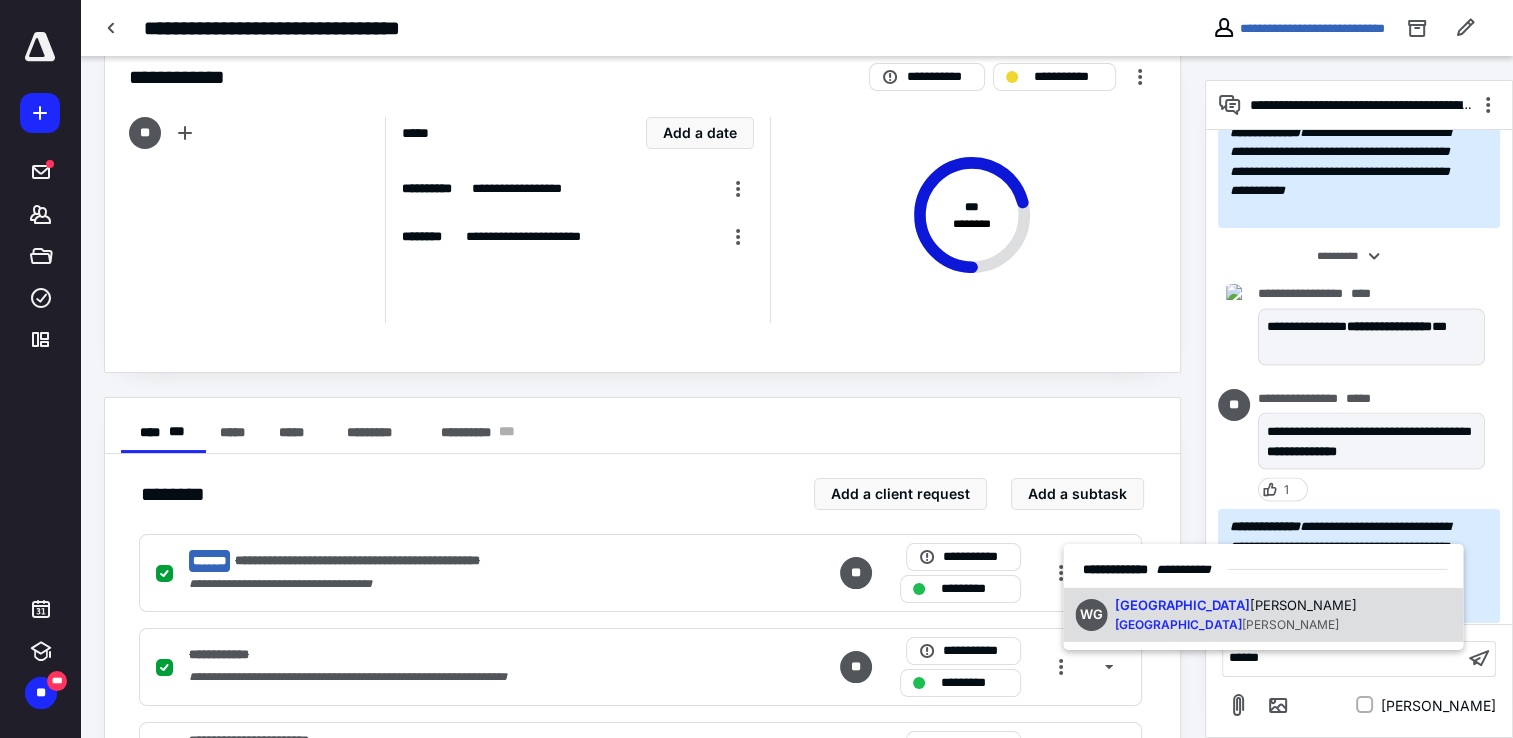 click on "WG Wales [PERSON_NAME] Wales [PERSON_NAME]" at bounding box center [1263, 615] 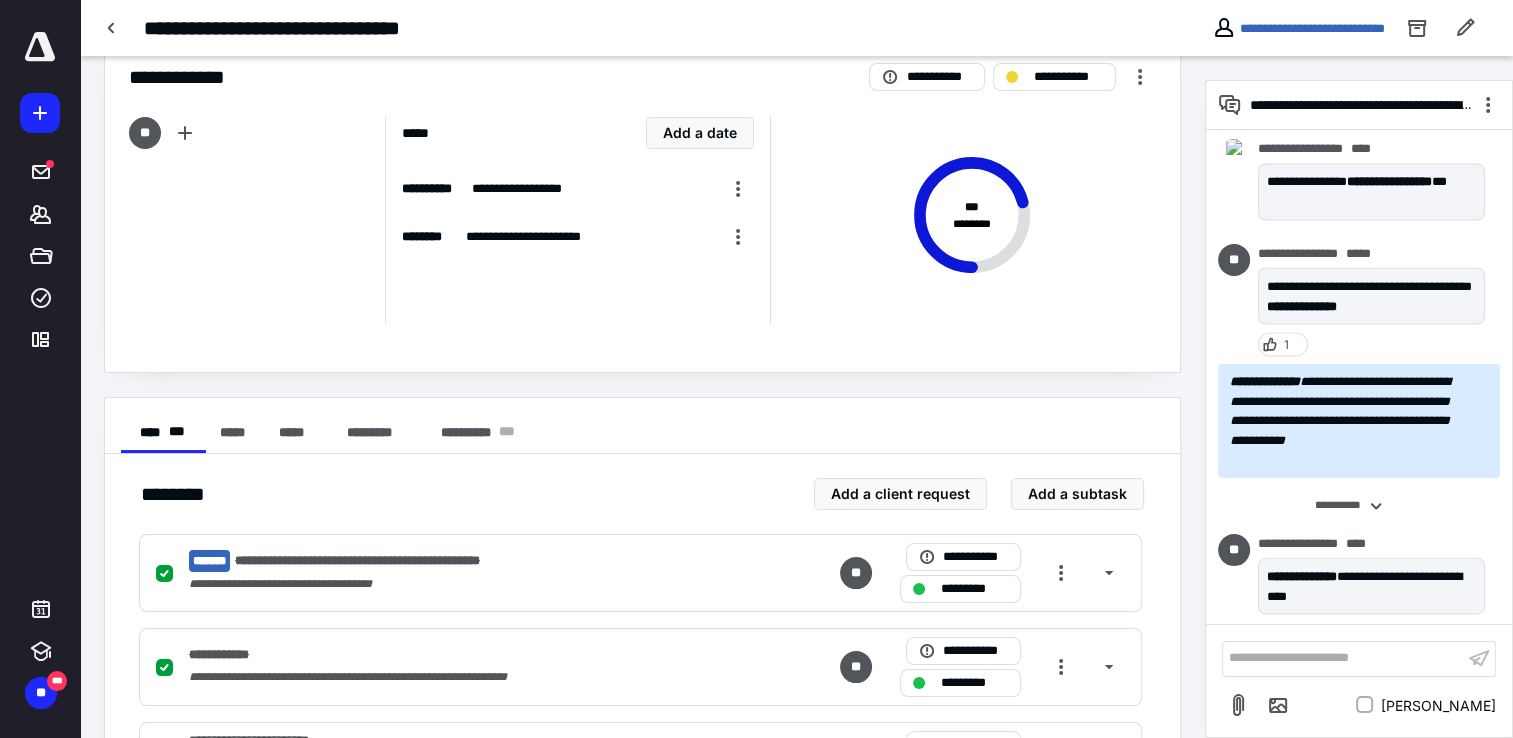 scroll, scrollTop: 3816, scrollLeft: 0, axis: vertical 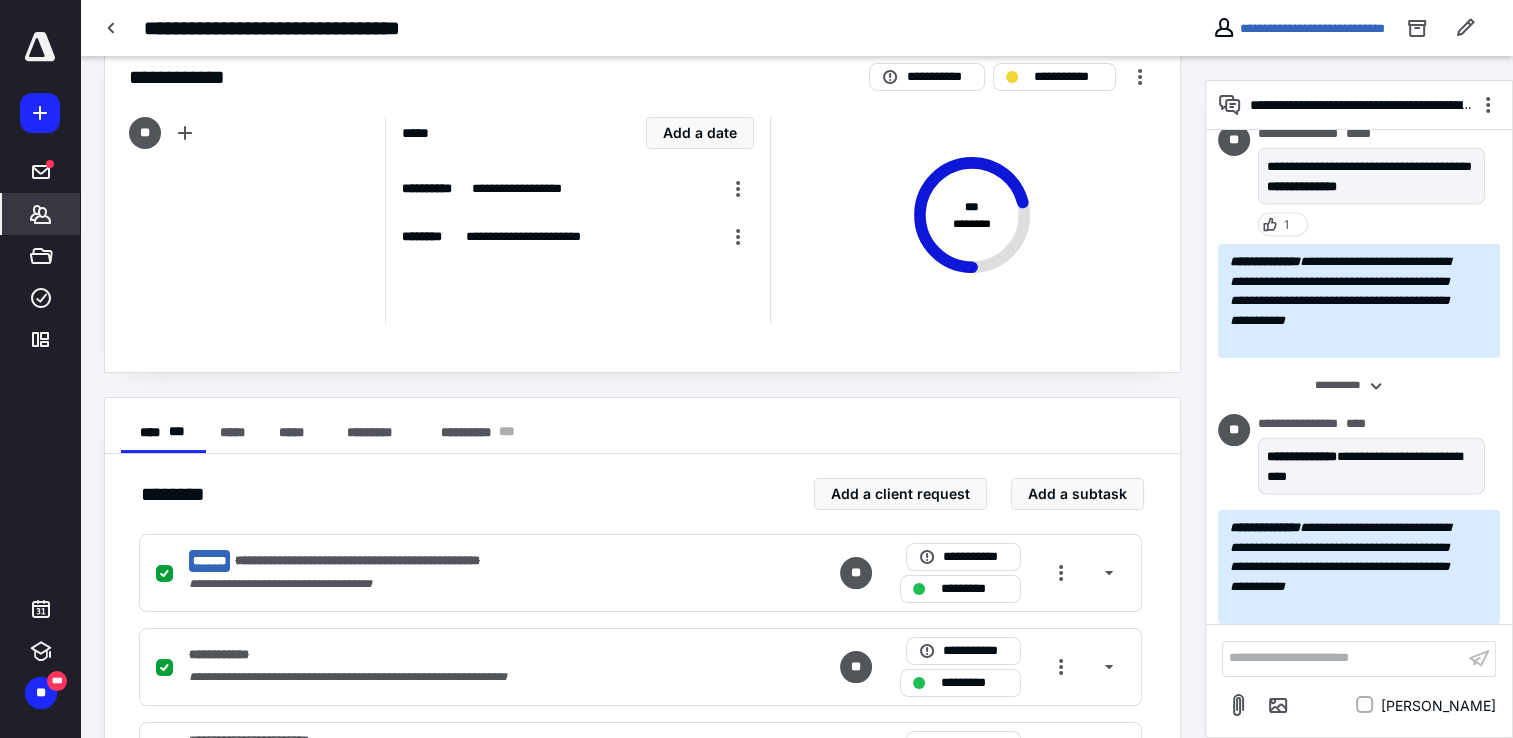 click on "*******" at bounding box center (41, 214) 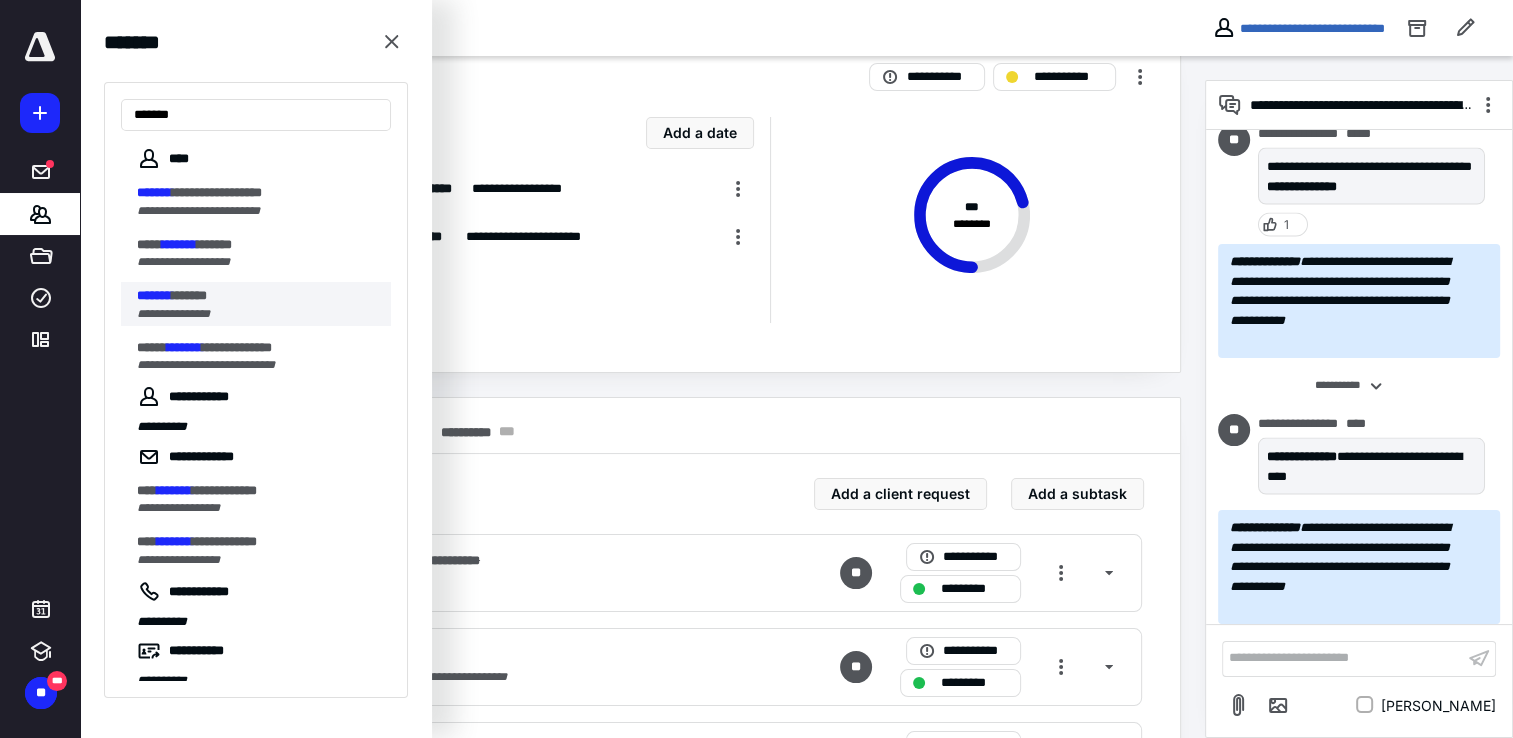 type on "*******" 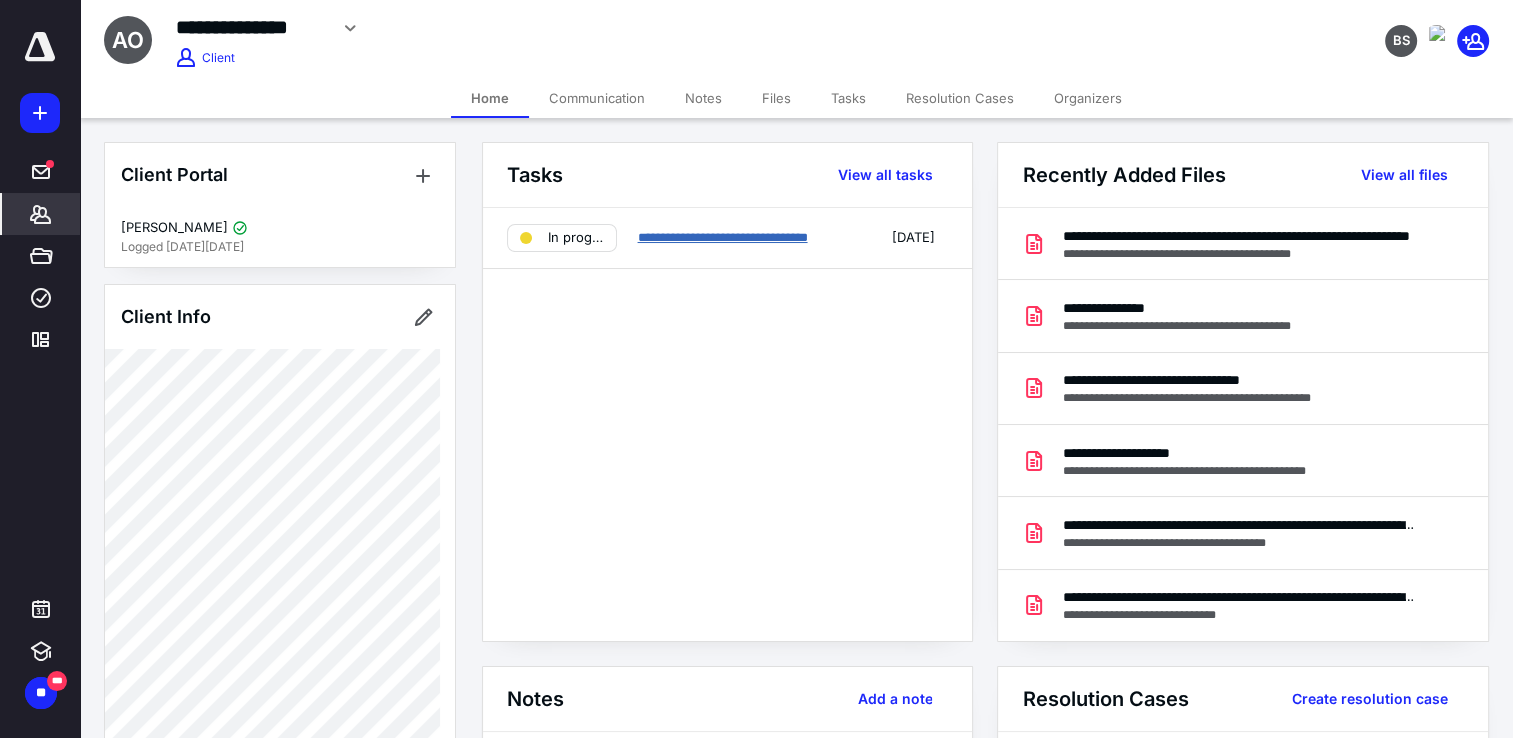 click on "**********" at bounding box center (722, 237) 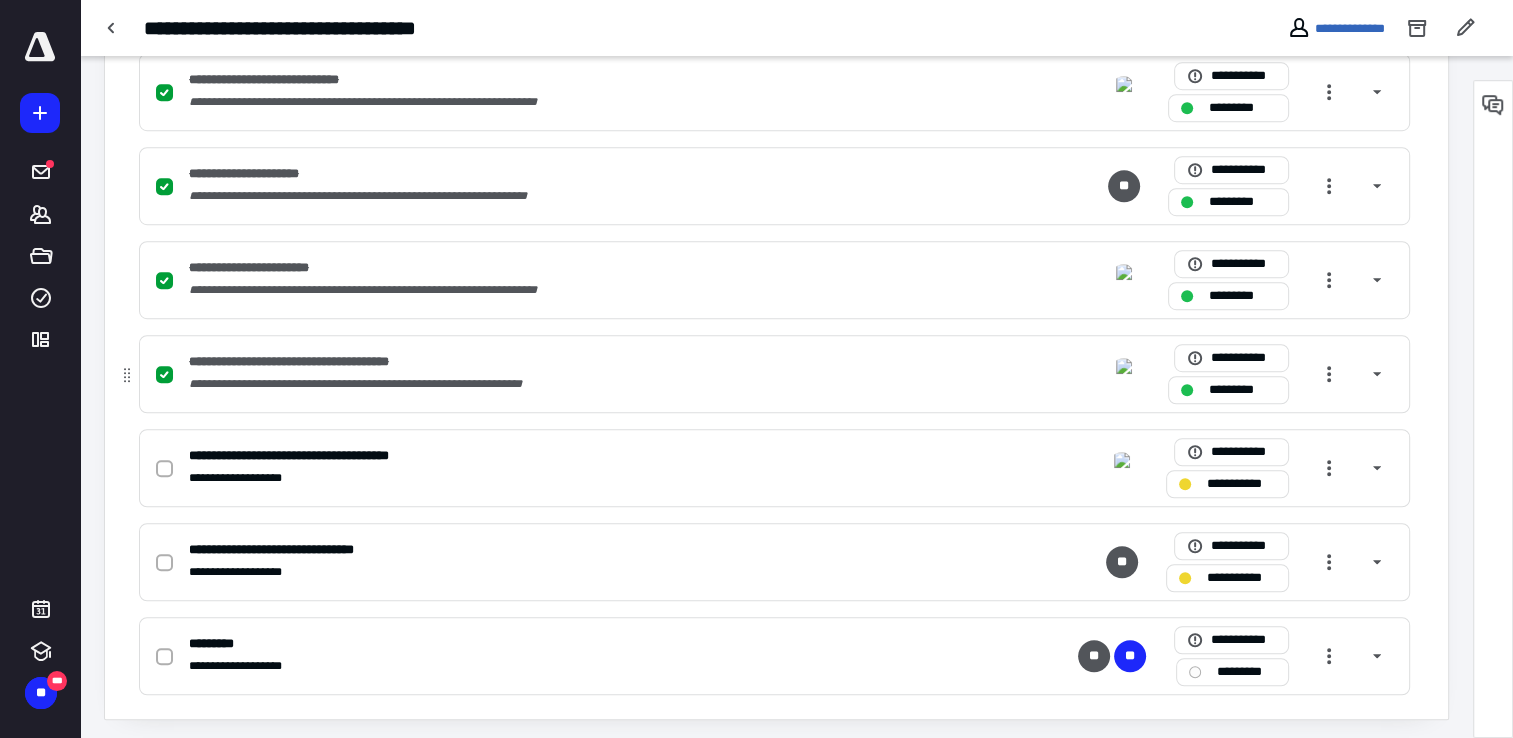 scroll, scrollTop: 1282, scrollLeft: 0, axis: vertical 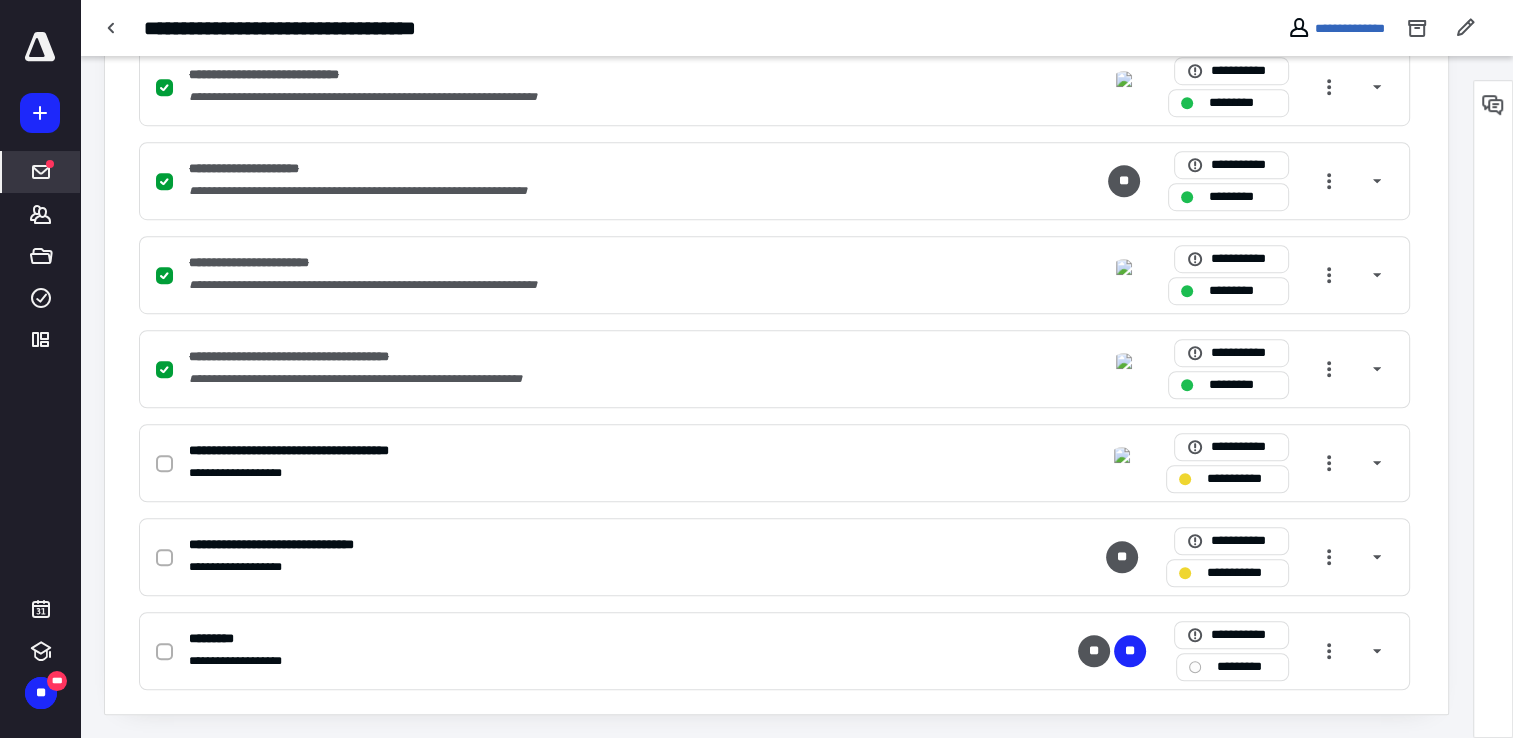 click at bounding box center (50, 164) 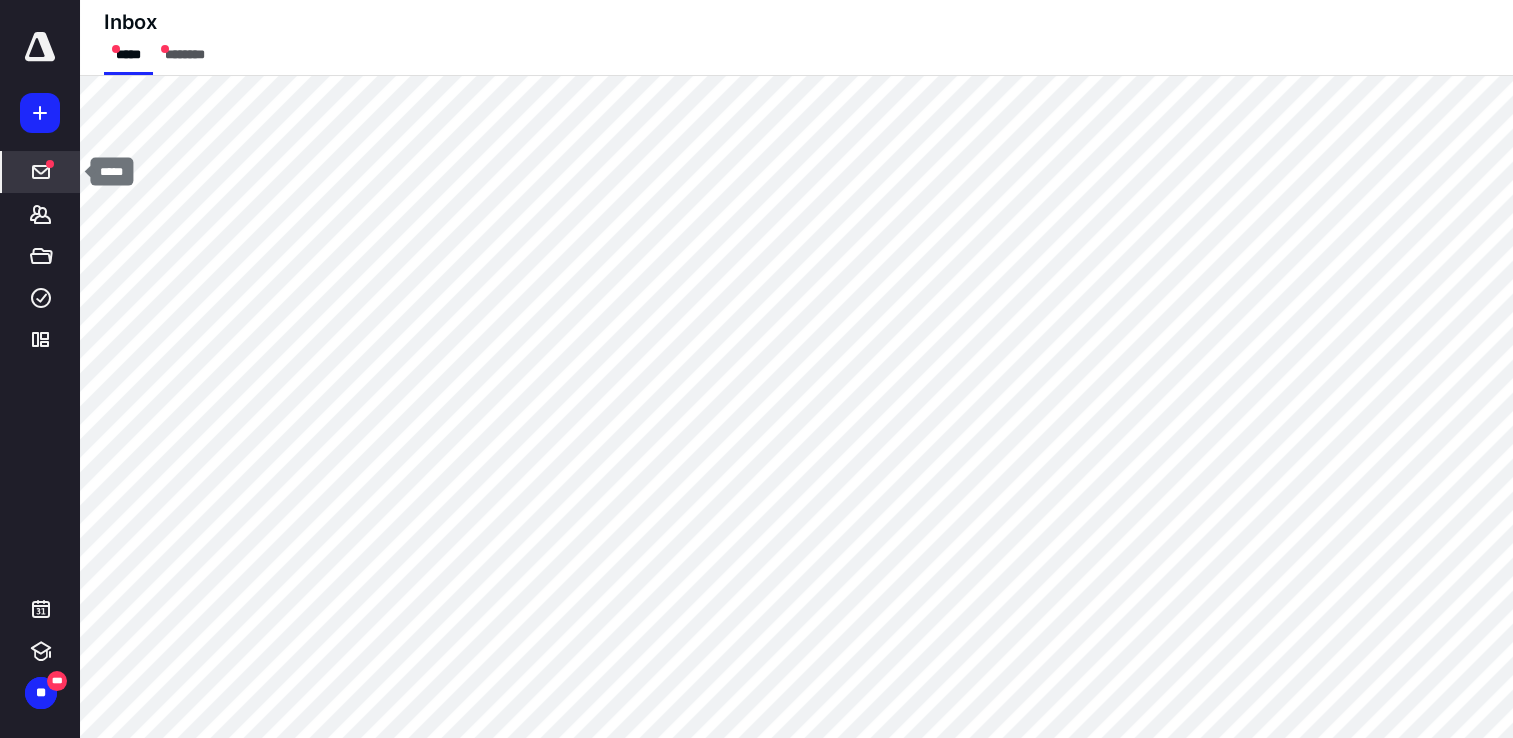 scroll, scrollTop: 0, scrollLeft: 0, axis: both 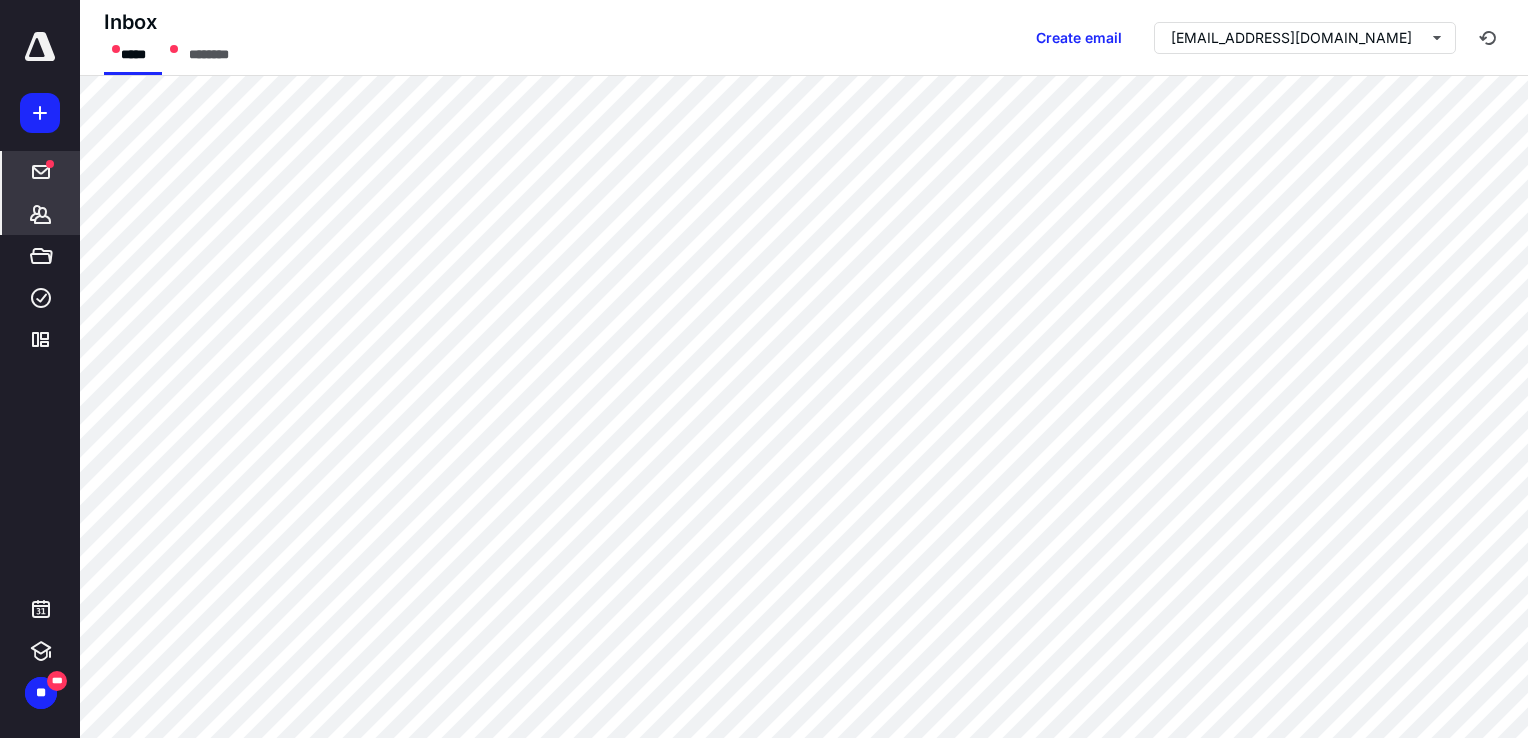 click on "*******" at bounding box center (41, 214) 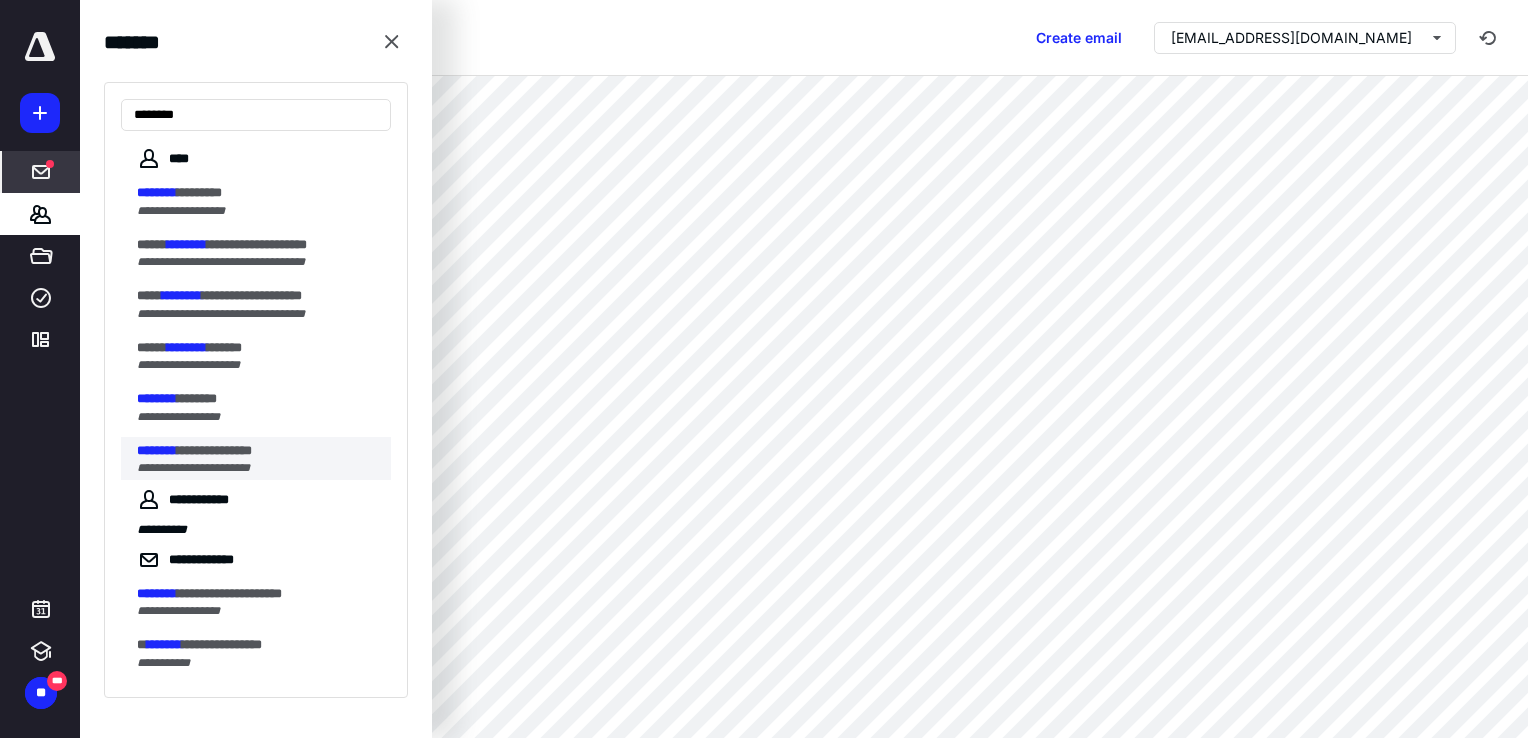 type on "********" 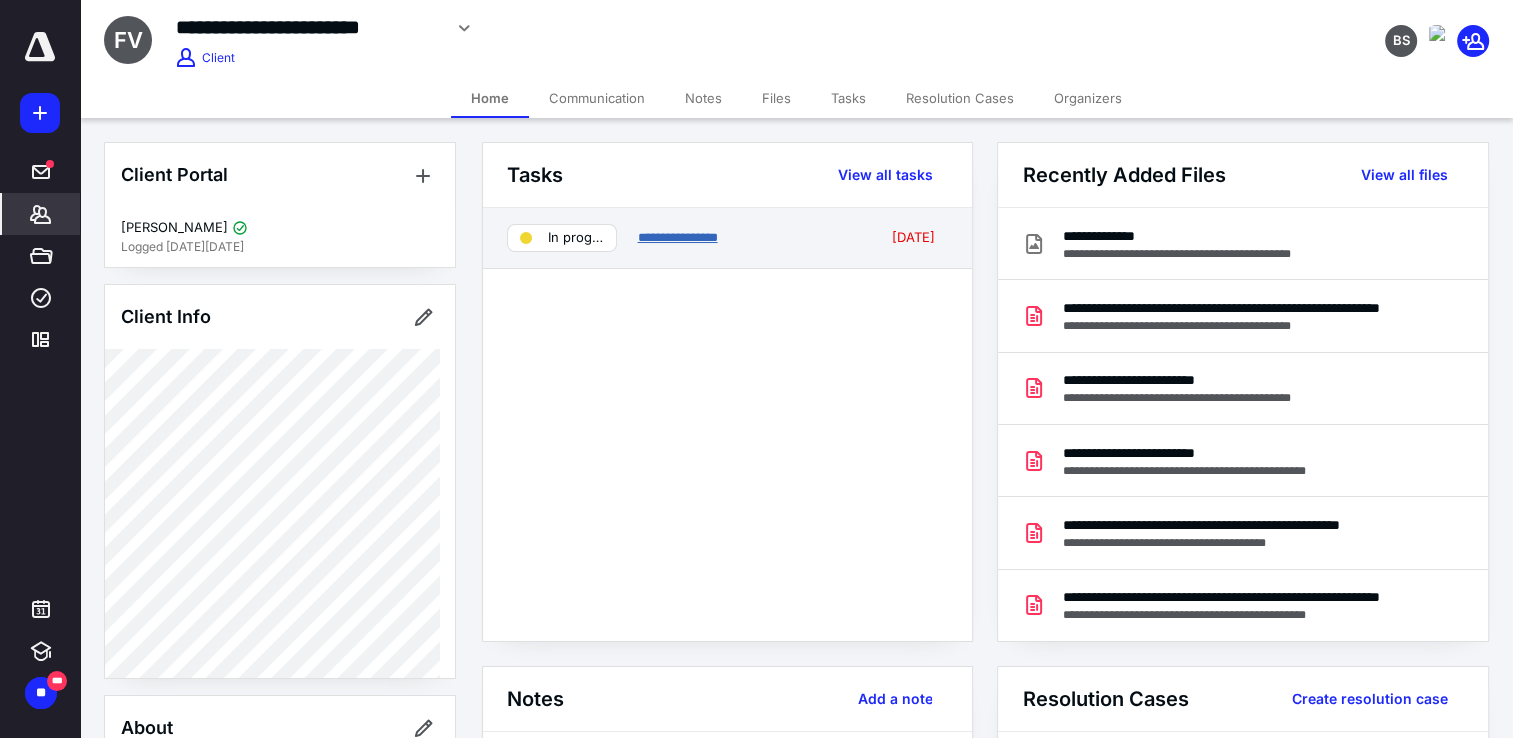 click on "**********" at bounding box center [677, 237] 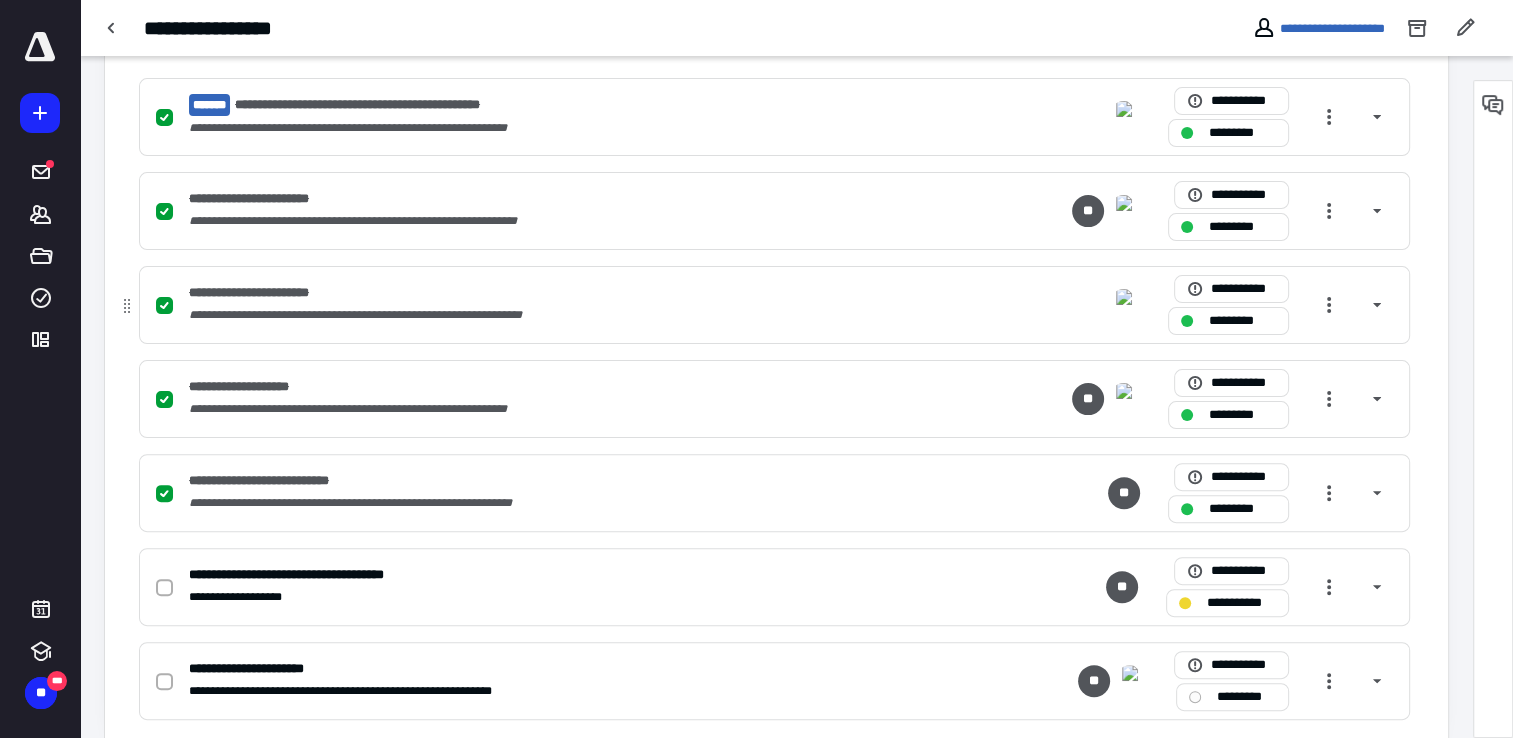 scroll, scrollTop: 530, scrollLeft: 0, axis: vertical 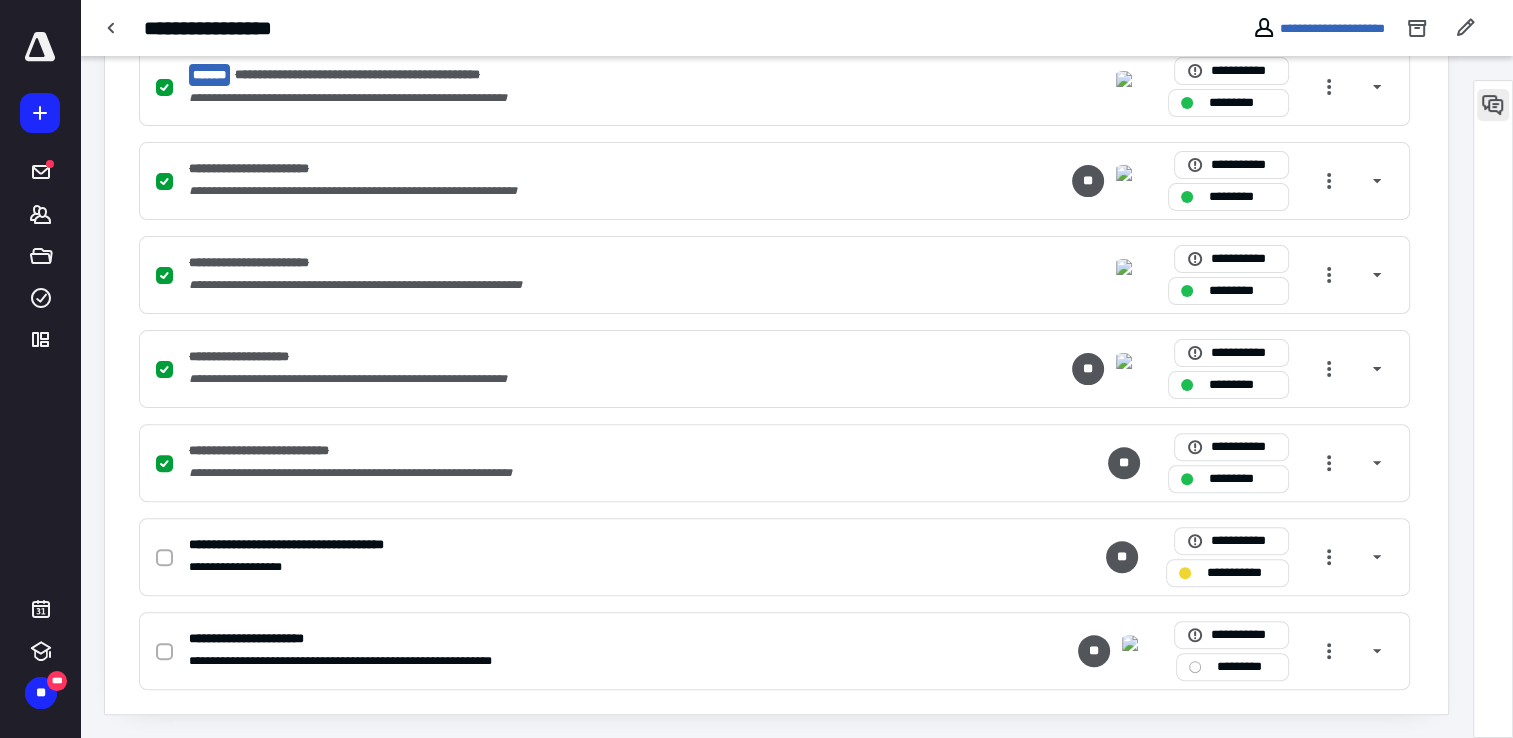 click at bounding box center (1493, 105) 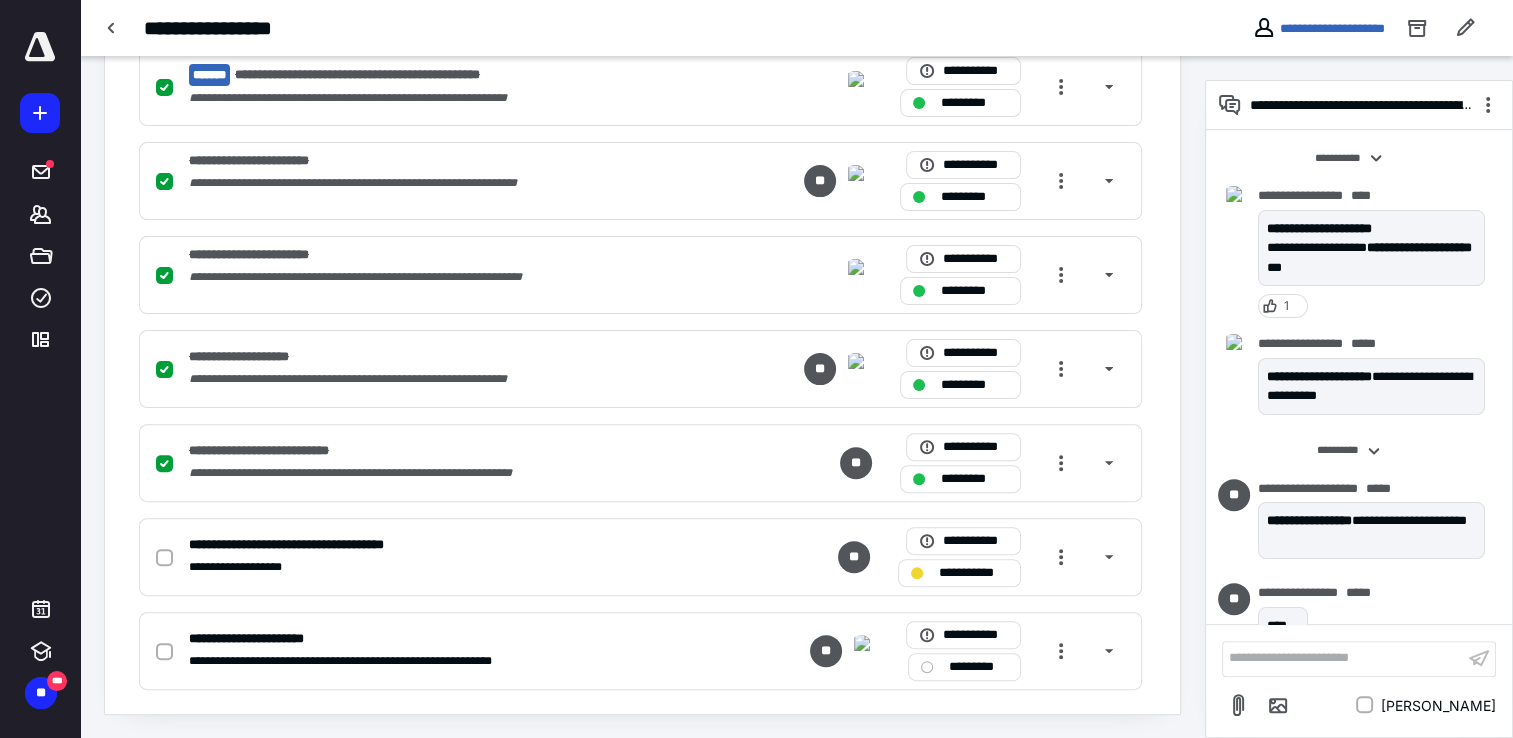 scroll, scrollTop: 920, scrollLeft: 0, axis: vertical 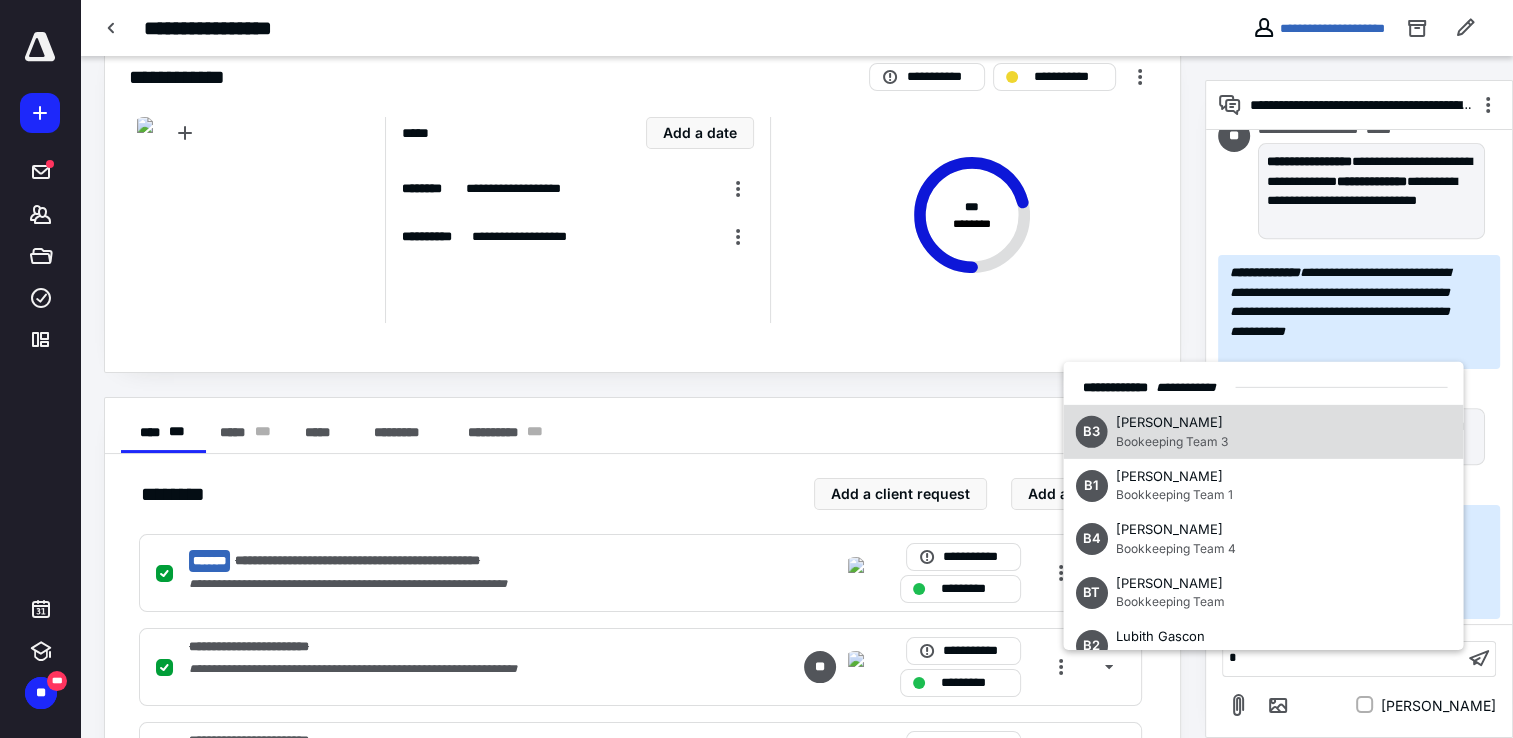 type 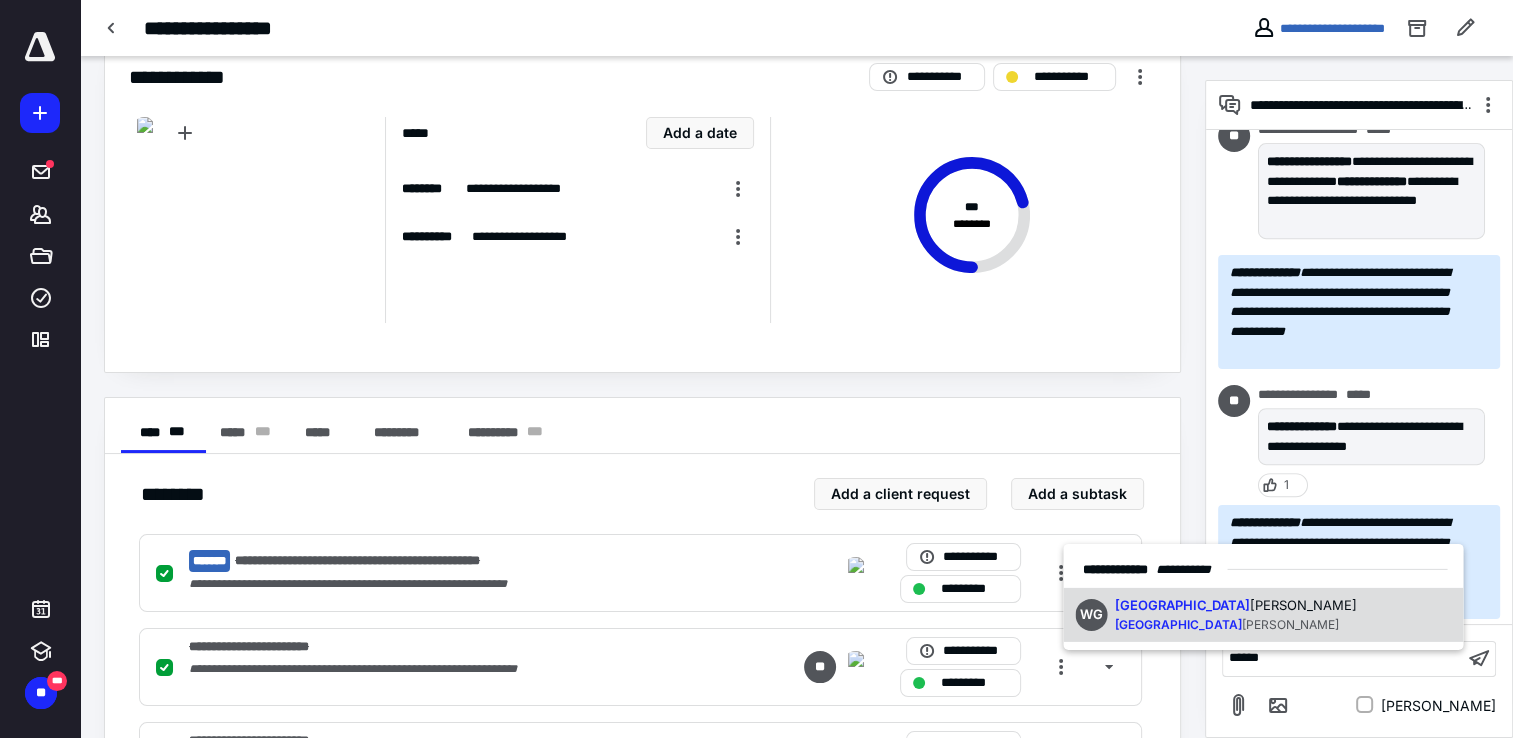 click on "WG Wales [PERSON_NAME] Wales [PERSON_NAME]" at bounding box center (1263, 615) 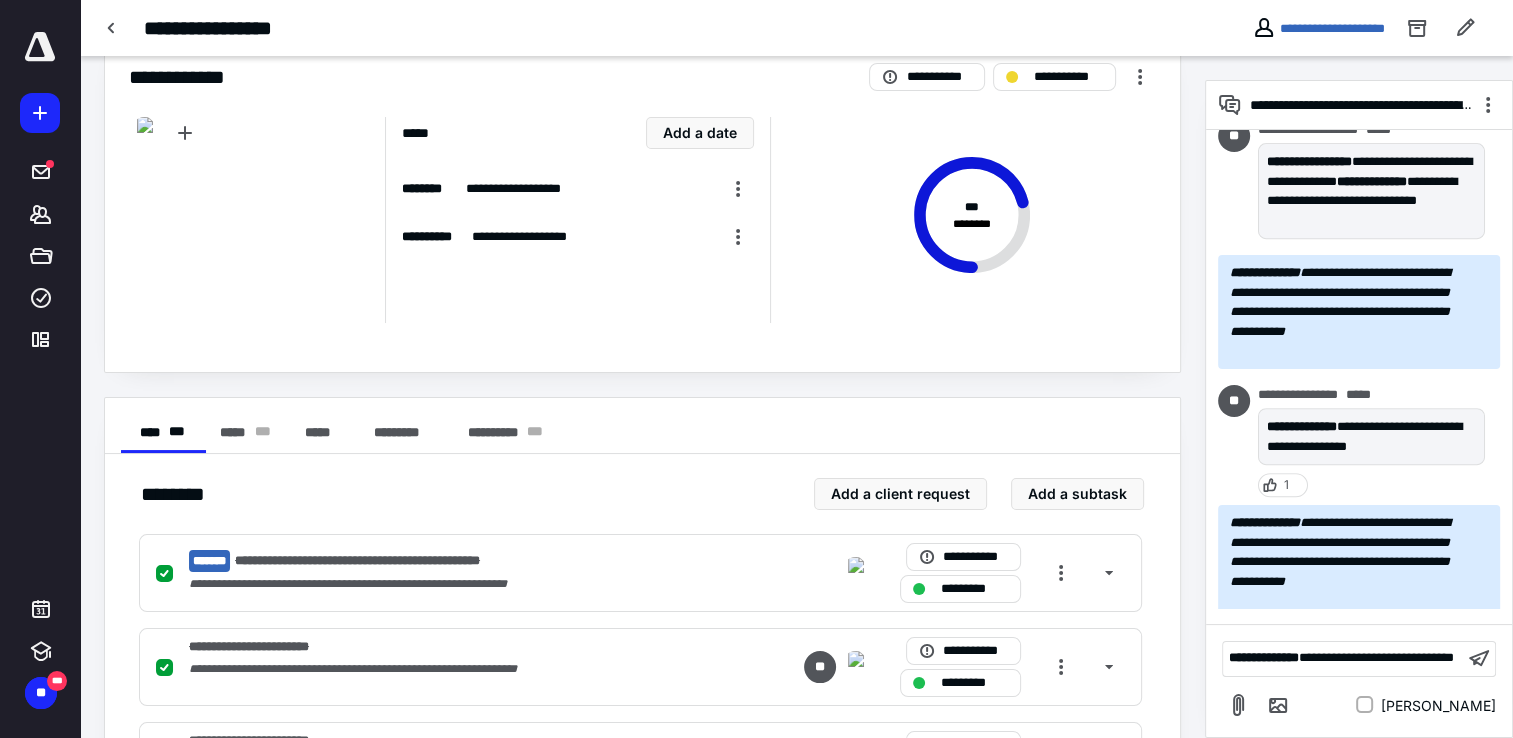 scroll, scrollTop: 1064, scrollLeft: 0, axis: vertical 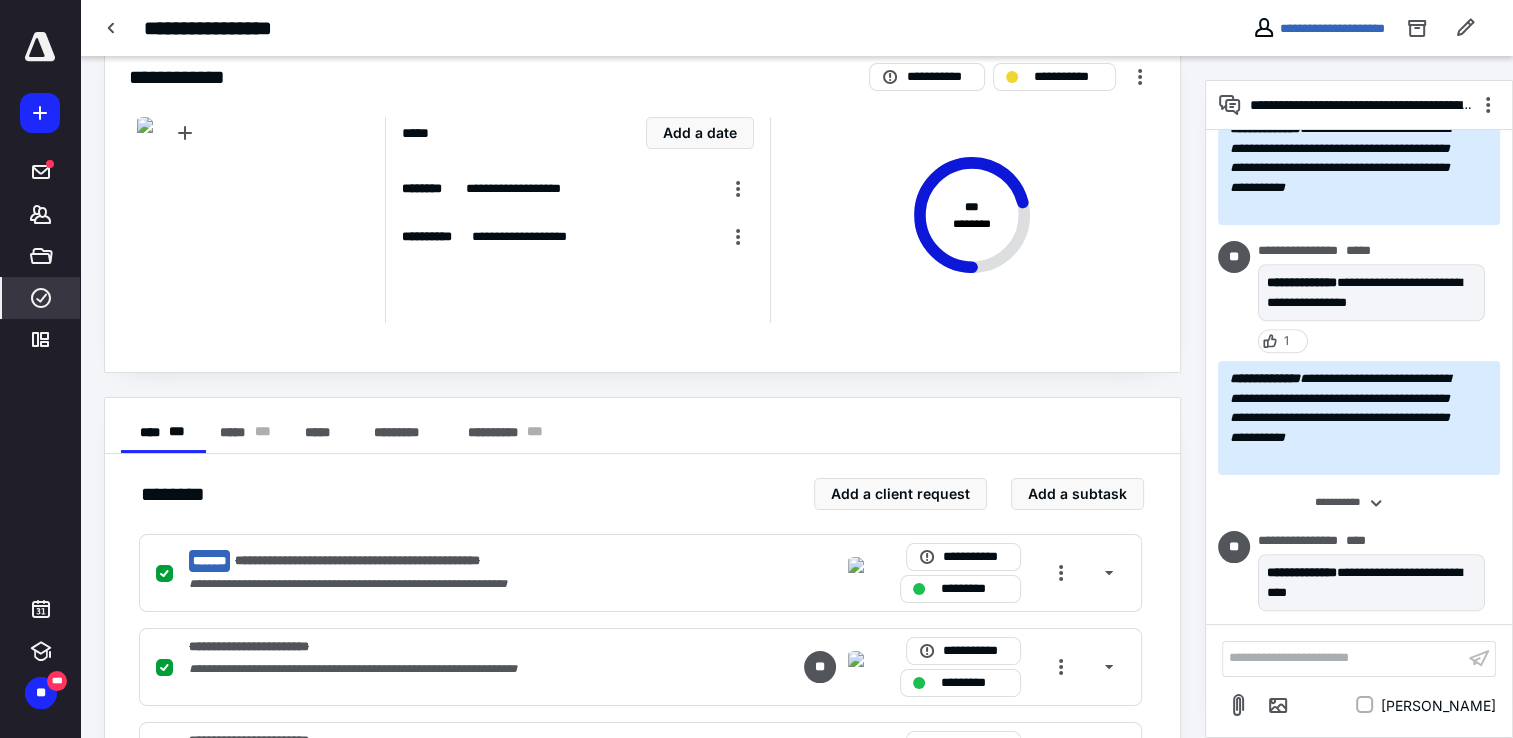 click 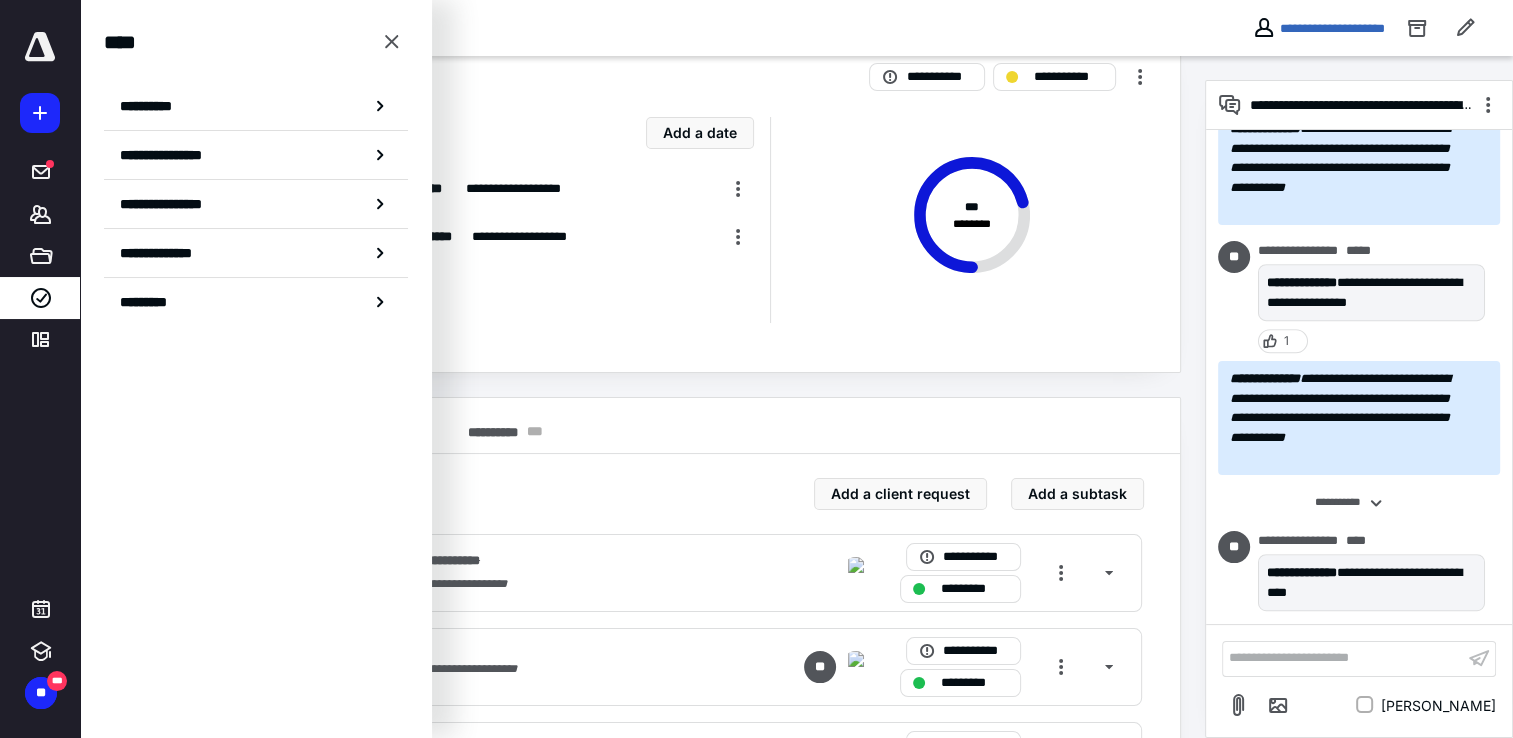 click on "**********" at bounding box center [256, 106] 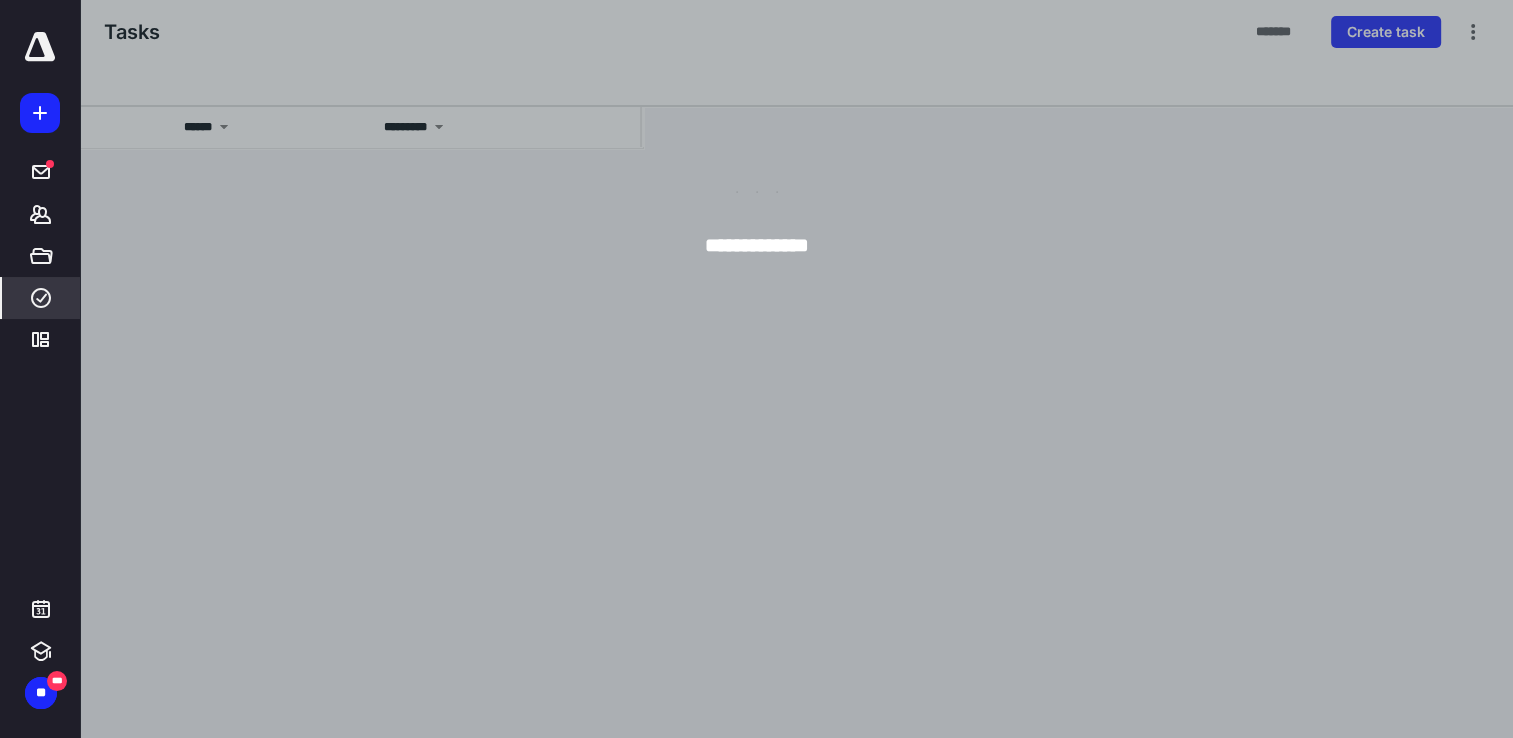 scroll, scrollTop: 0, scrollLeft: 0, axis: both 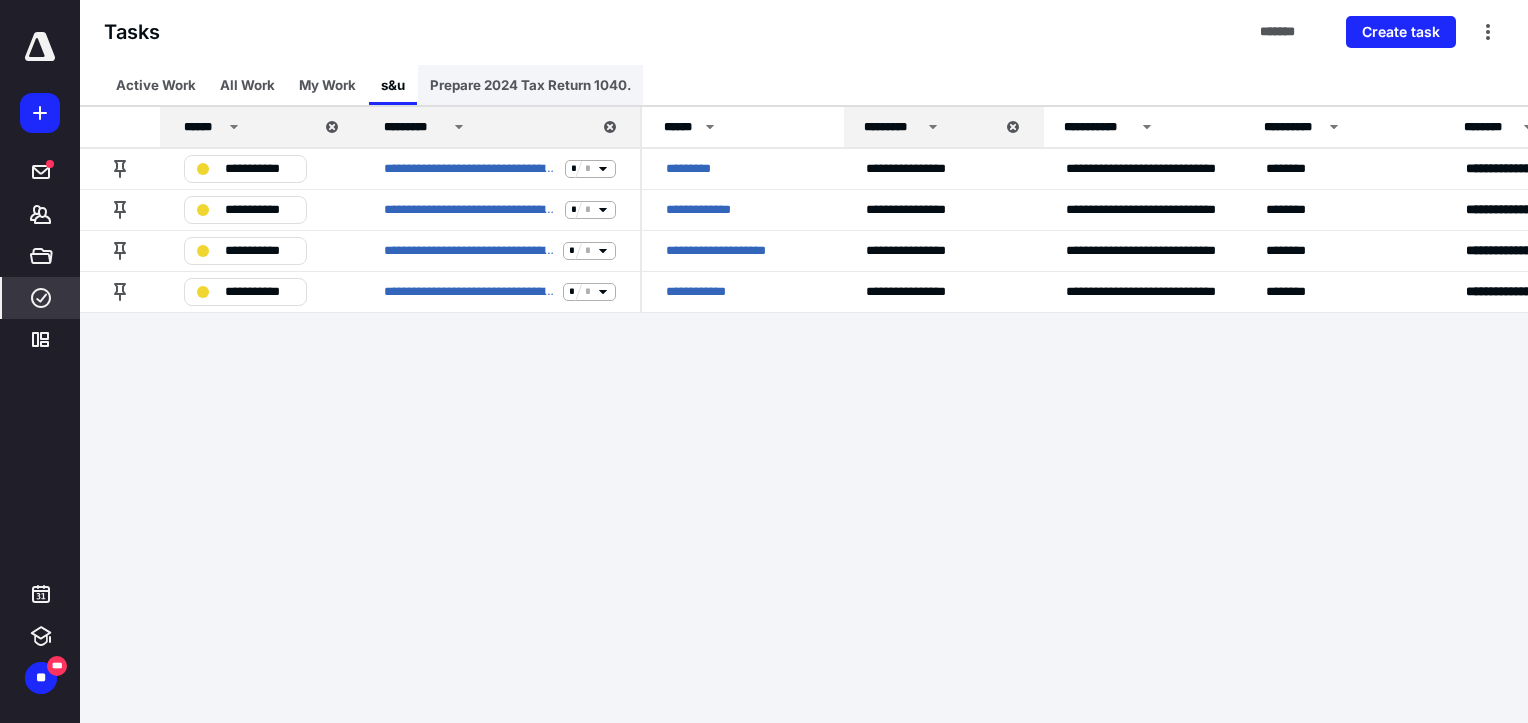 click on "Prepare 2024 Tax Return 1040." at bounding box center [530, 85] 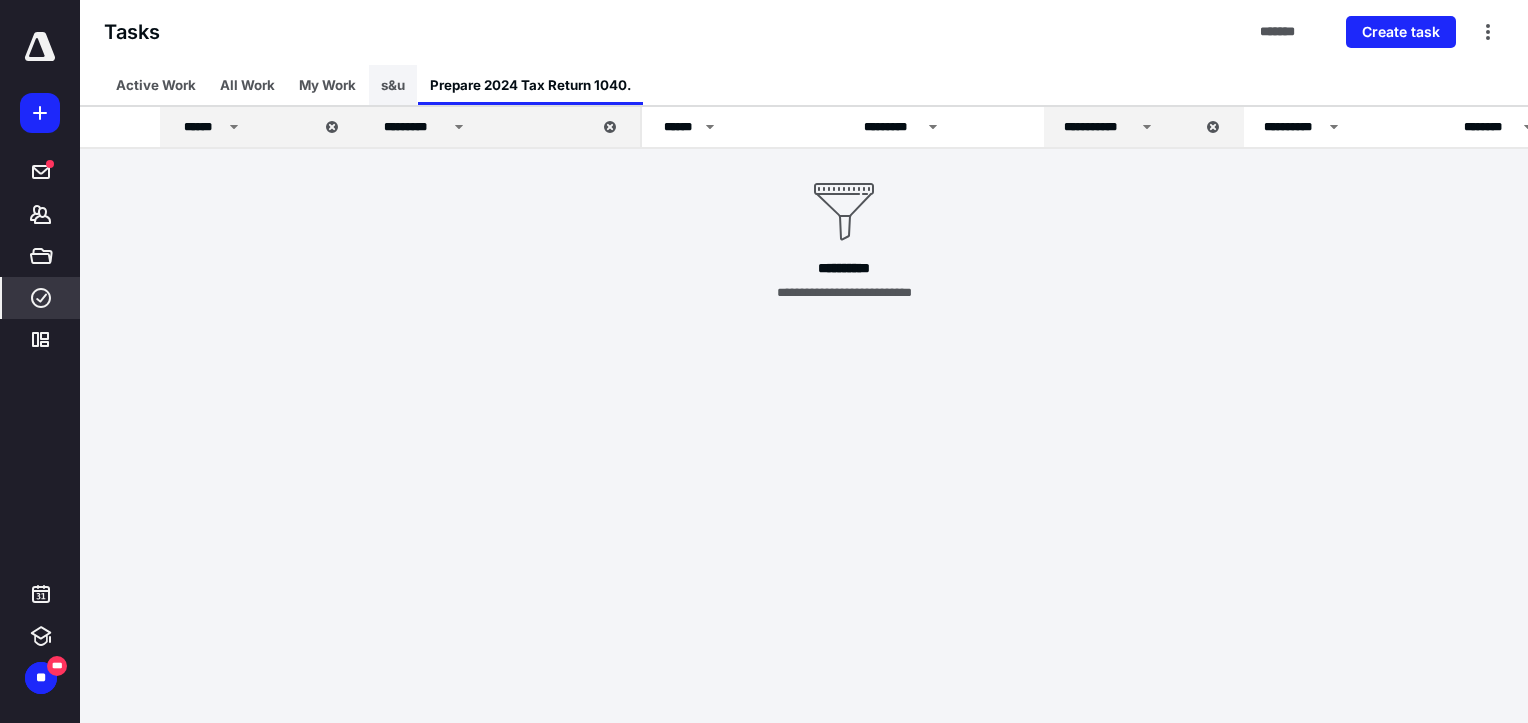 click on "s&u" at bounding box center (393, 85) 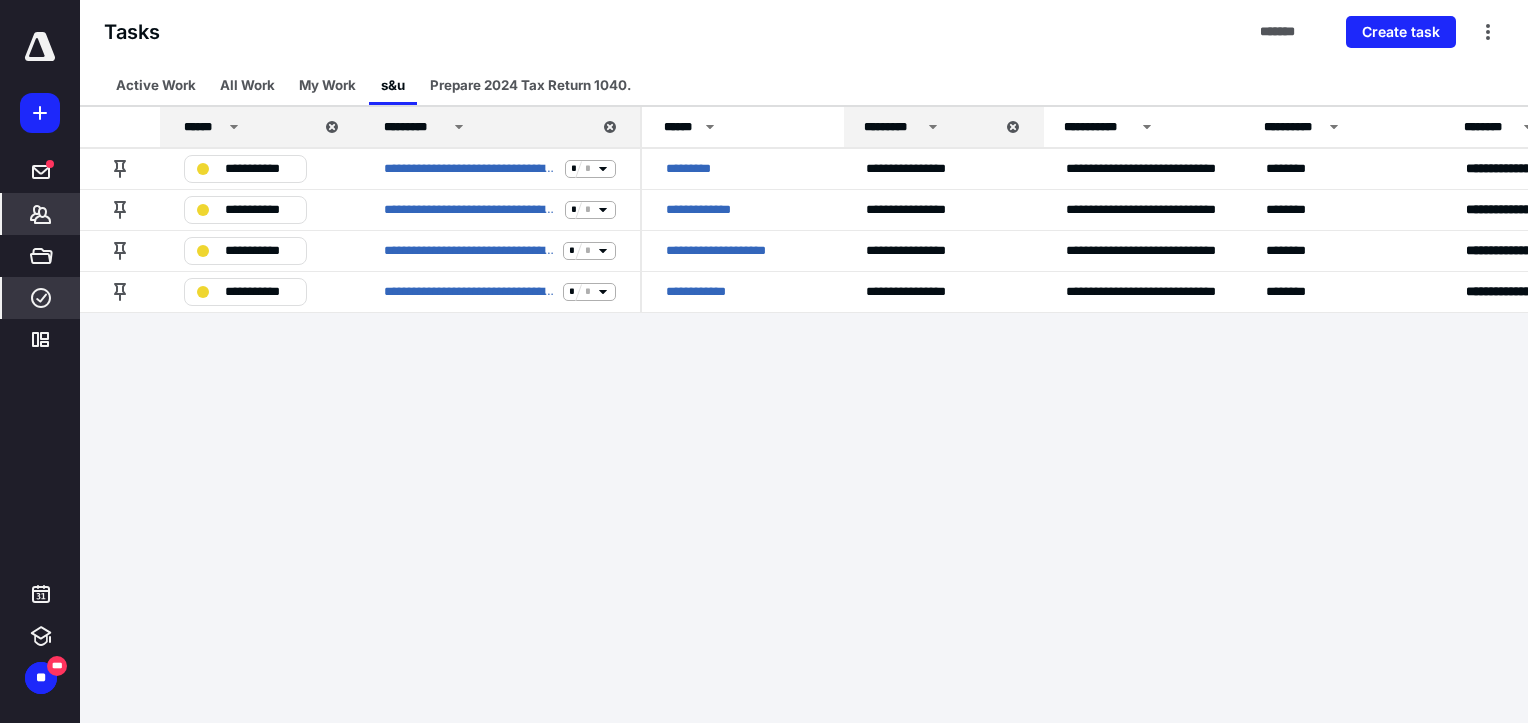 click on "*******" at bounding box center (41, 214) 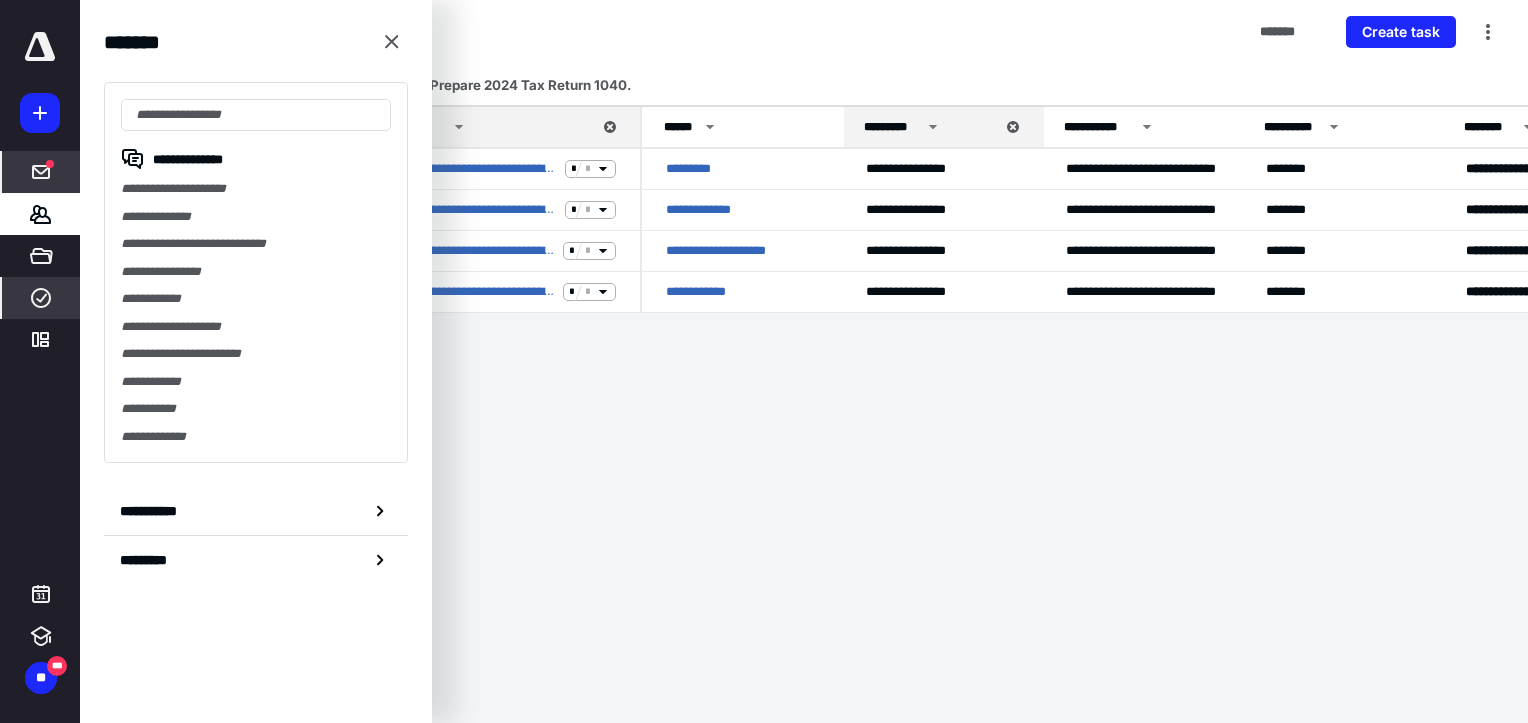 click 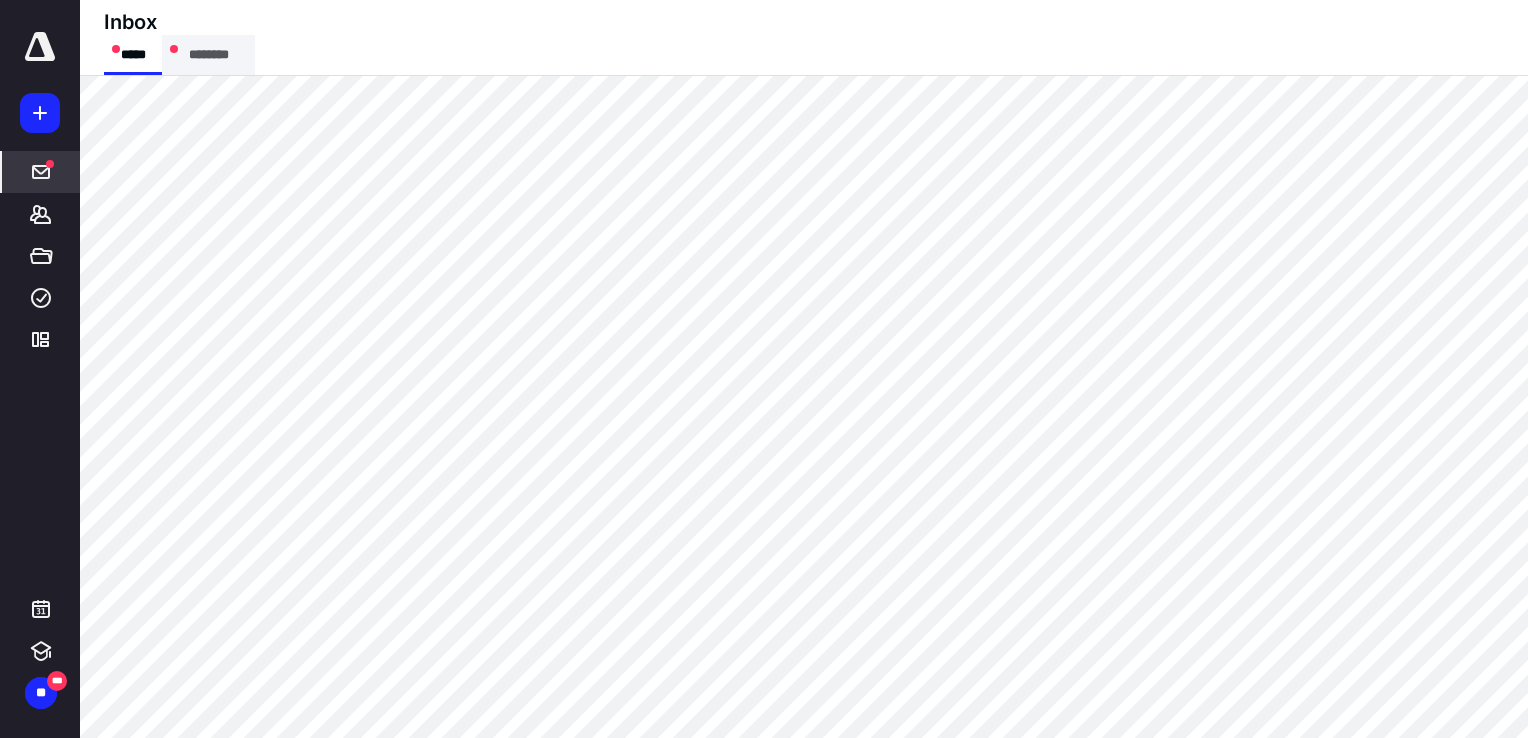 click on "********" at bounding box center (208, 55) 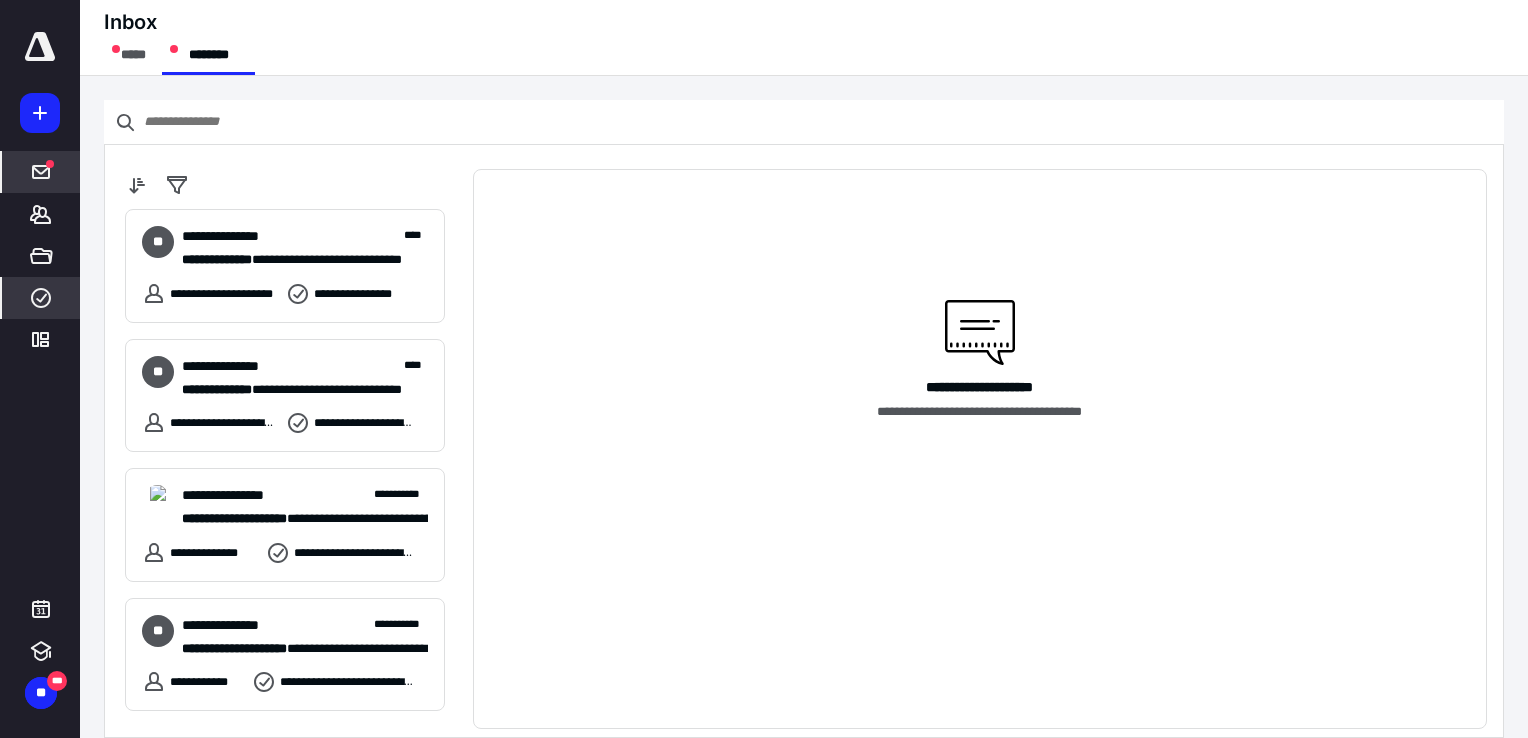 click on "****" at bounding box center [41, 298] 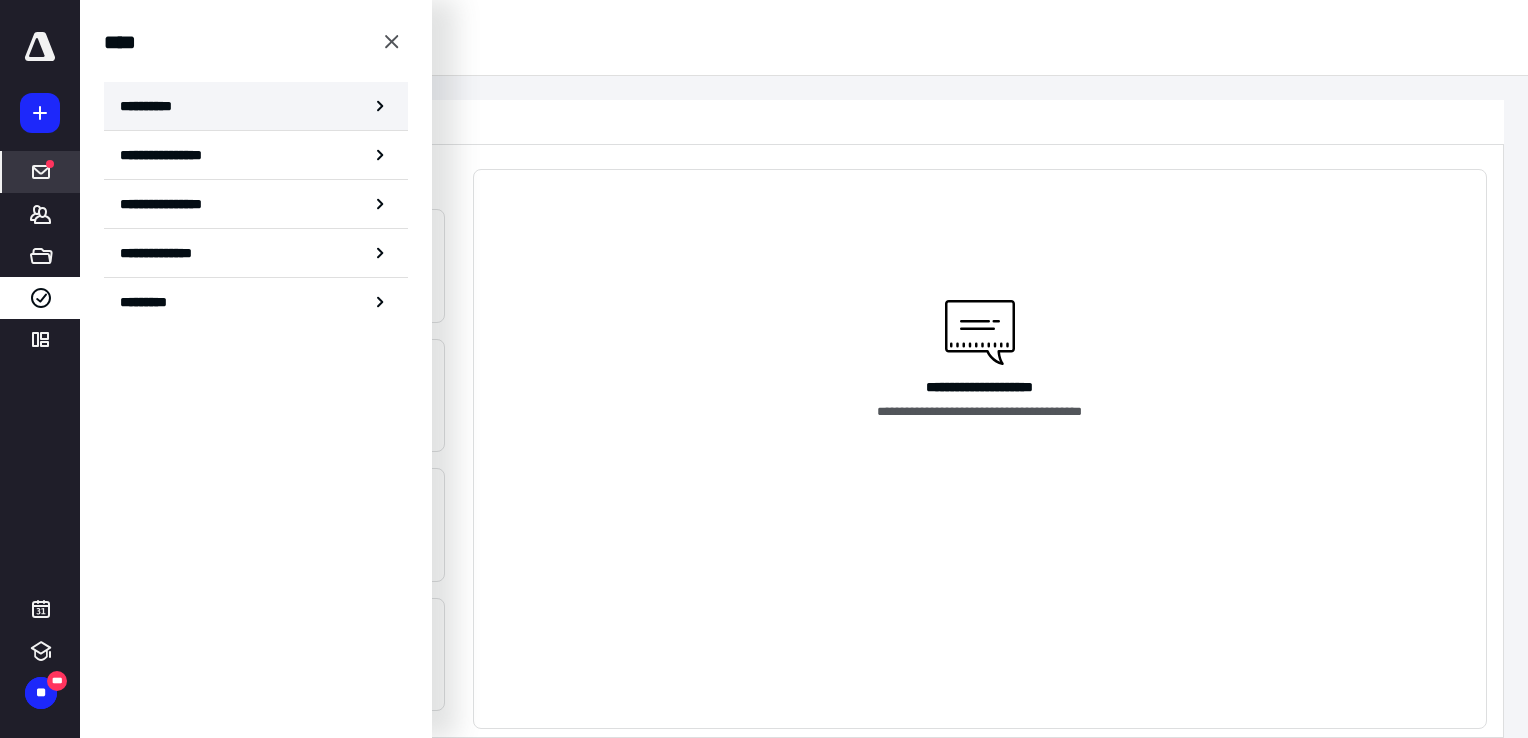 click on "**********" at bounding box center [153, 106] 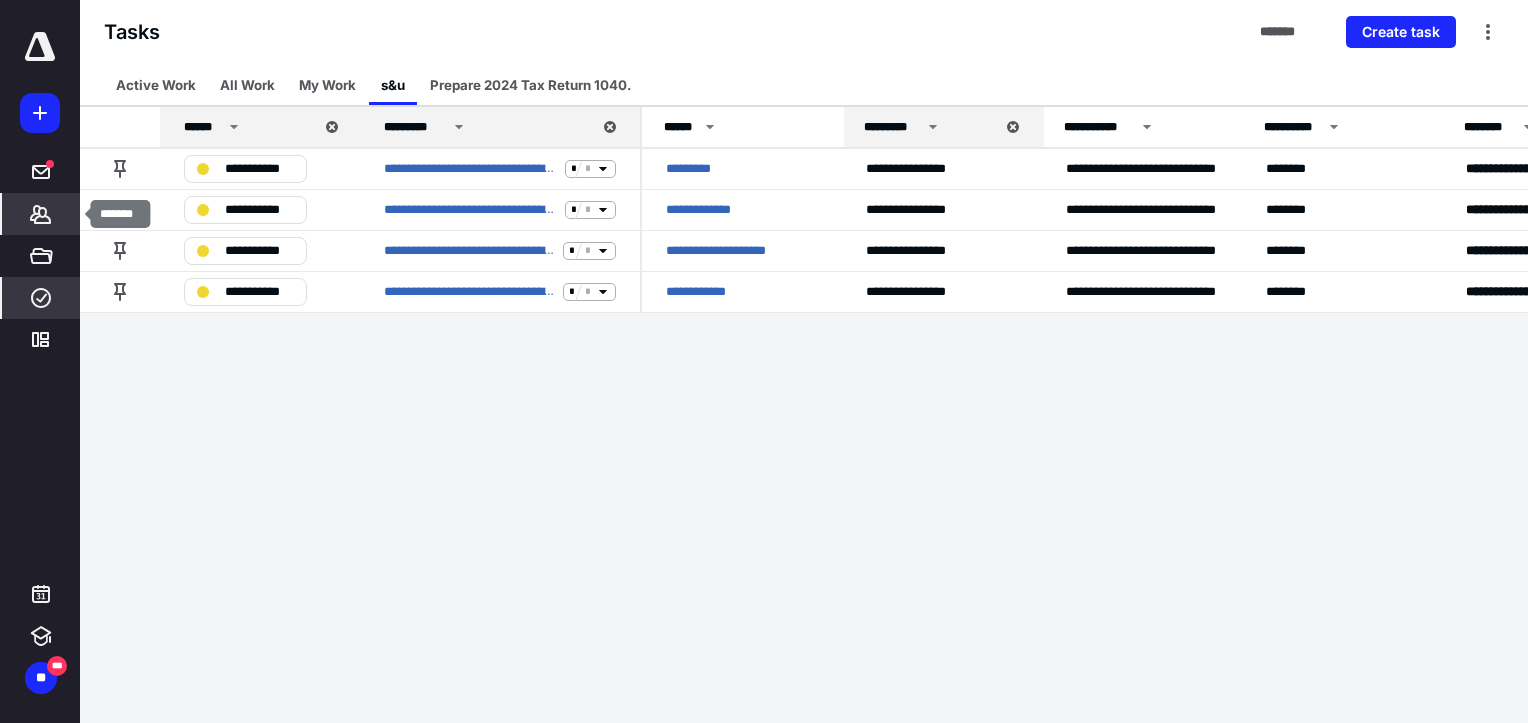 click on "*******" at bounding box center (41, 214) 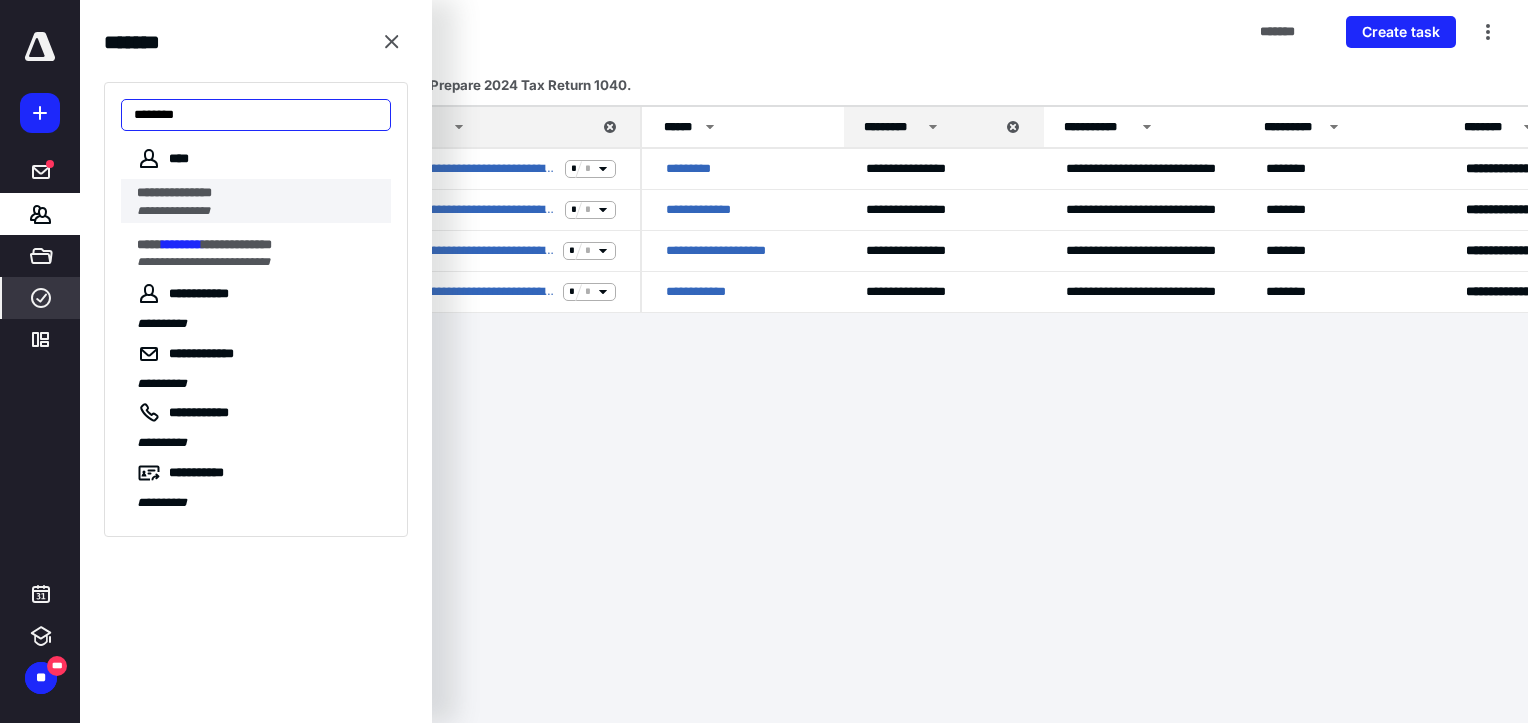 type on "********" 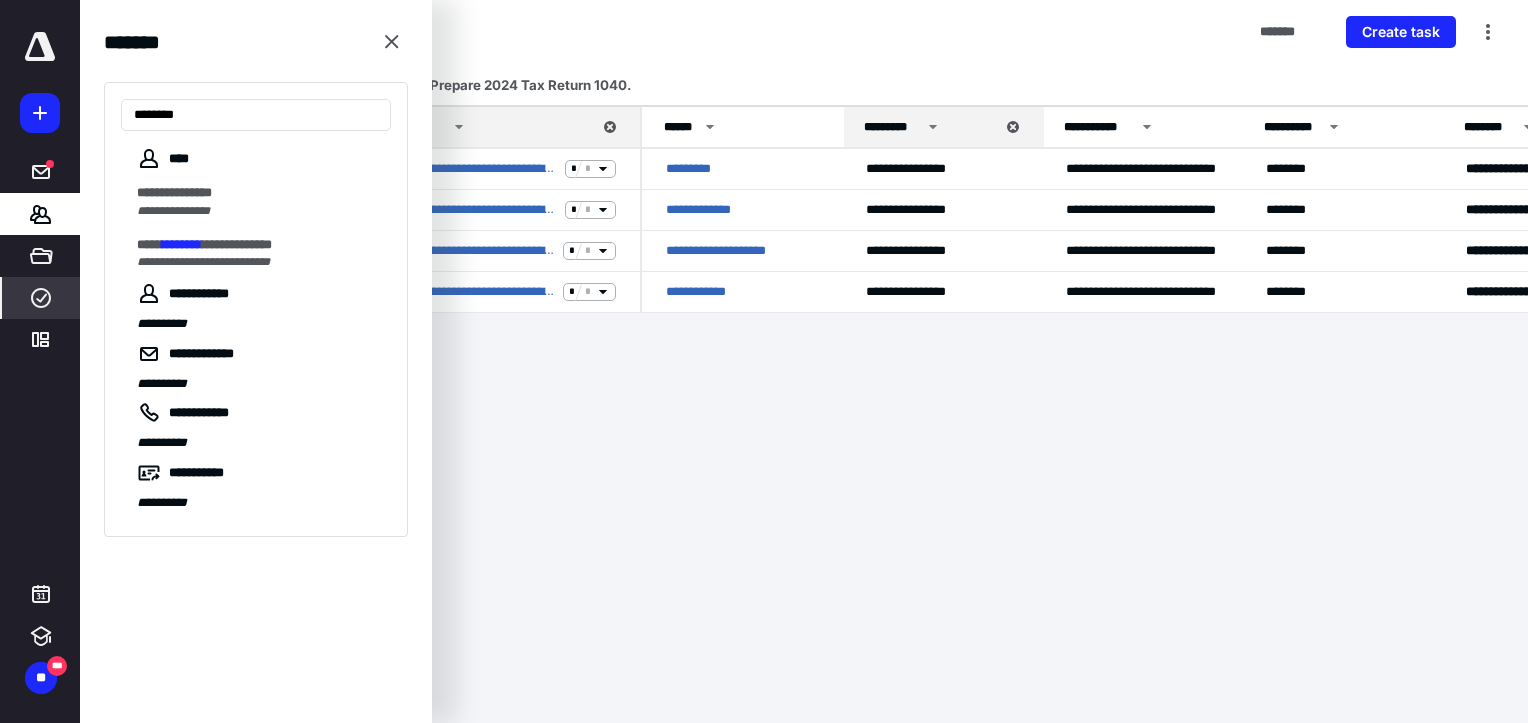 click on "**********" at bounding box center [264, 201] 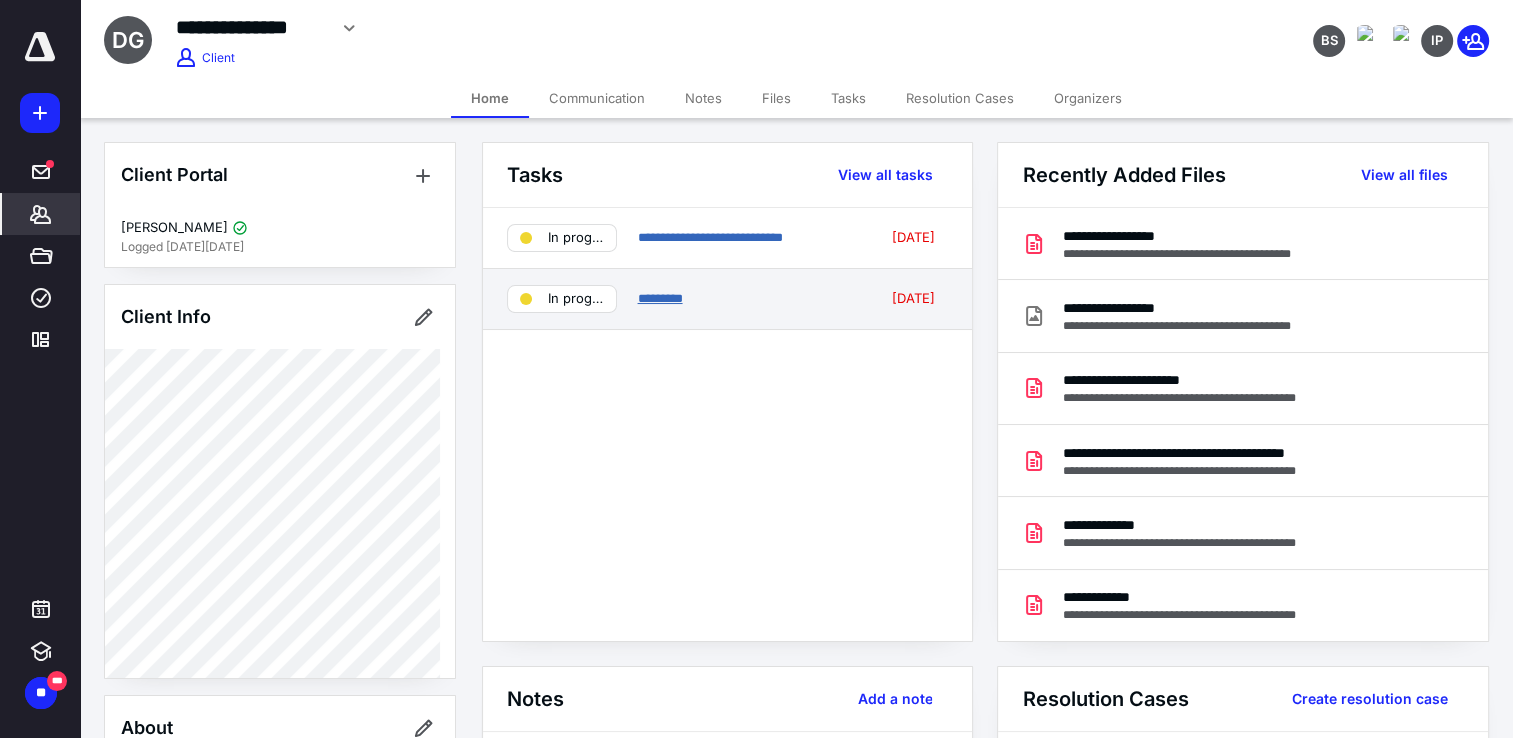 click on "*********" at bounding box center (659, 298) 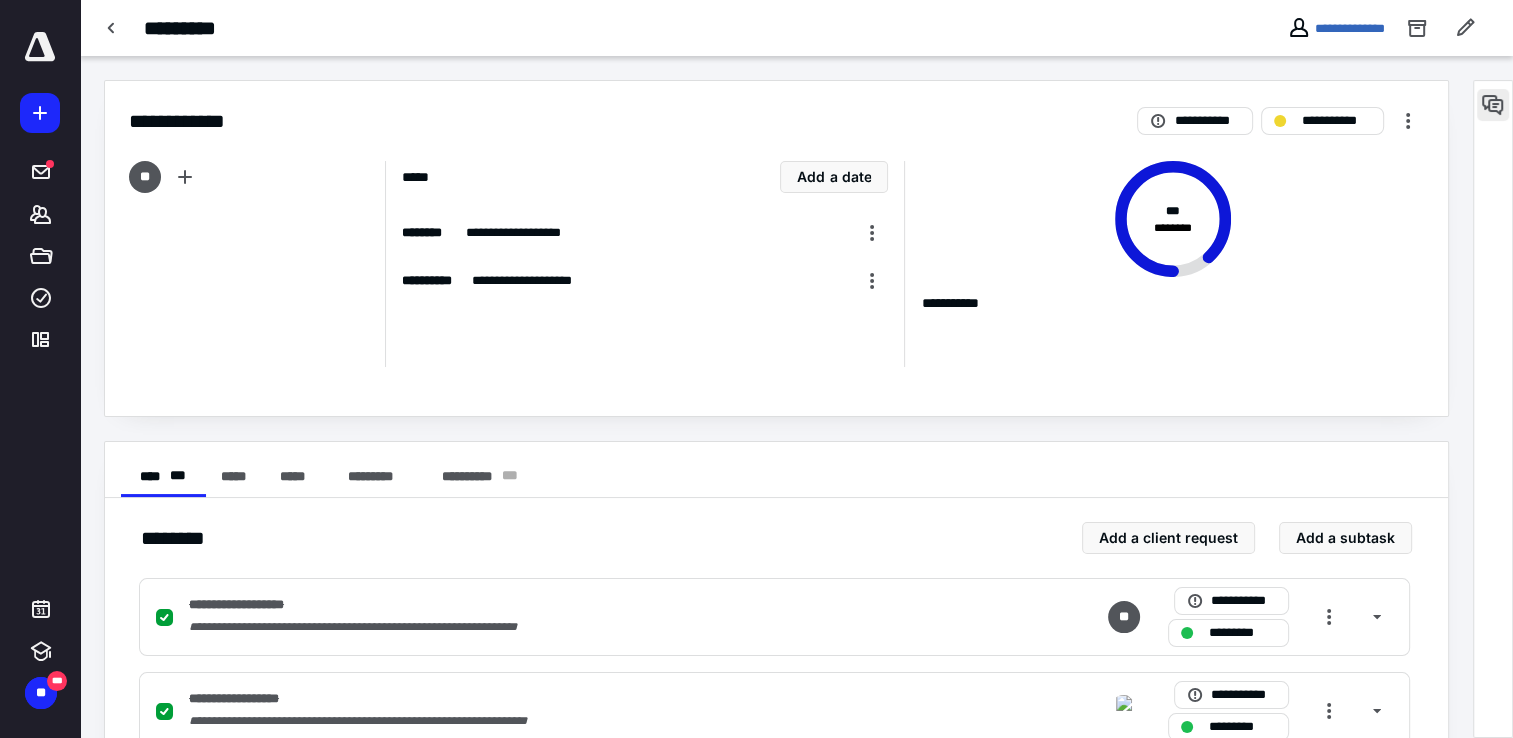 click at bounding box center (1493, 105) 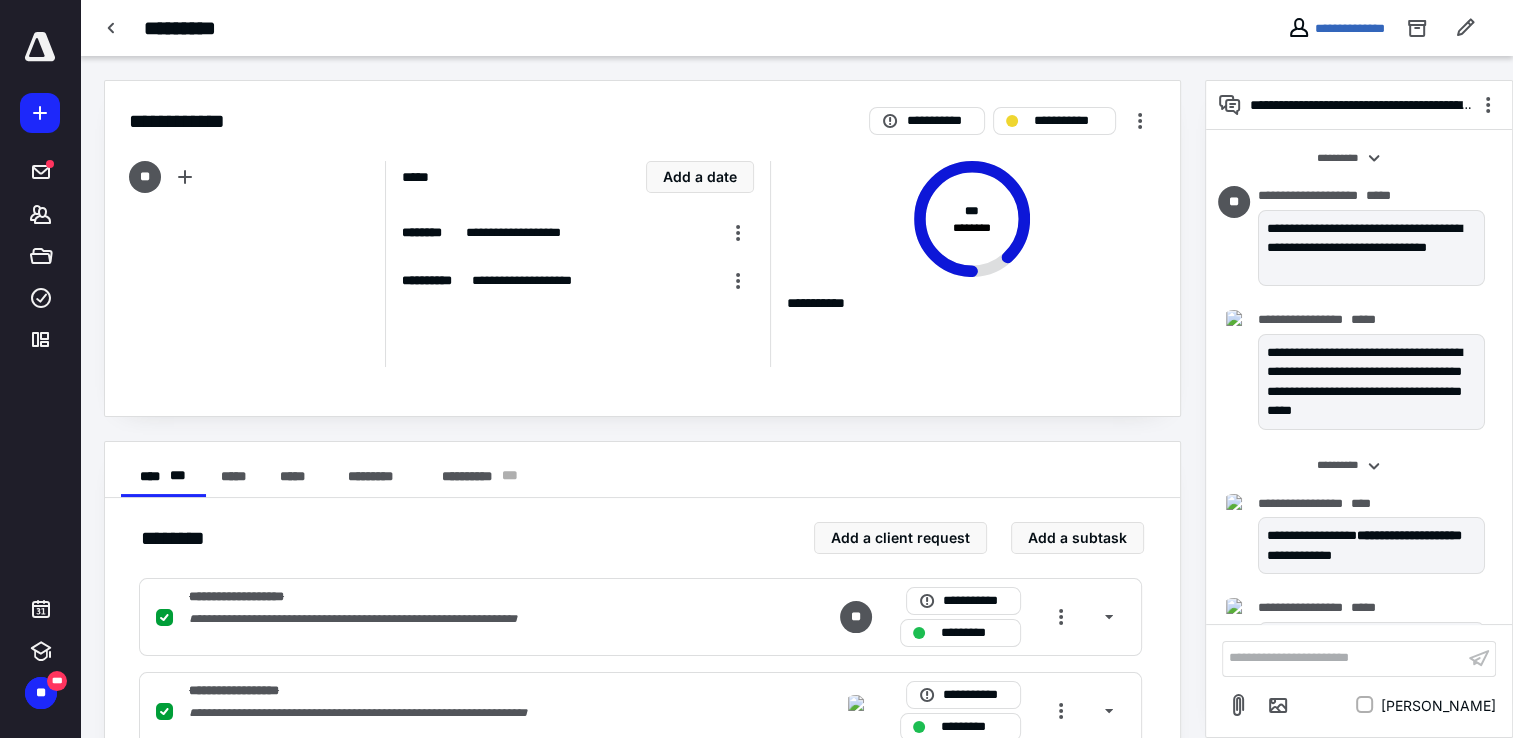 scroll, scrollTop: 6514, scrollLeft: 0, axis: vertical 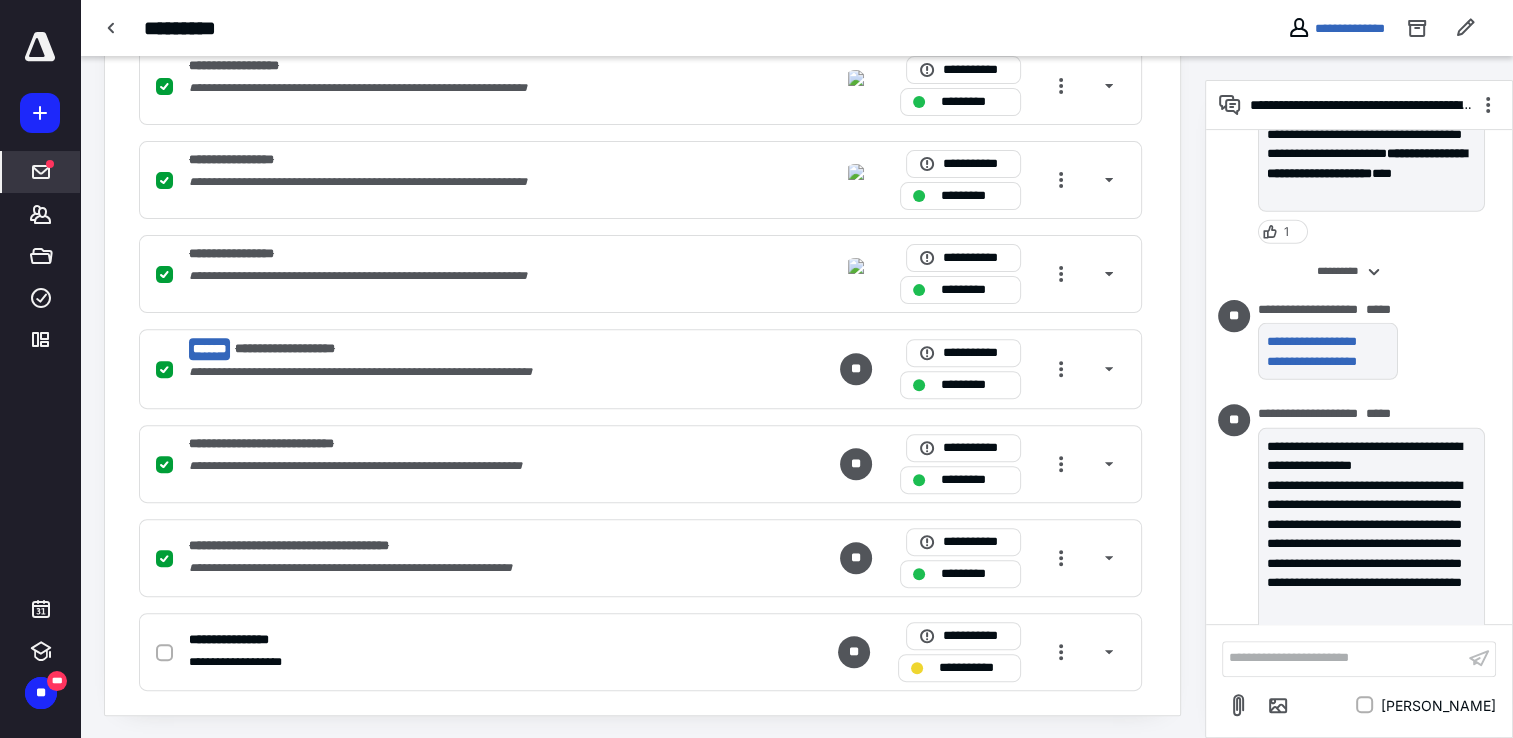 drag, startPoint x: 16, startPoint y: 152, endPoint x: 25, endPoint y: 159, distance: 11.401754 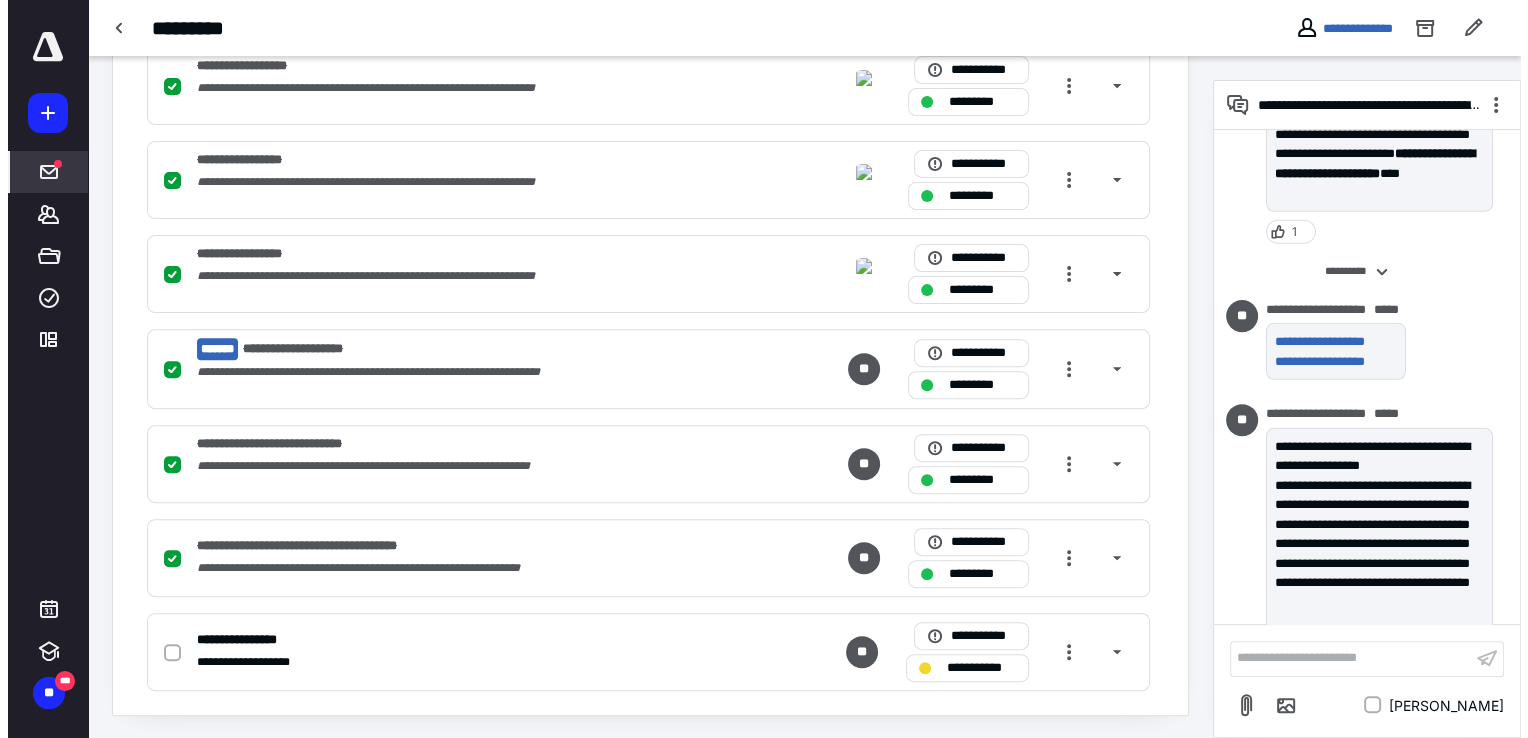 scroll, scrollTop: 0, scrollLeft: 0, axis: both 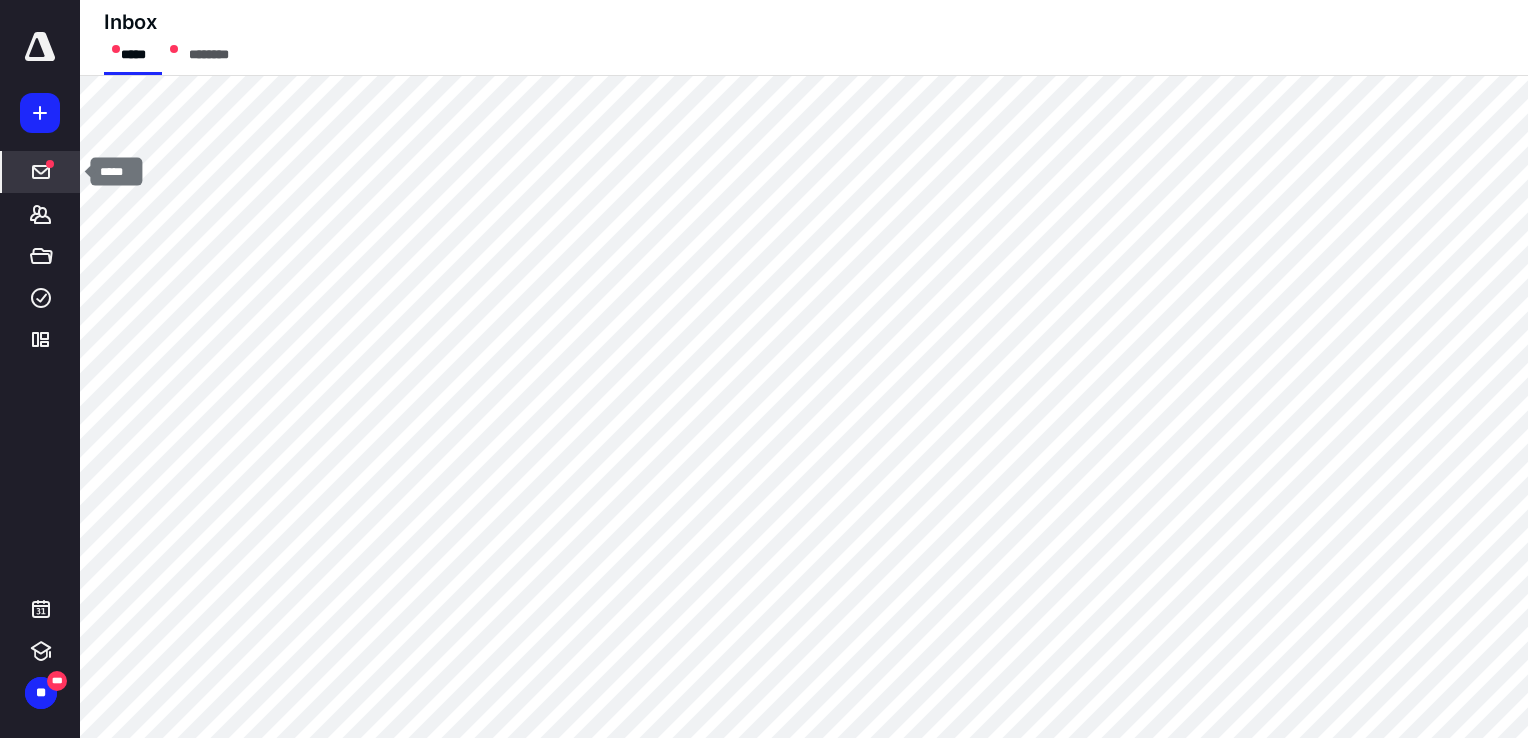 click at bounding box center [41, 172] 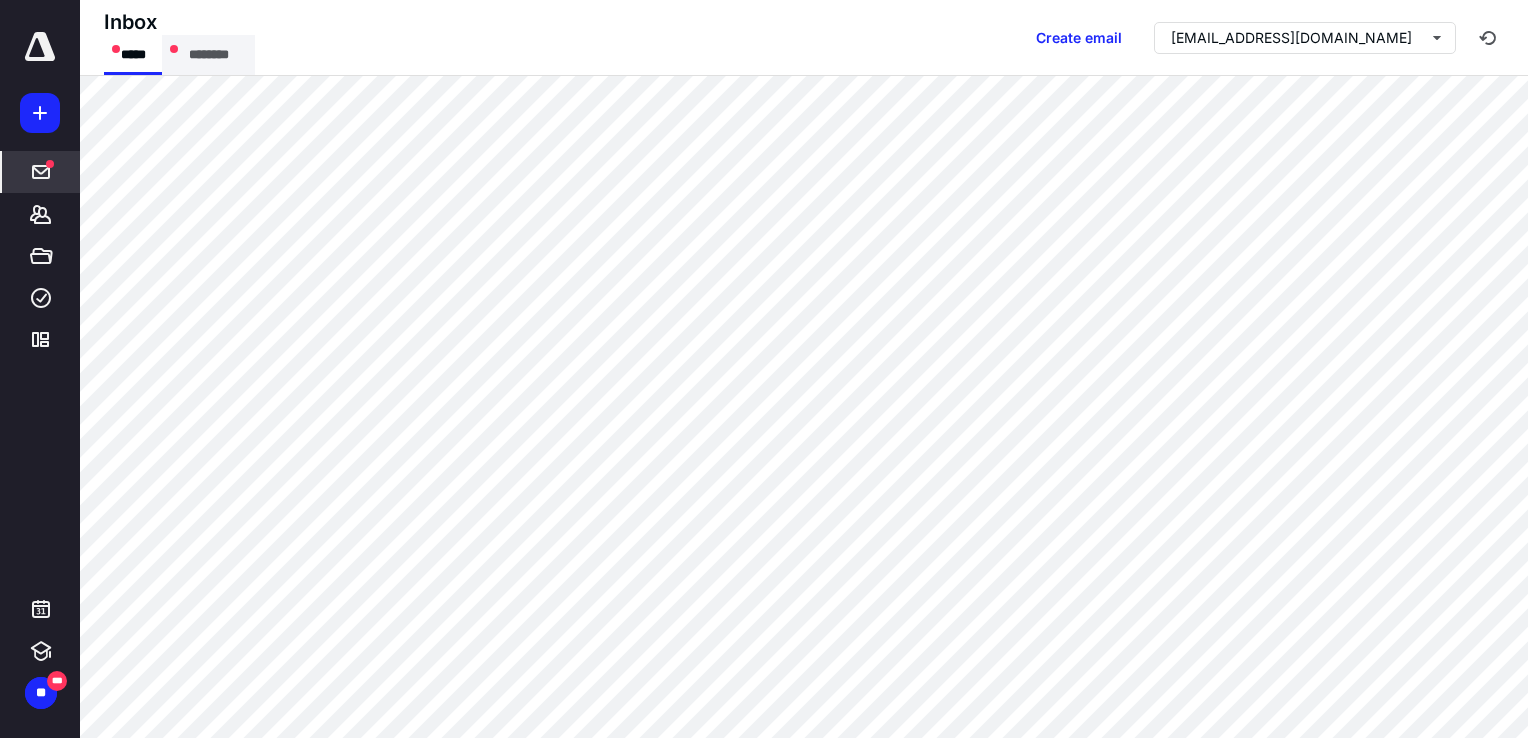 click on "********" at bounding box center [208, 55] 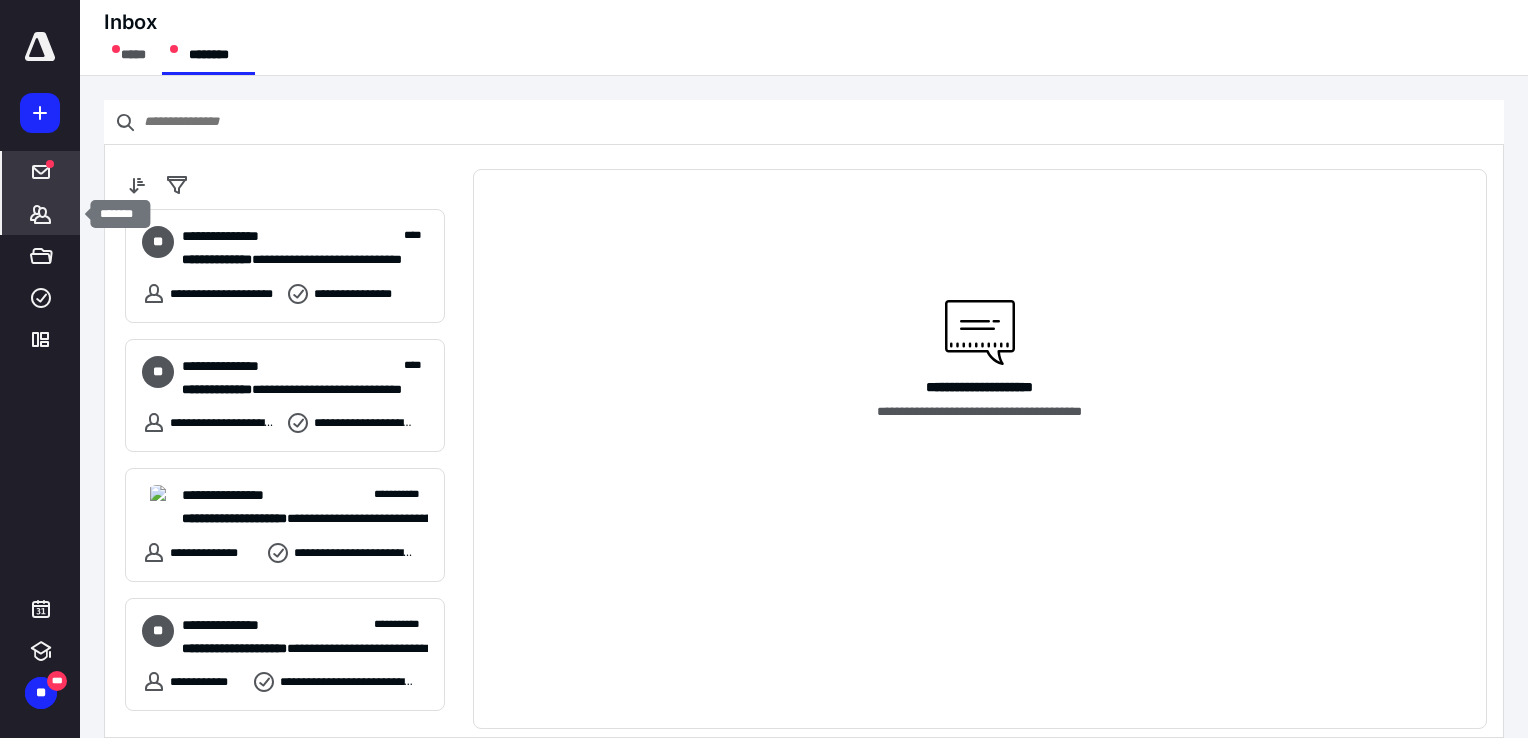 click 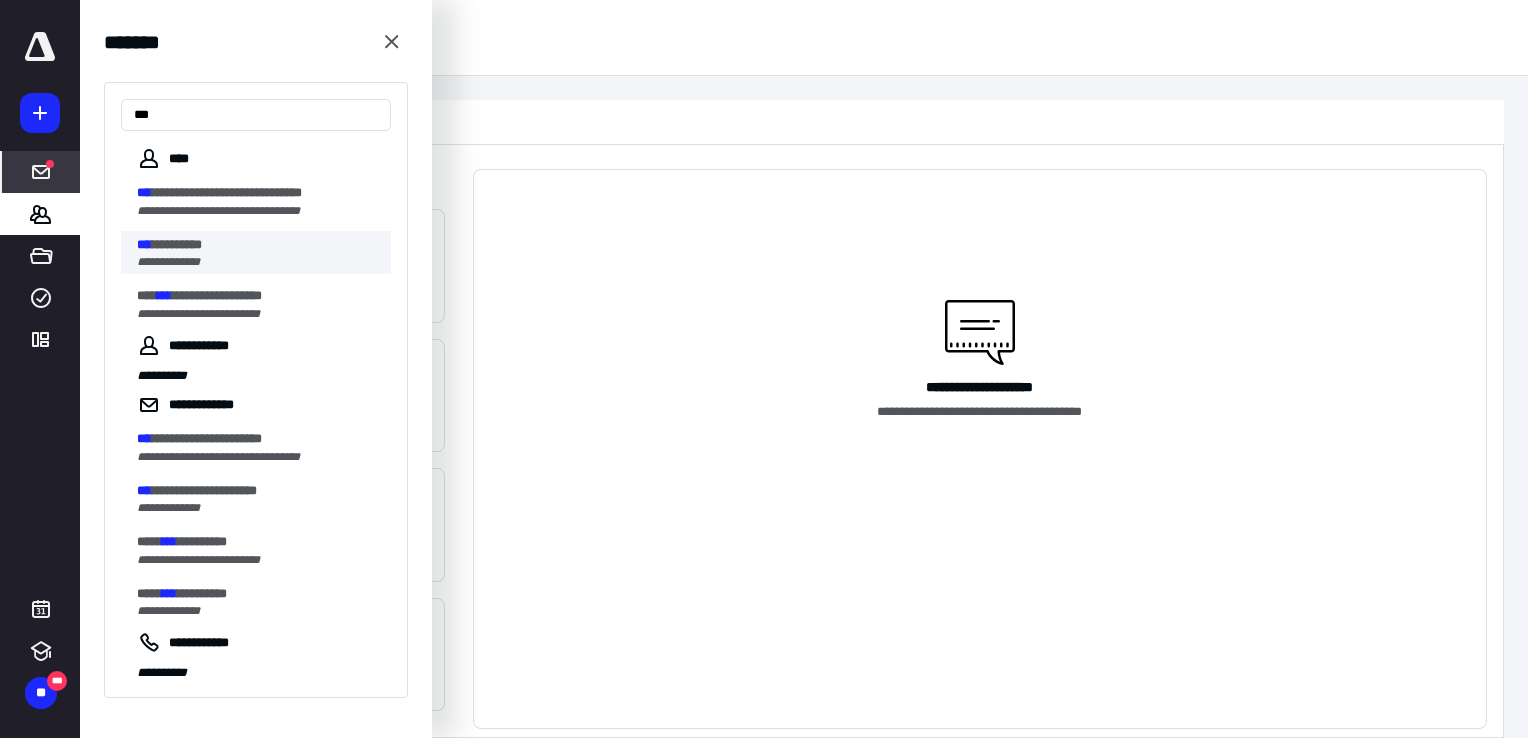type on "***" 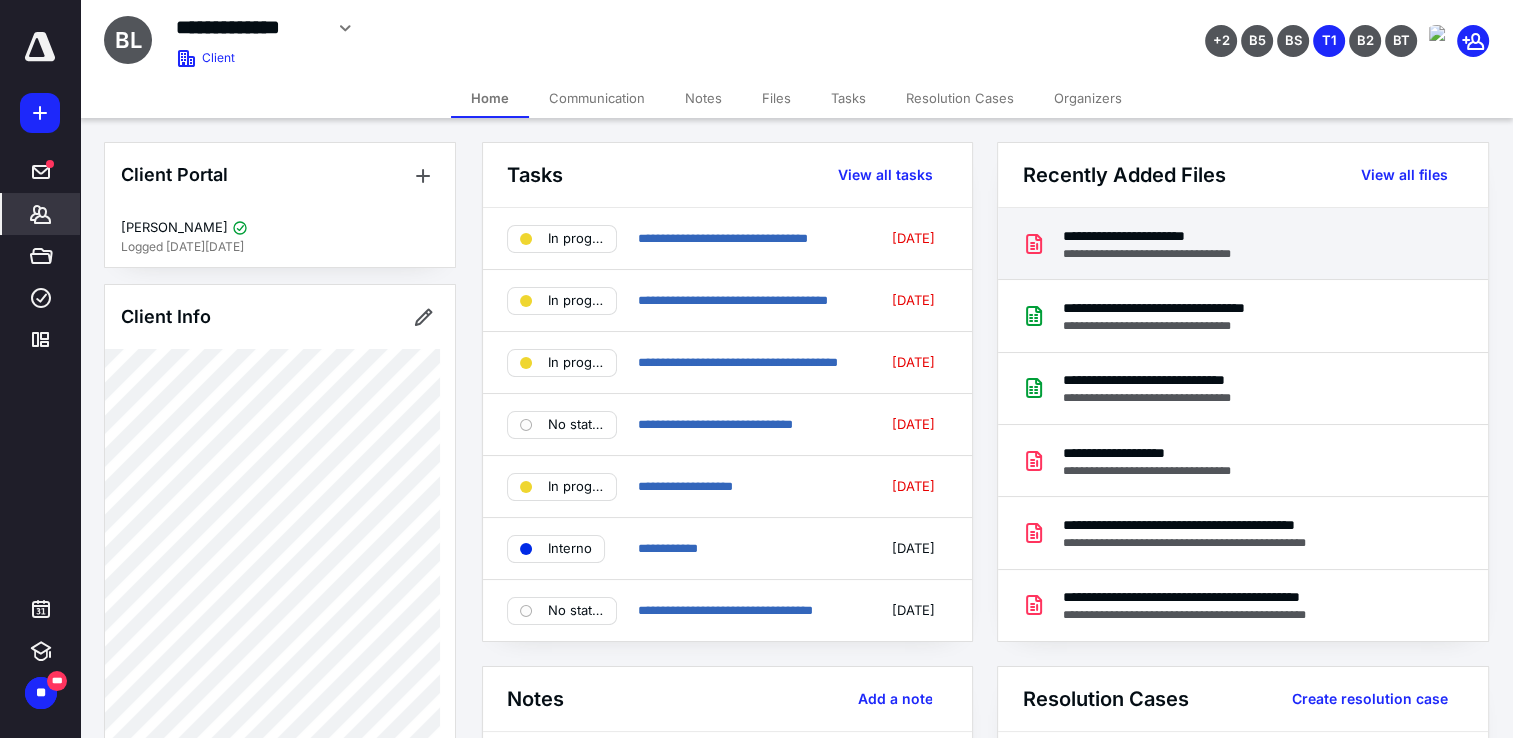 click on "**********" at bounding box center (1242, 244) 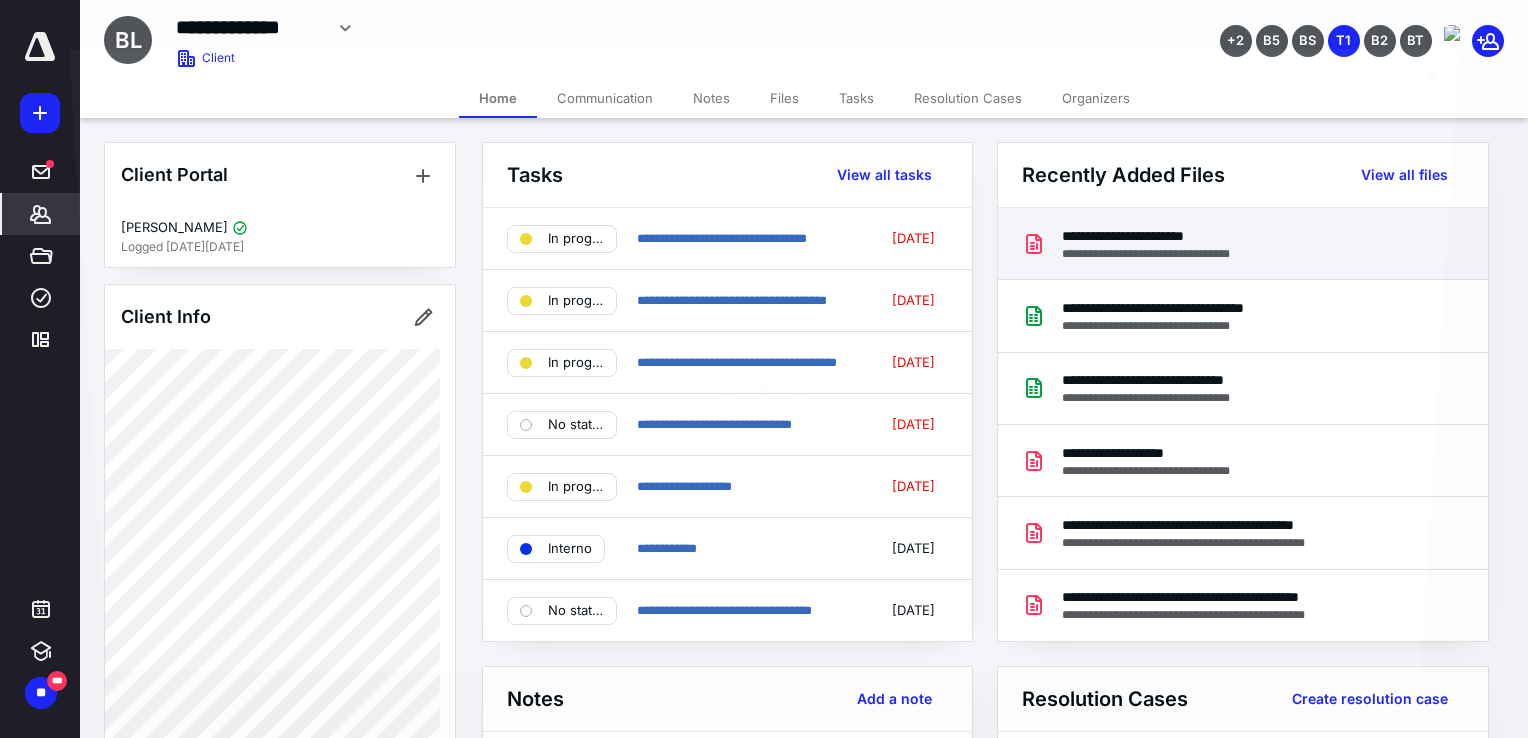 click at bounding box center [764, 385] 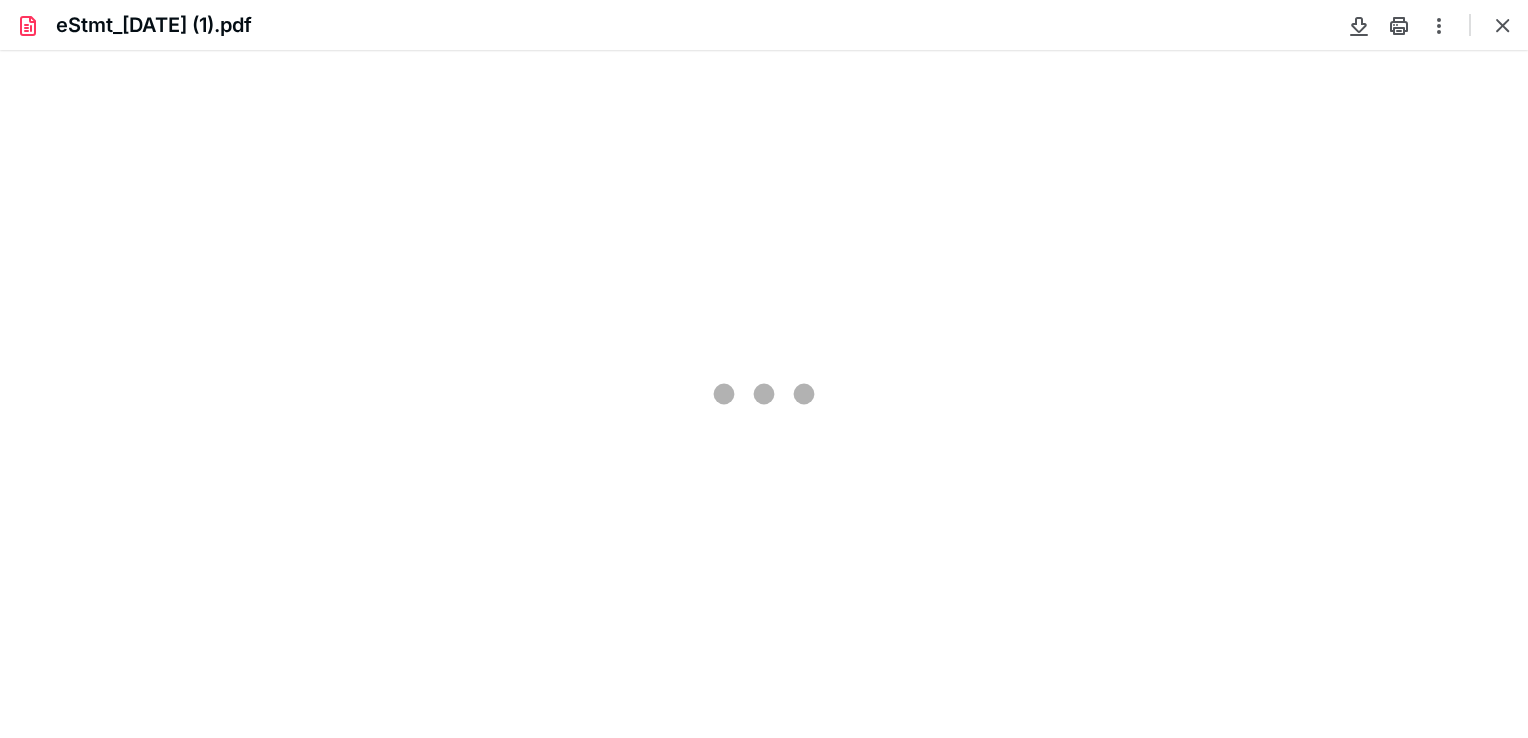 scroll, scrollTop: 0, scrollLeft: 0, axis: both 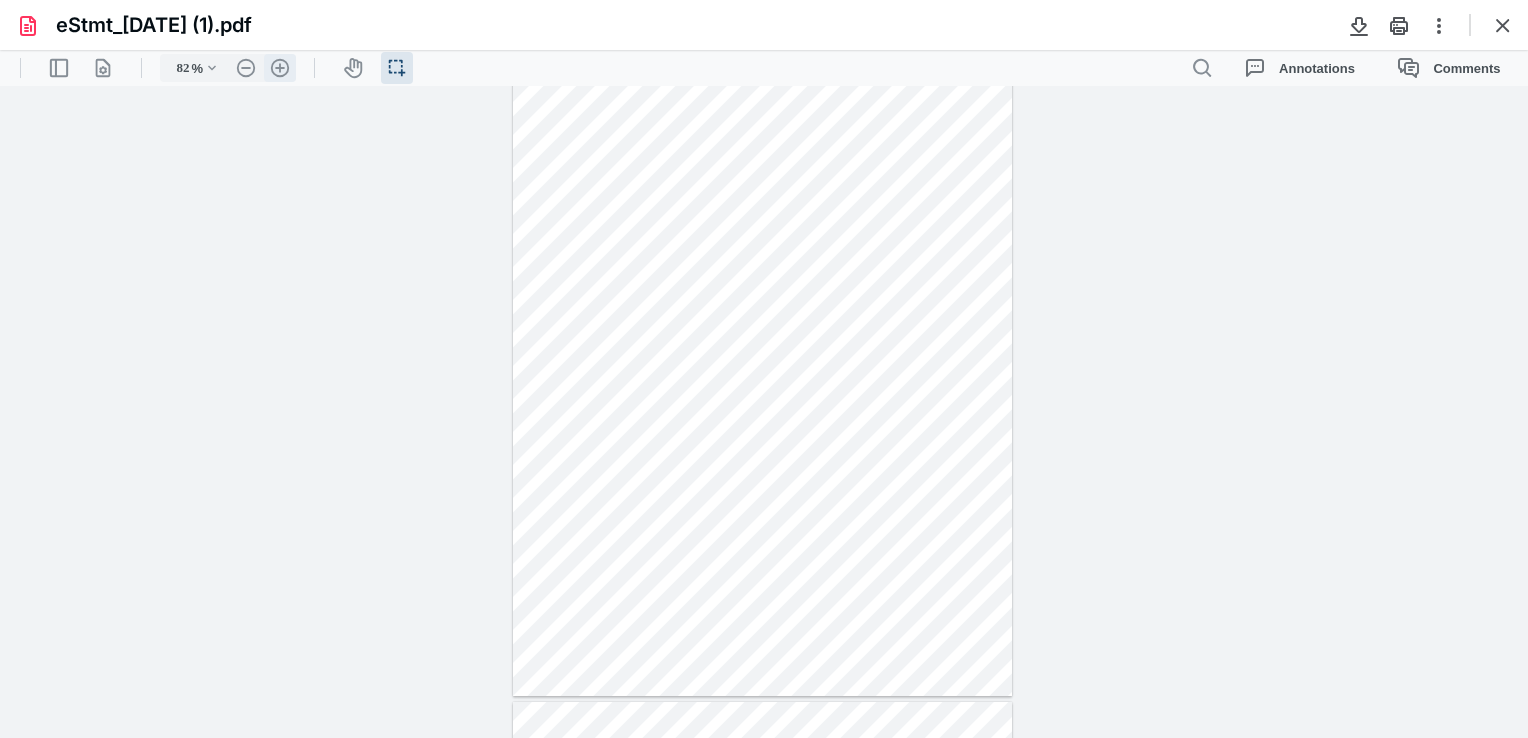 click on ".cls-1{fill:#abb0c4;} icon - header - zoom - in - line" at bounding box center (280, 68) 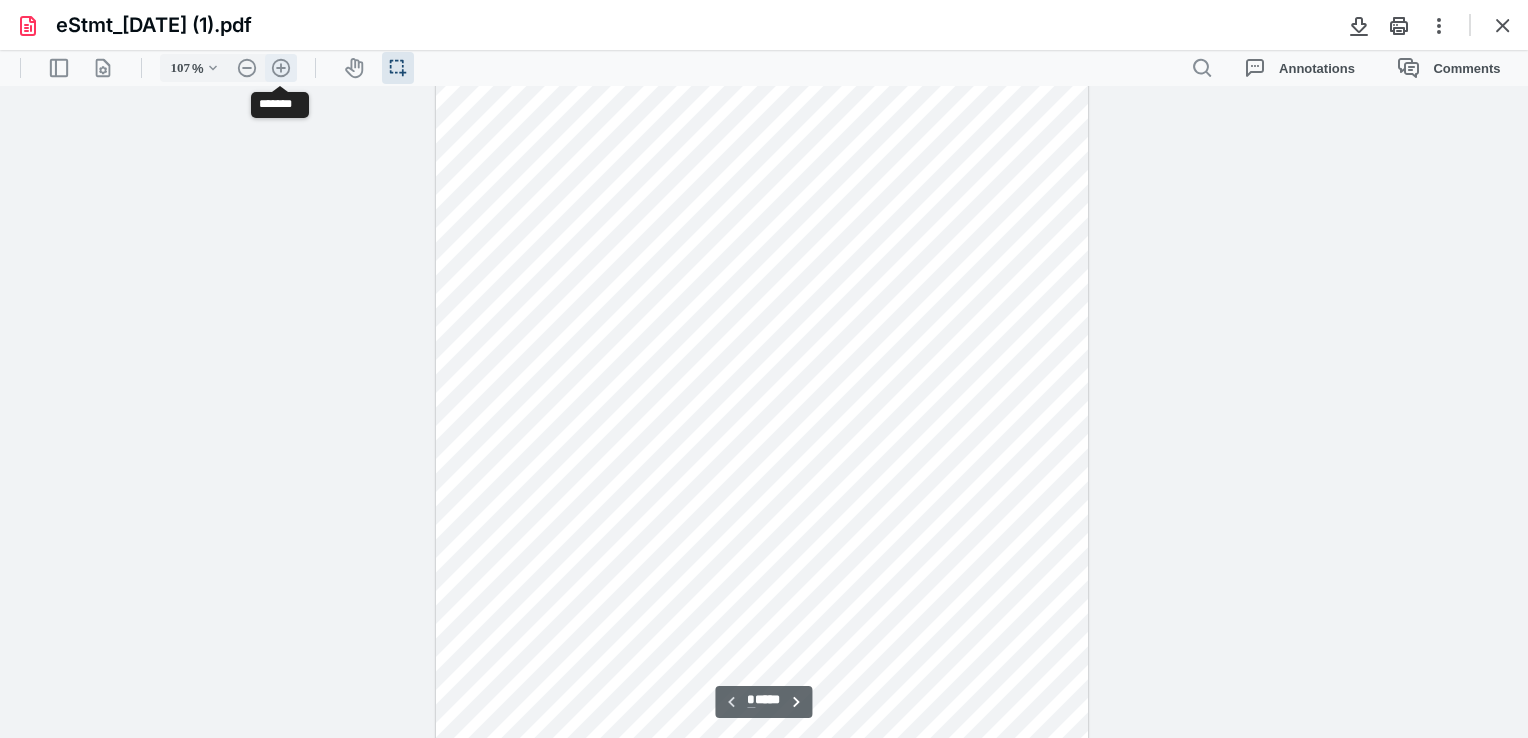 click on ".cls-1{fill:#abb0c4;} icon - header - zoom - in - line" at bounding box center (281, 68) 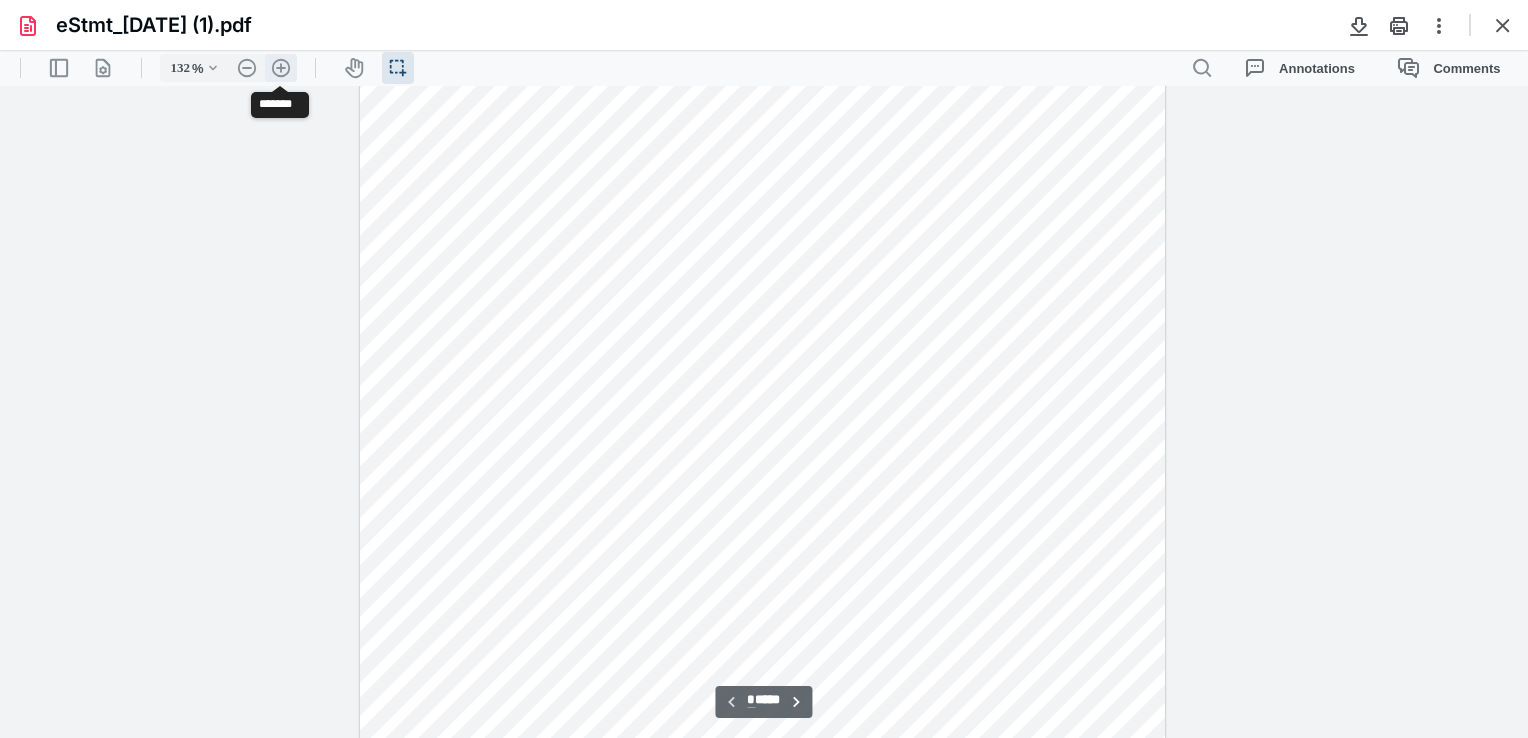 click on ".cls-1{fill:#abb0c4;} icon - header - zoom - in - line" at bounding box center (281, 68) 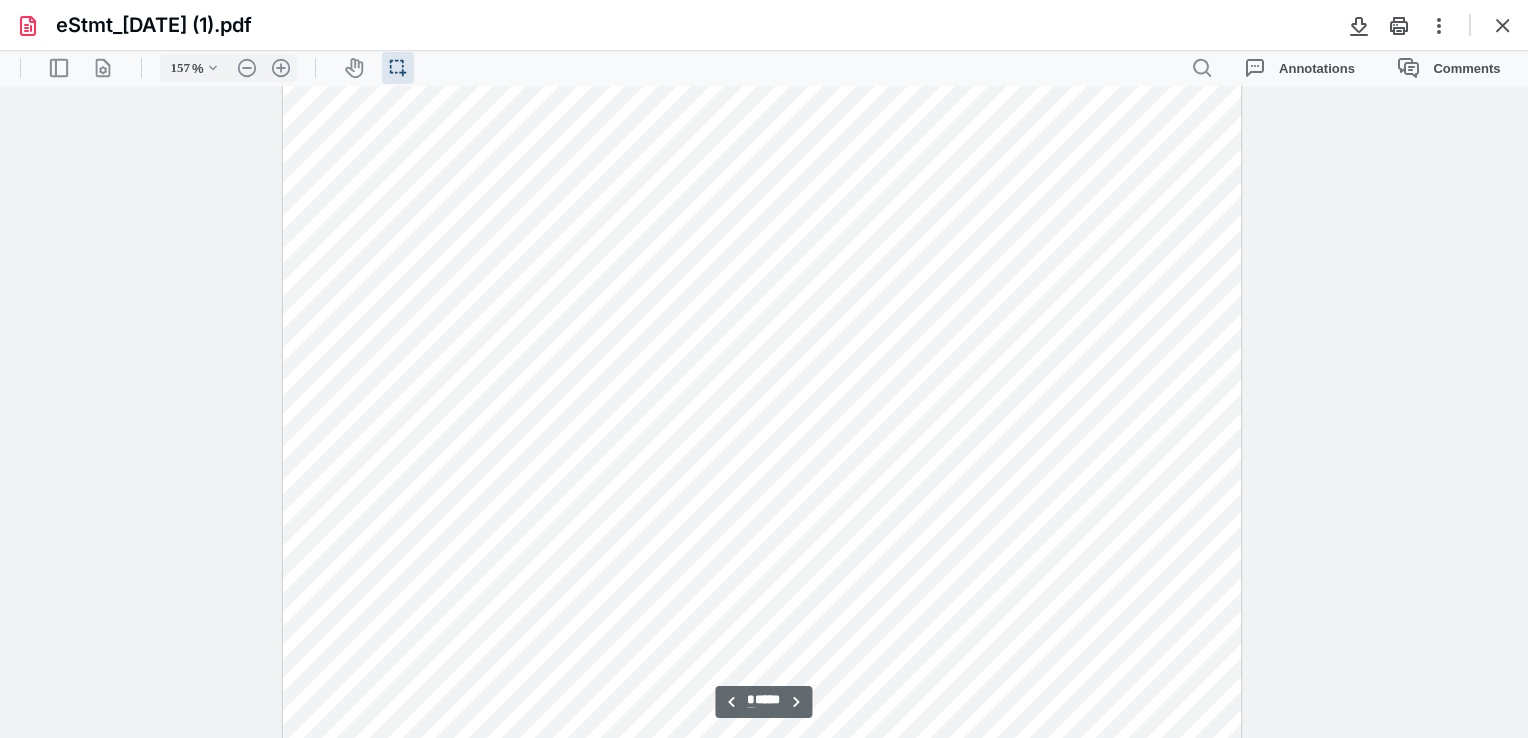 scroll, scrollTop: 3958, scrollLeft: 0, axis: vertical 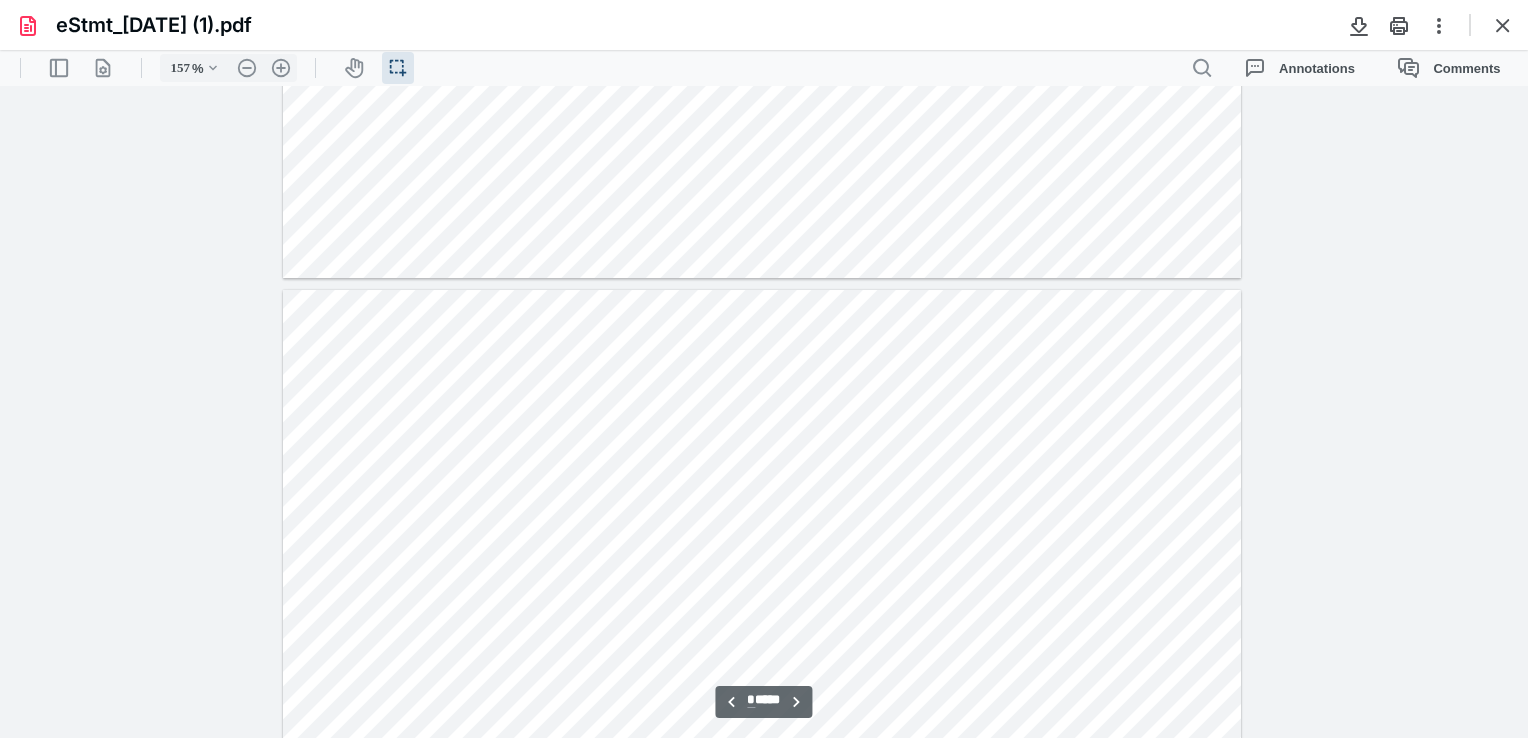 type on "*" 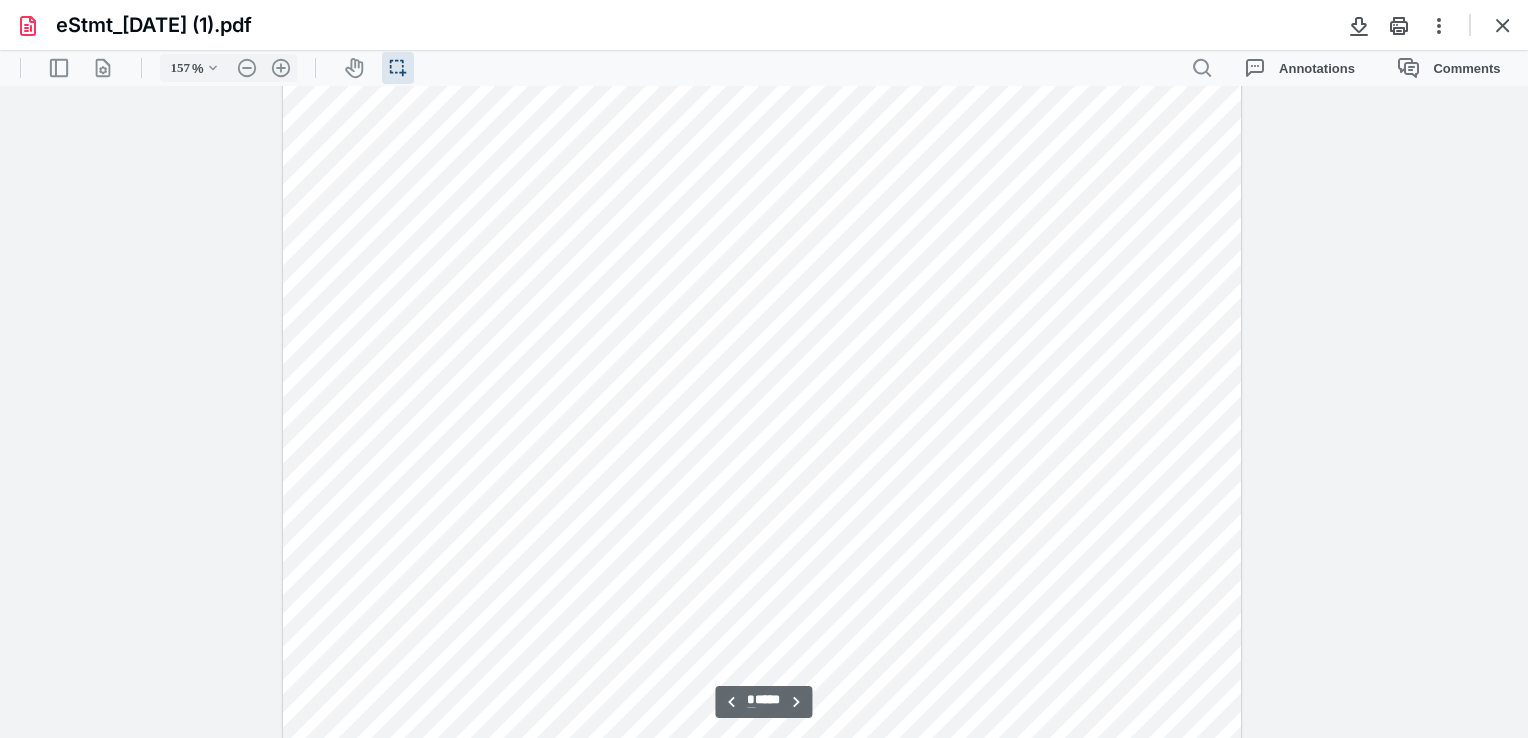 scroll, scrollTop: 2858, scrollLeft: 0, axis: vertical 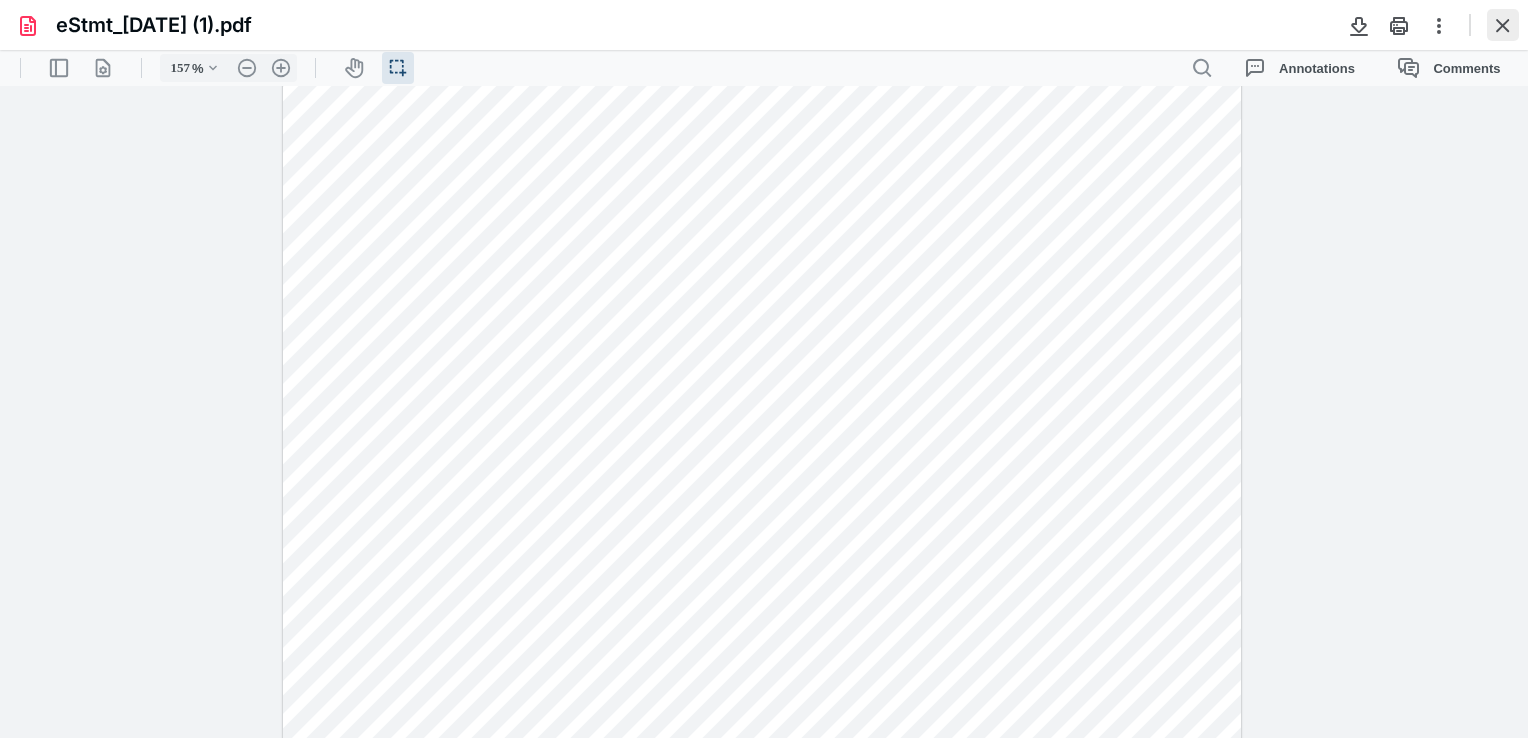click at bounding box center (1503, 25) 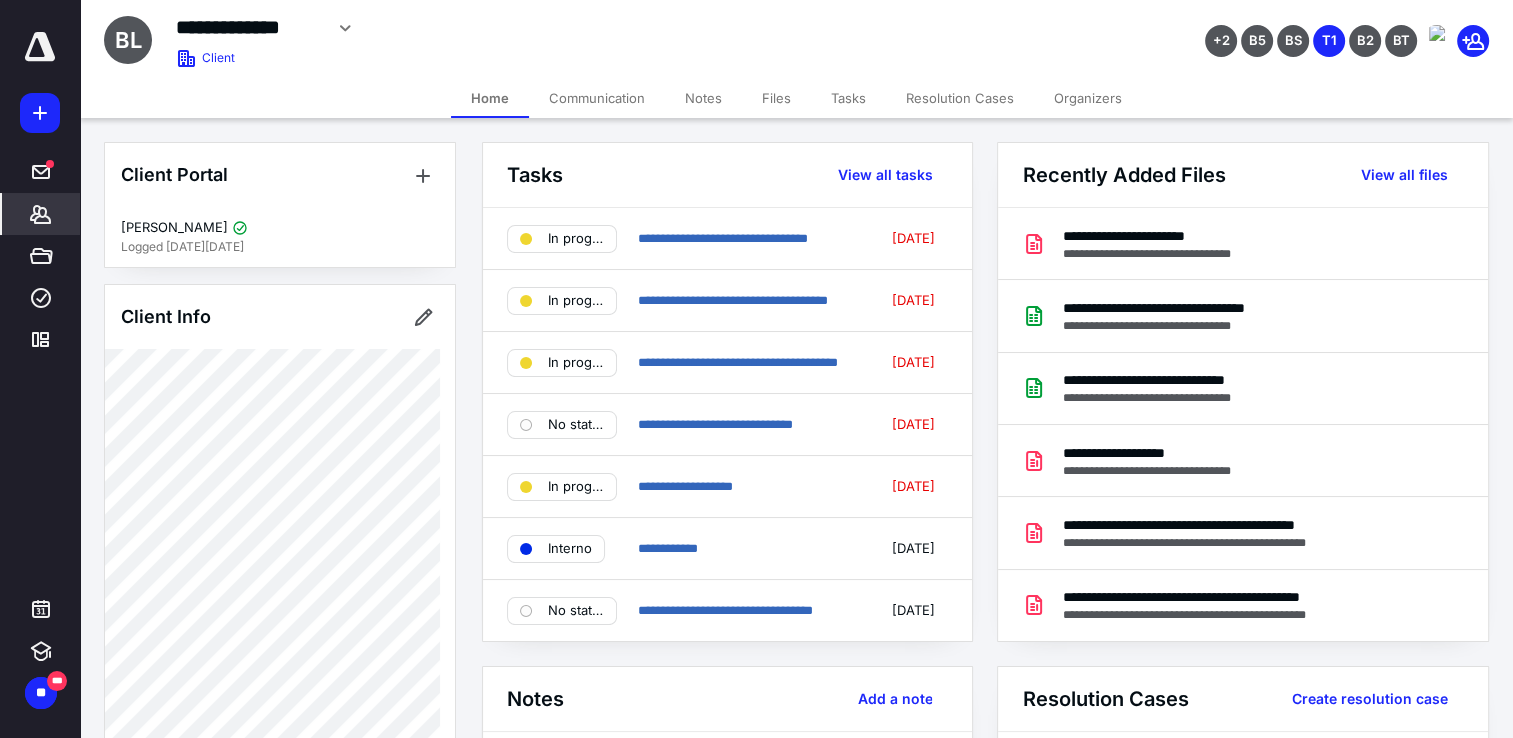 click on "Notes" at bounding box center (703, 98) 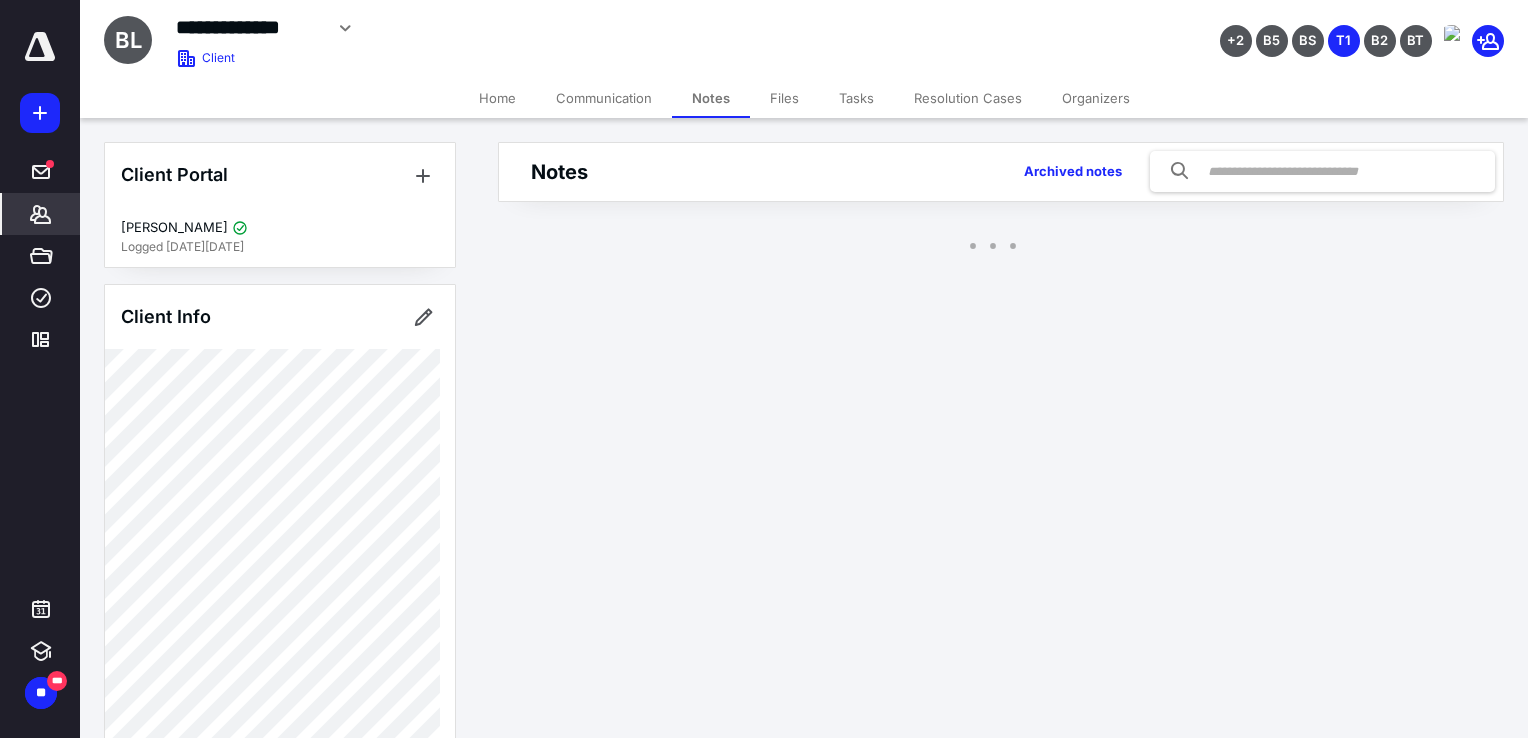 click on "Files" at bounding box center (784, 98) 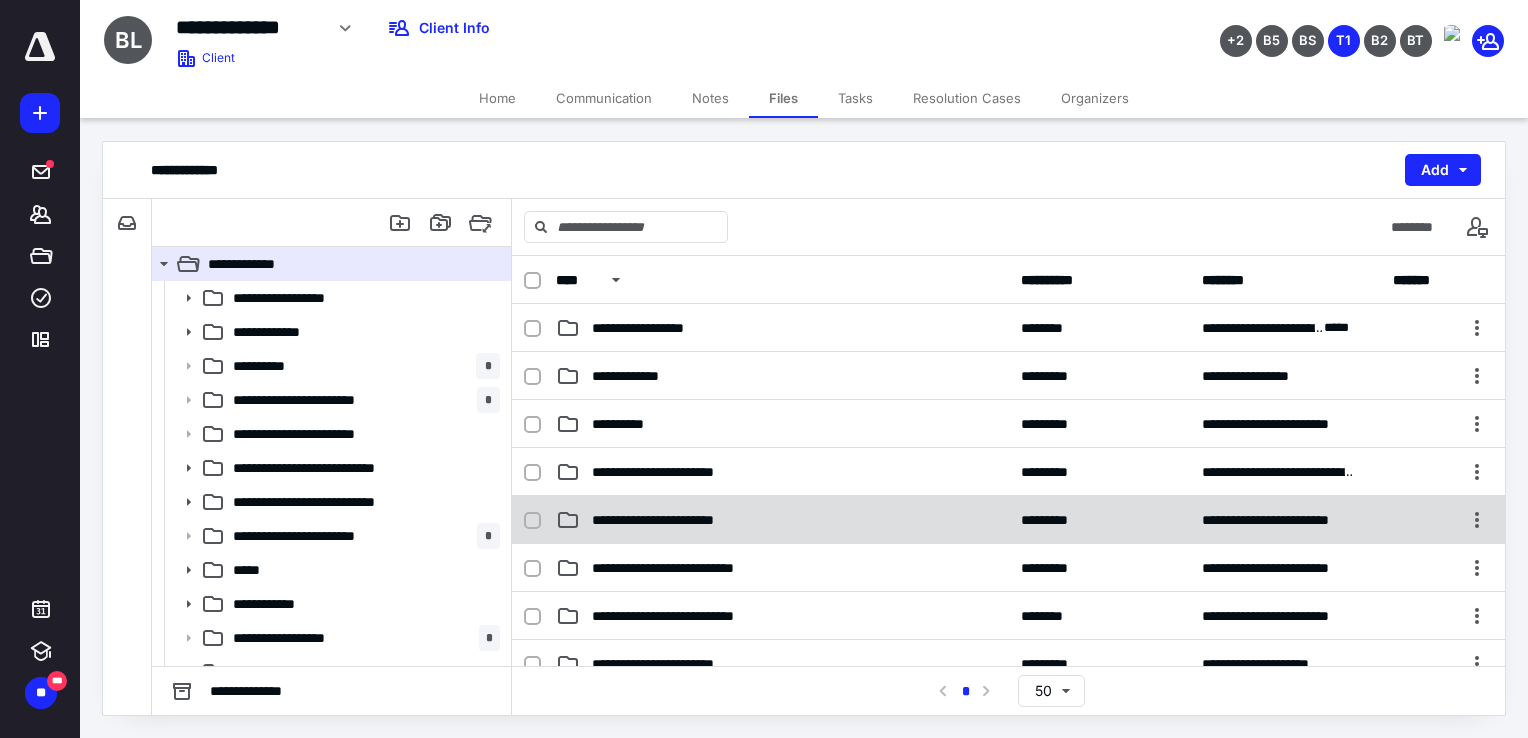 scroll, scrollTop: 300, scrollLeft: 0, axis: vertical 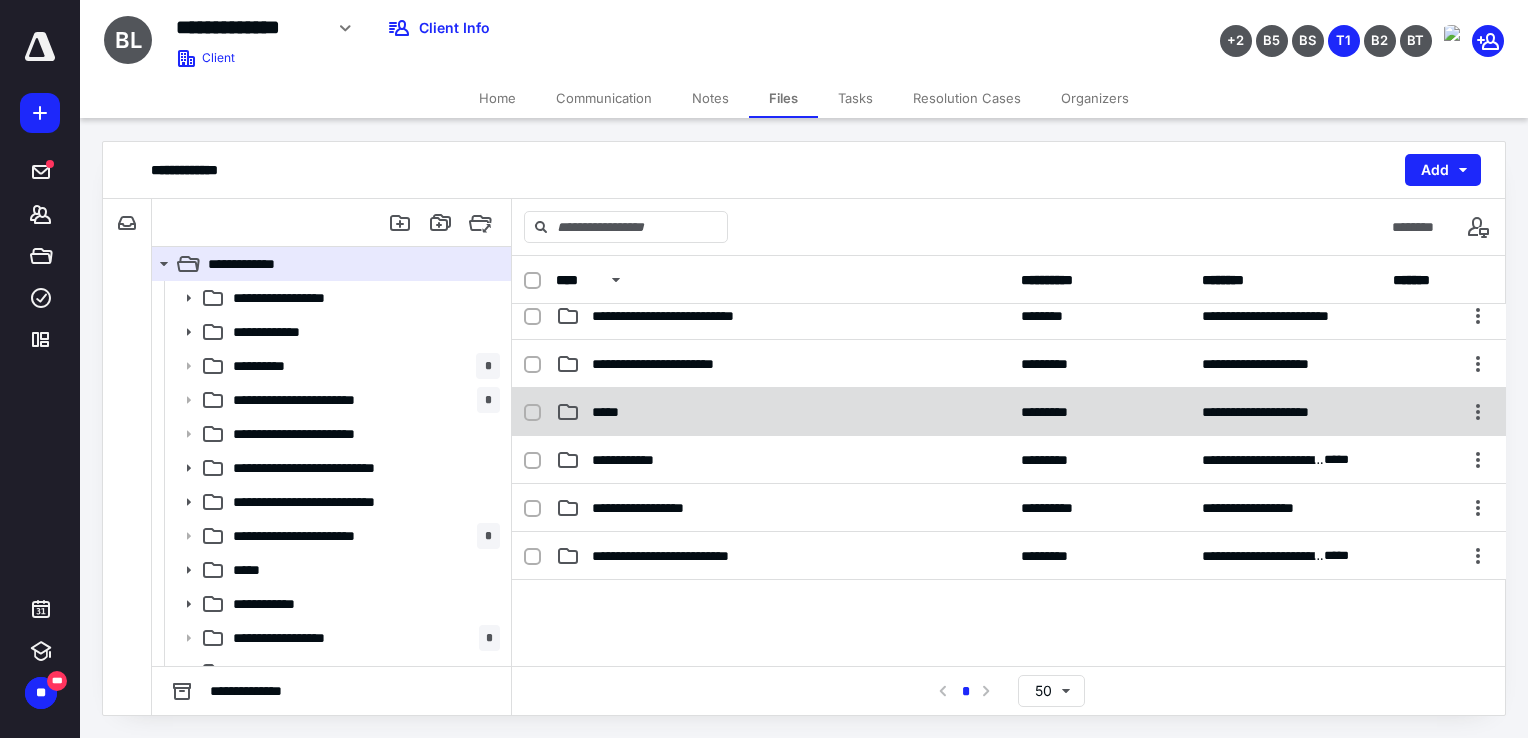 click on "**********" at bounding box center (1009, 412) 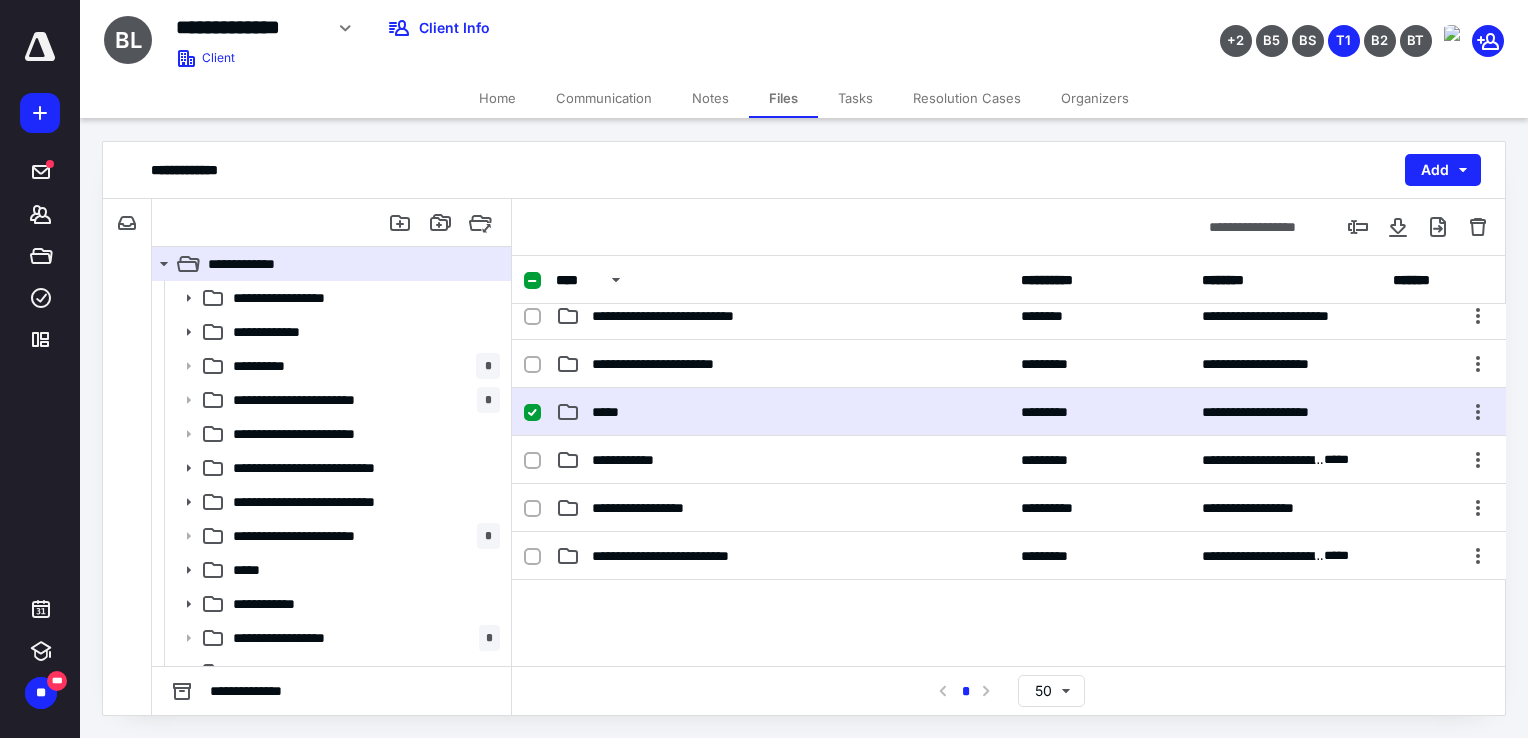 click on "**********" at bounding box center (1009, 412) 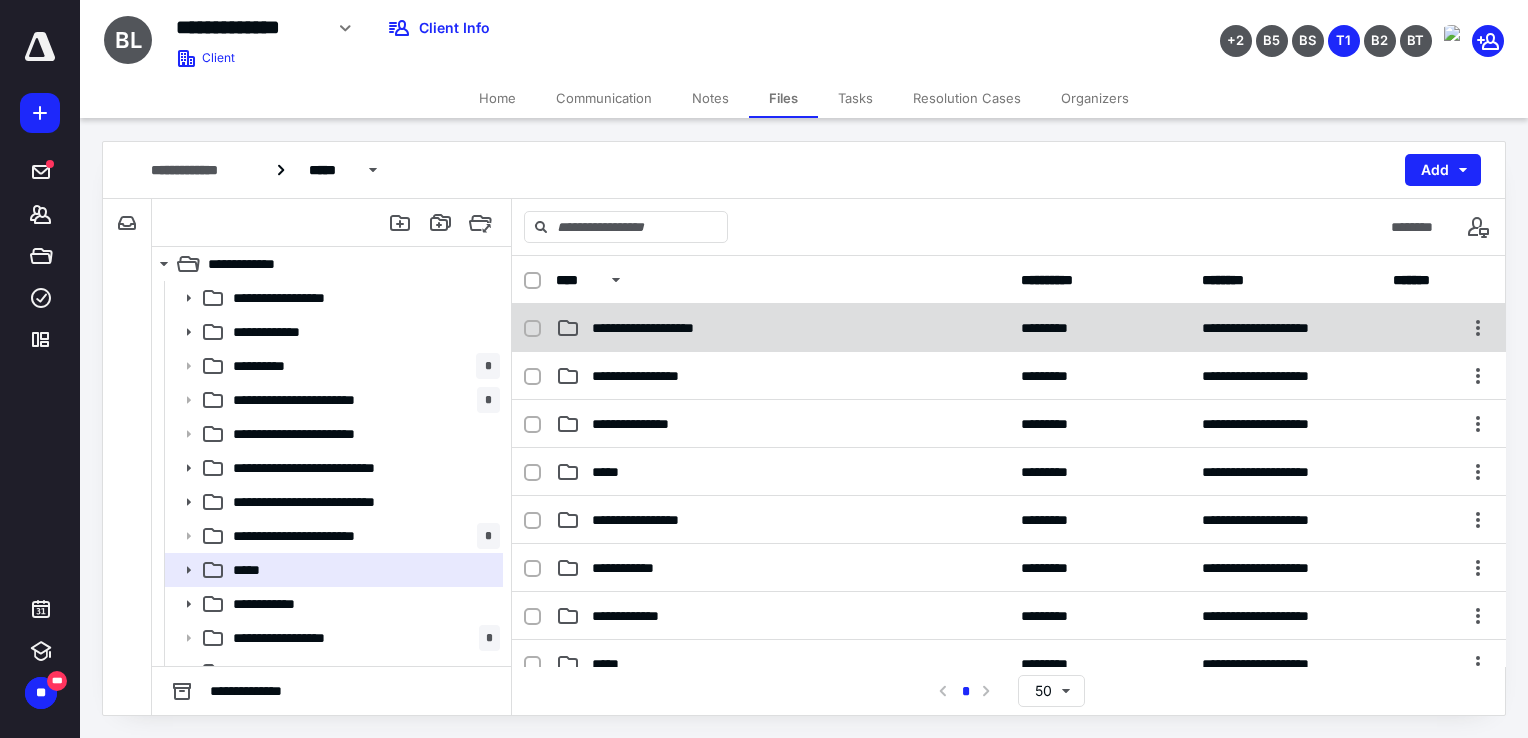 click on "**********" at bounding box center [782, 328] 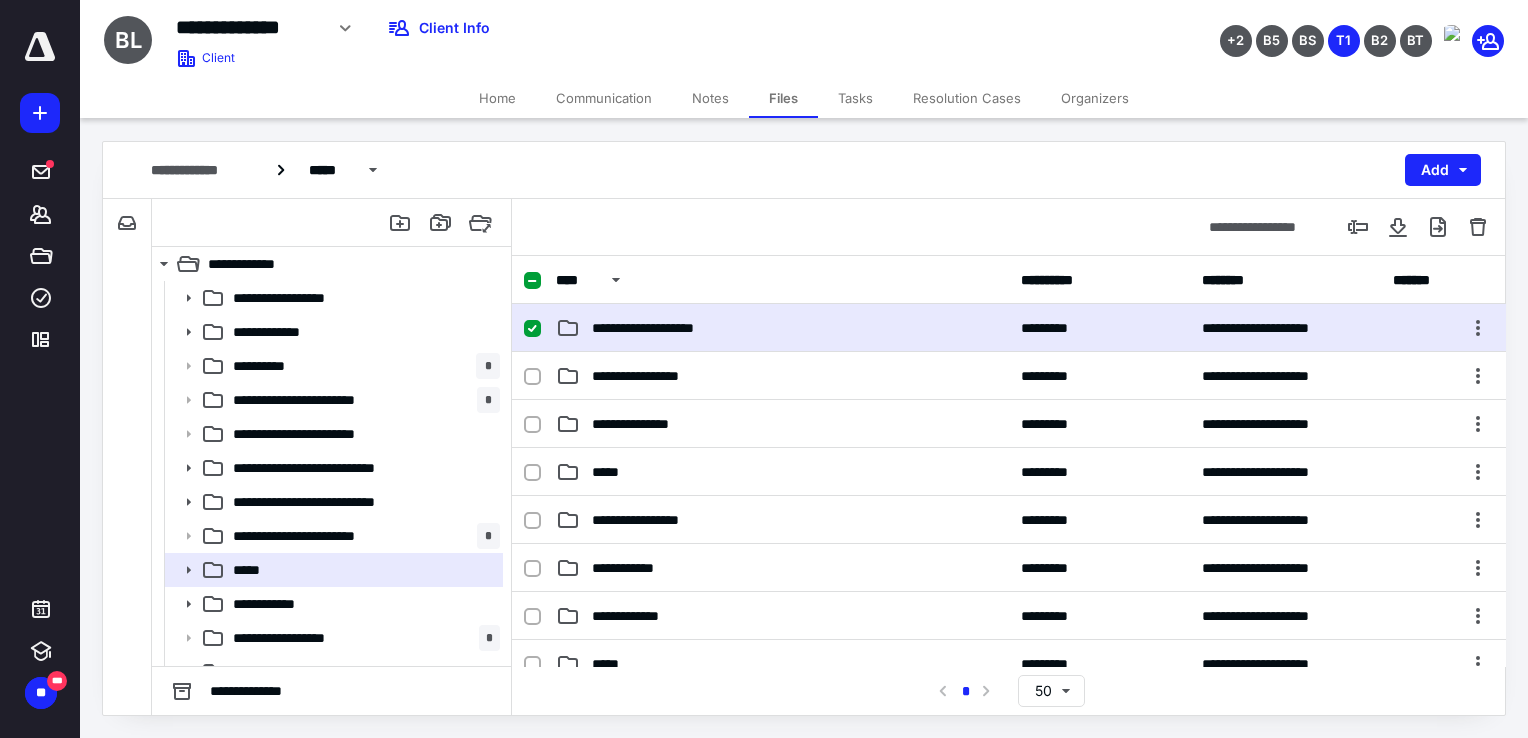 click on "**********" at bounding box center [782, 328] 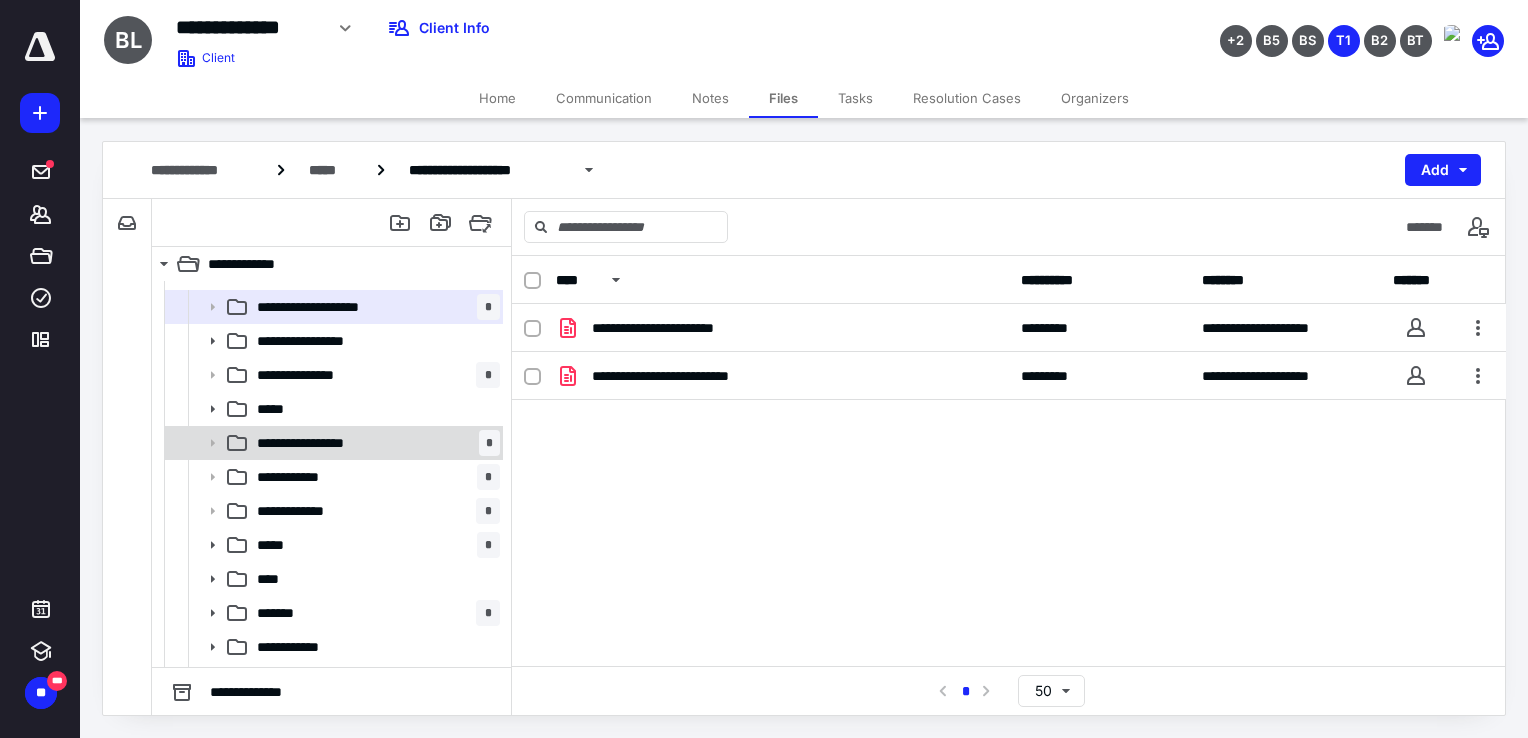 scroll, scrollTop: 97, scrollLeft: 0, axis: vertical 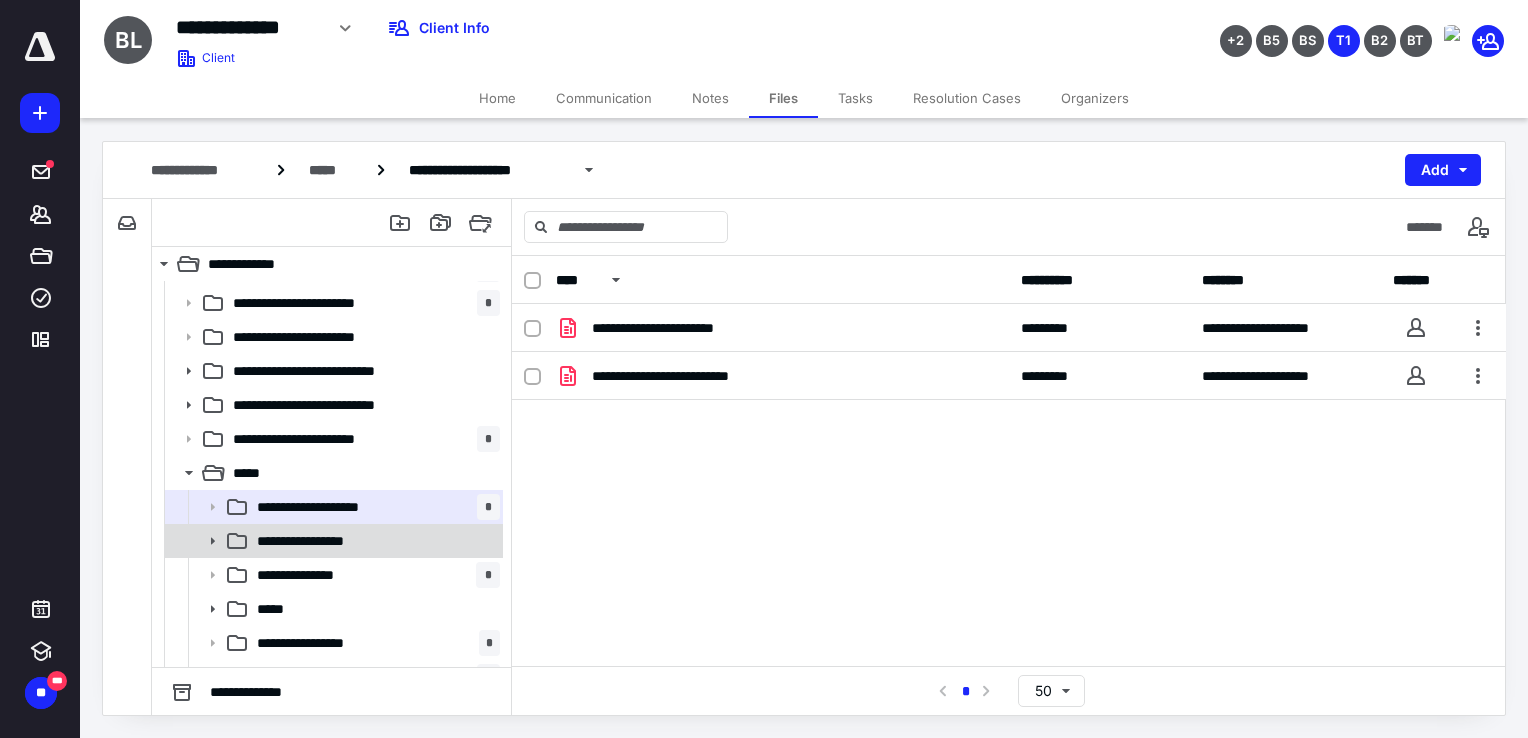 click on "**********" at bounding box center (318, 541) 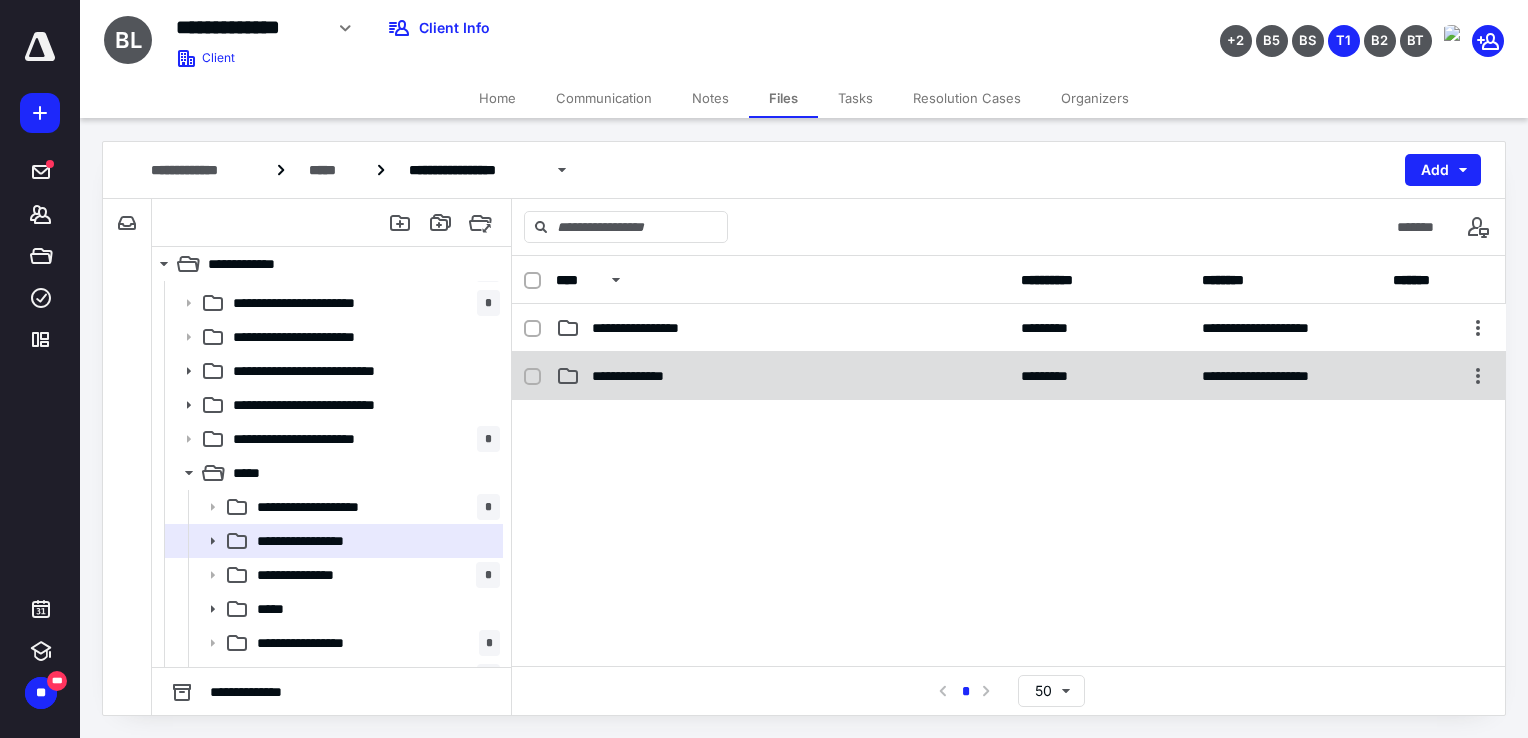 click on "**********" at bounding box center (1009, 376) 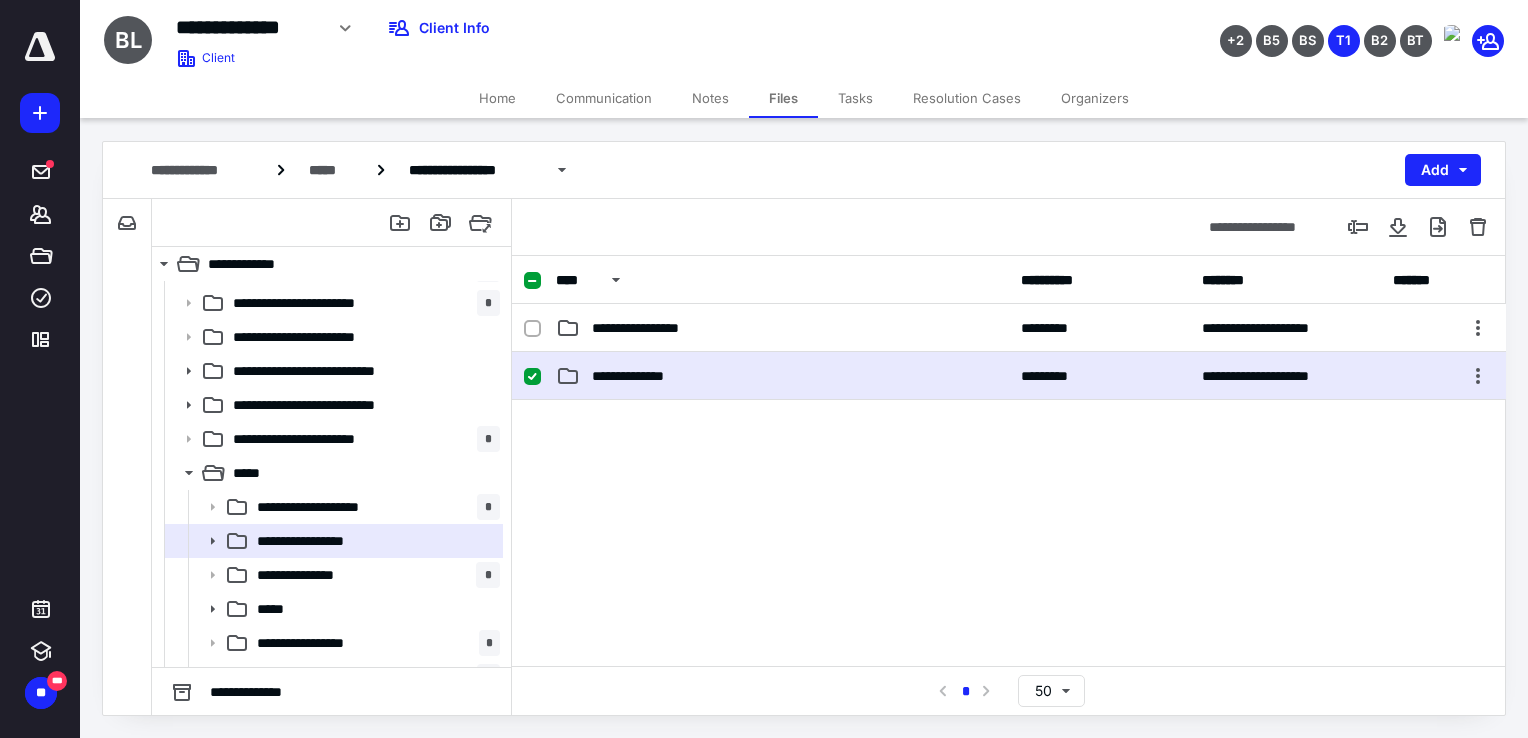 click on "**********" at bounding box center [1009, 376] 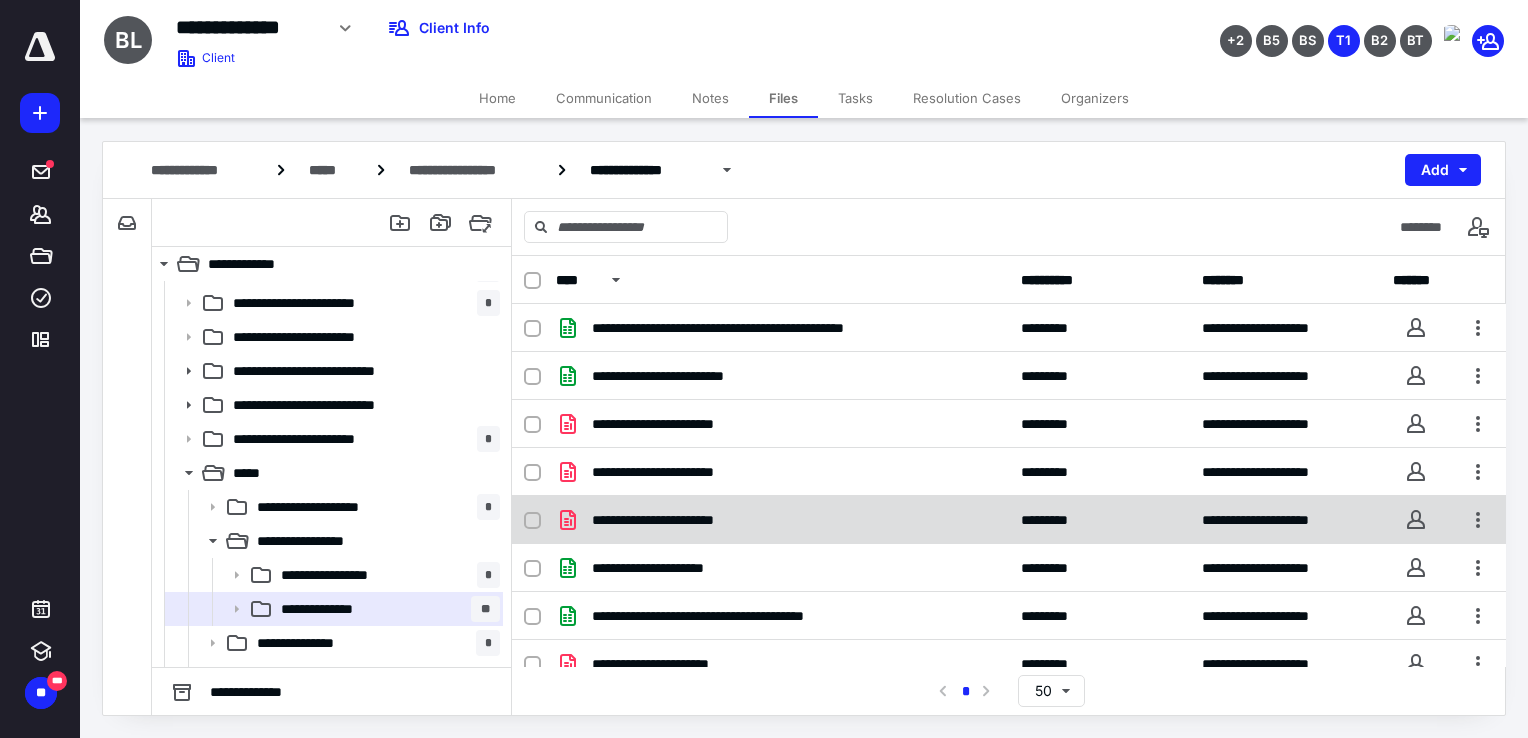 click on "**********" at bounding box center [1009, 520] 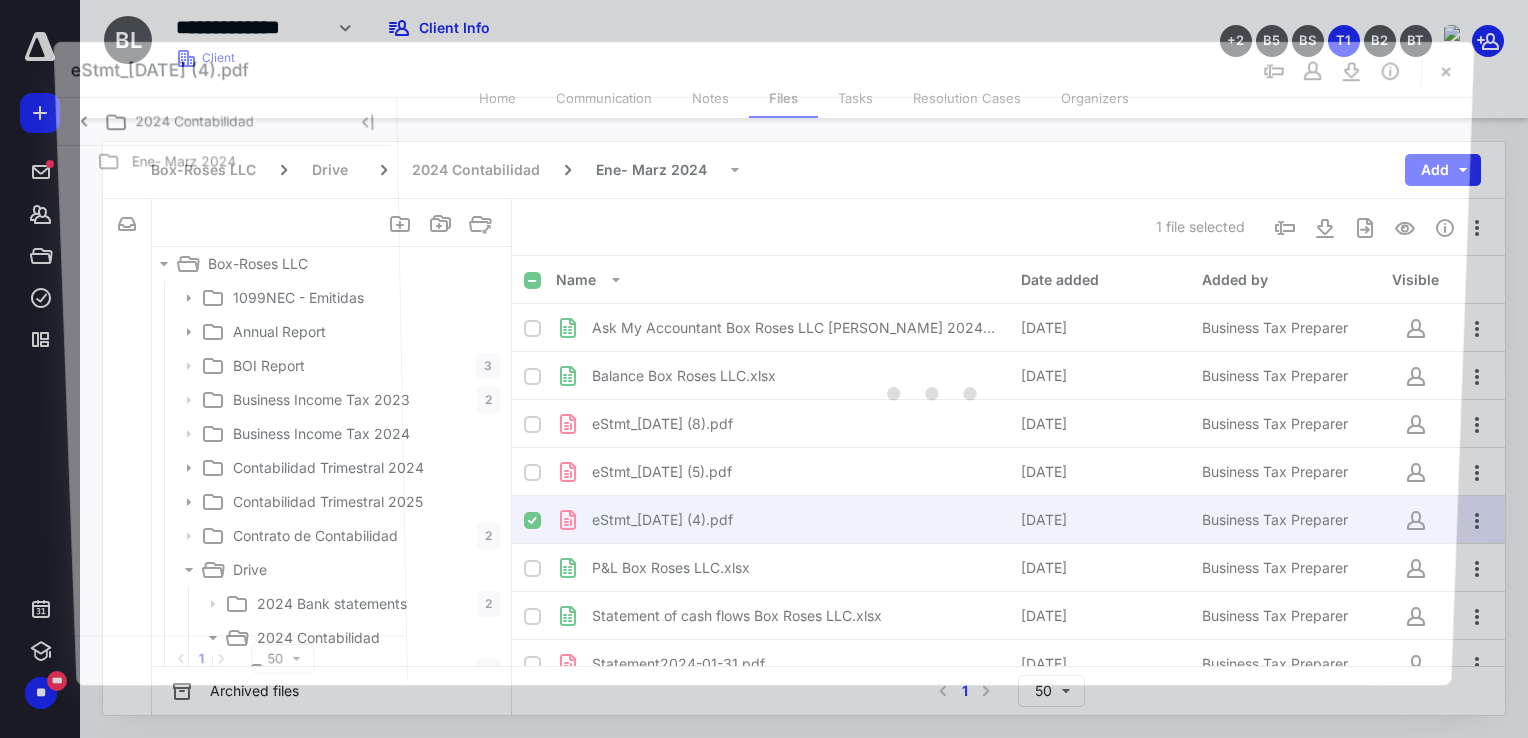 scroll, scrollTop: 97, scrollLeft: 0, axis: vertical 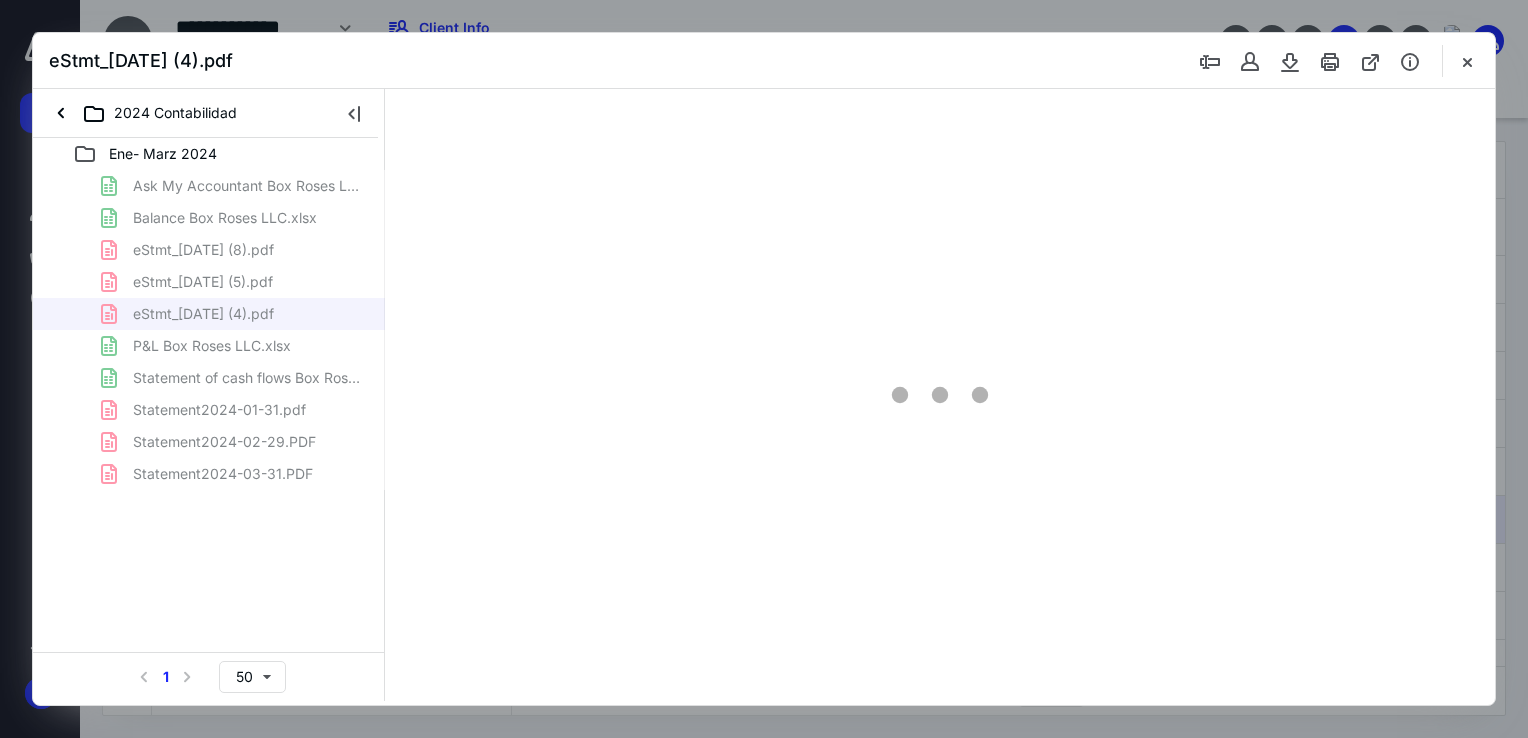 type on "73" 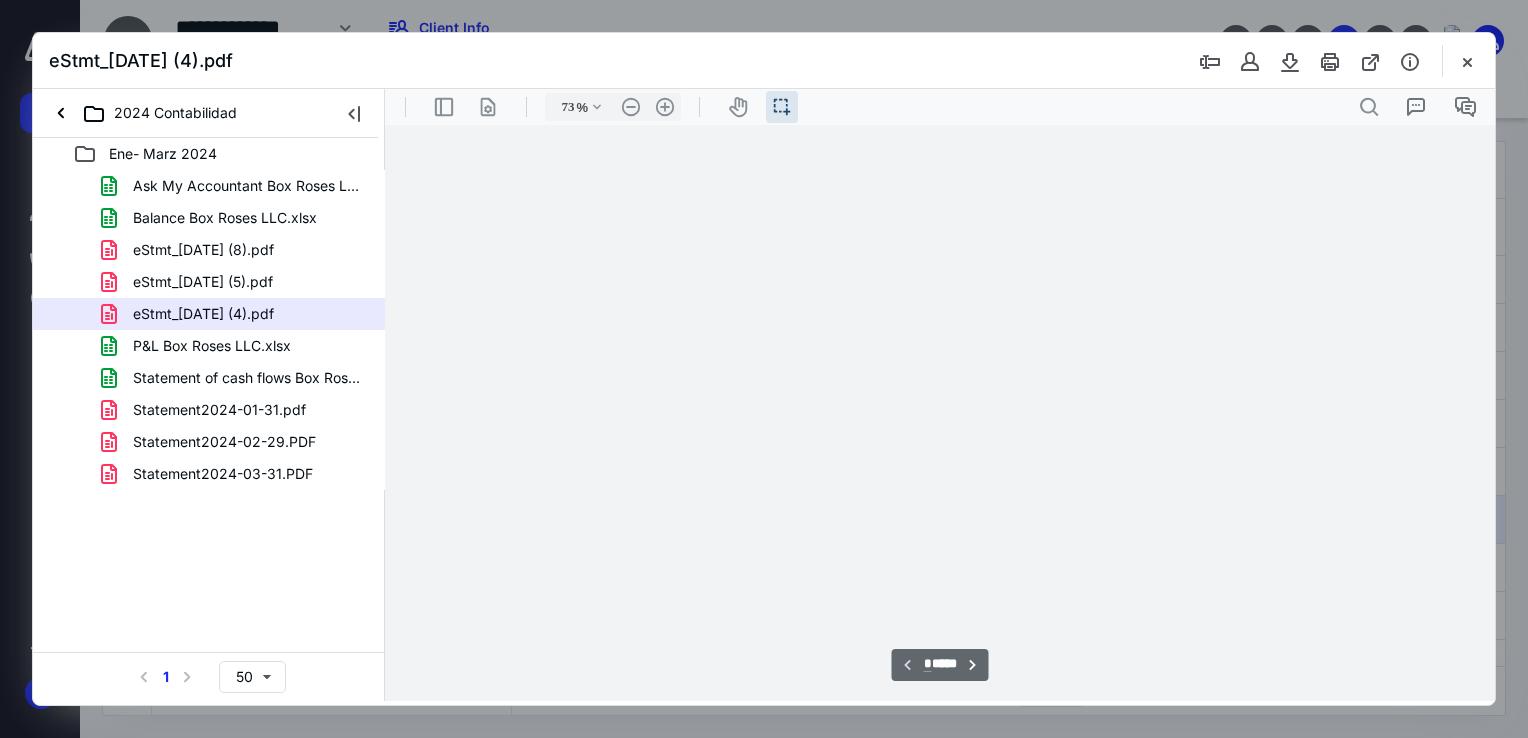 scroll, scrollTop: 39, scrollLeft: 0, axis: vertical 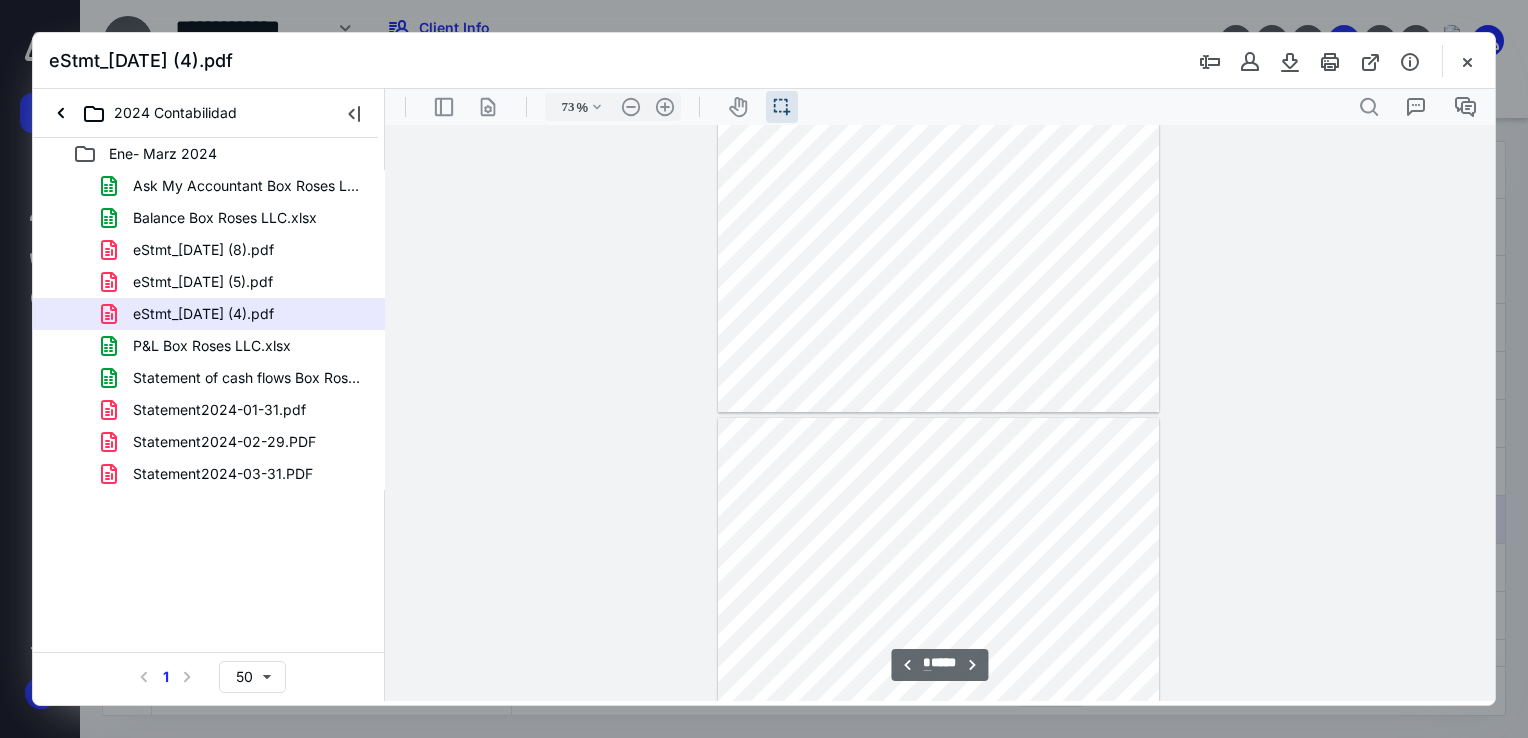 type on "*" 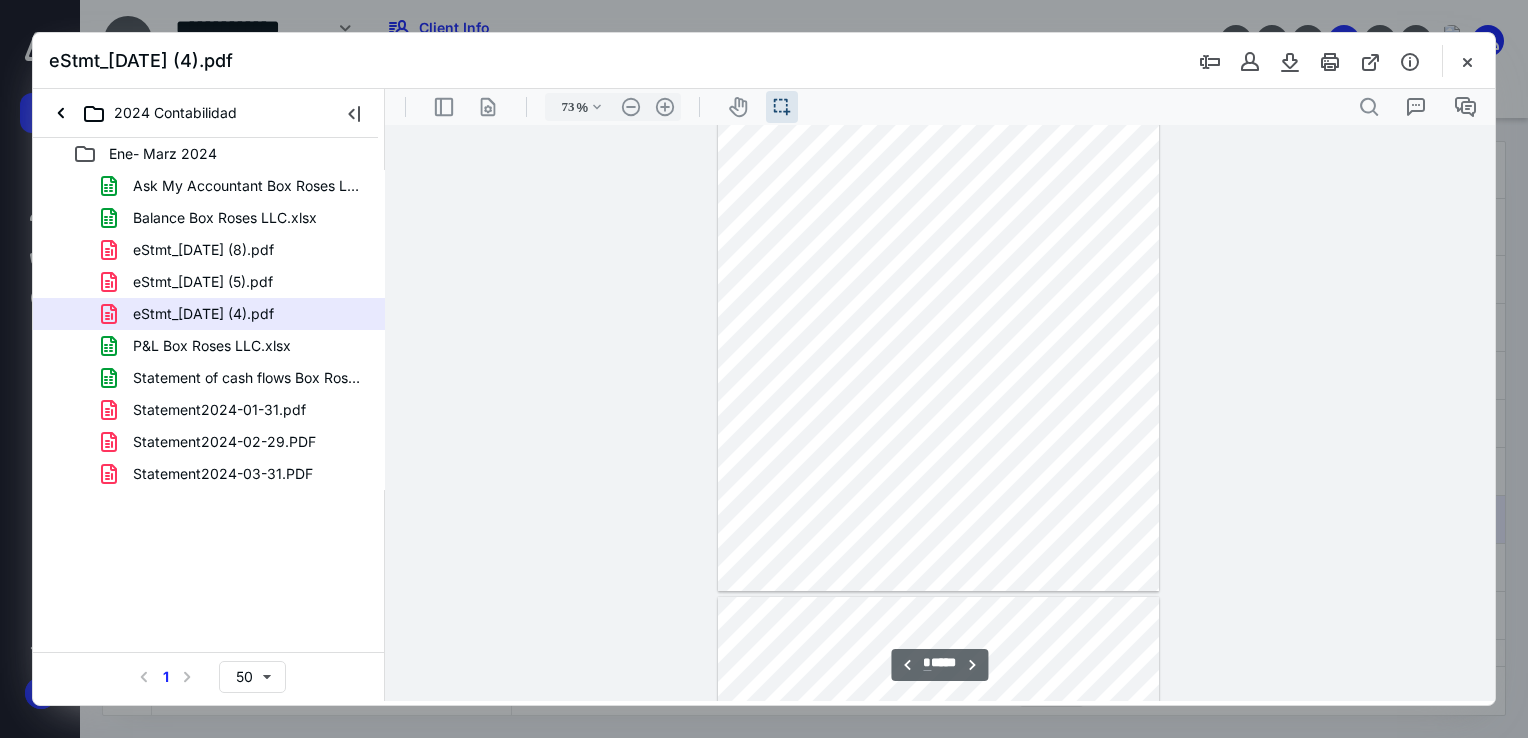 scroll, scrollTop: 1739, scrollLeft: 0, axis: vertical 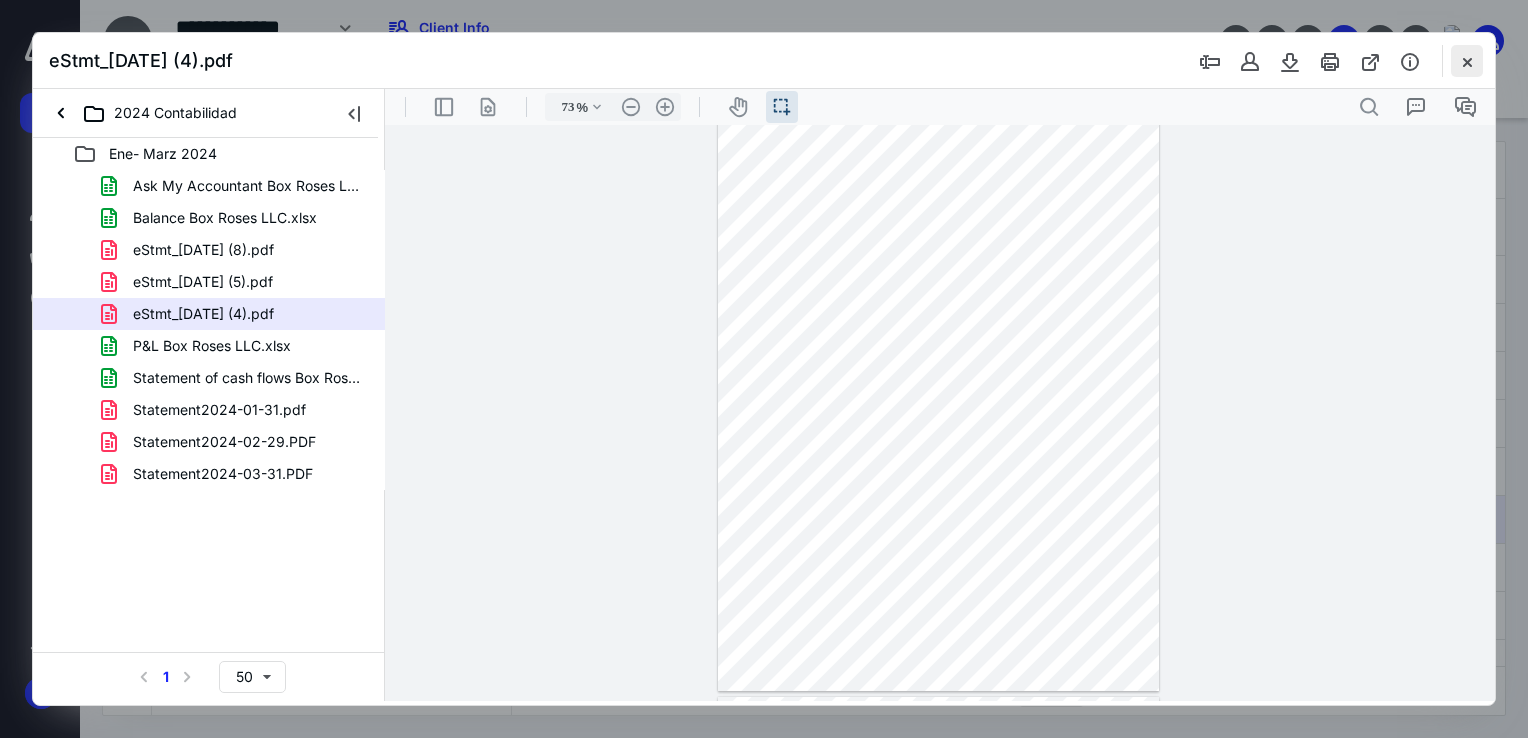 click at bounding box center (1467, 61) 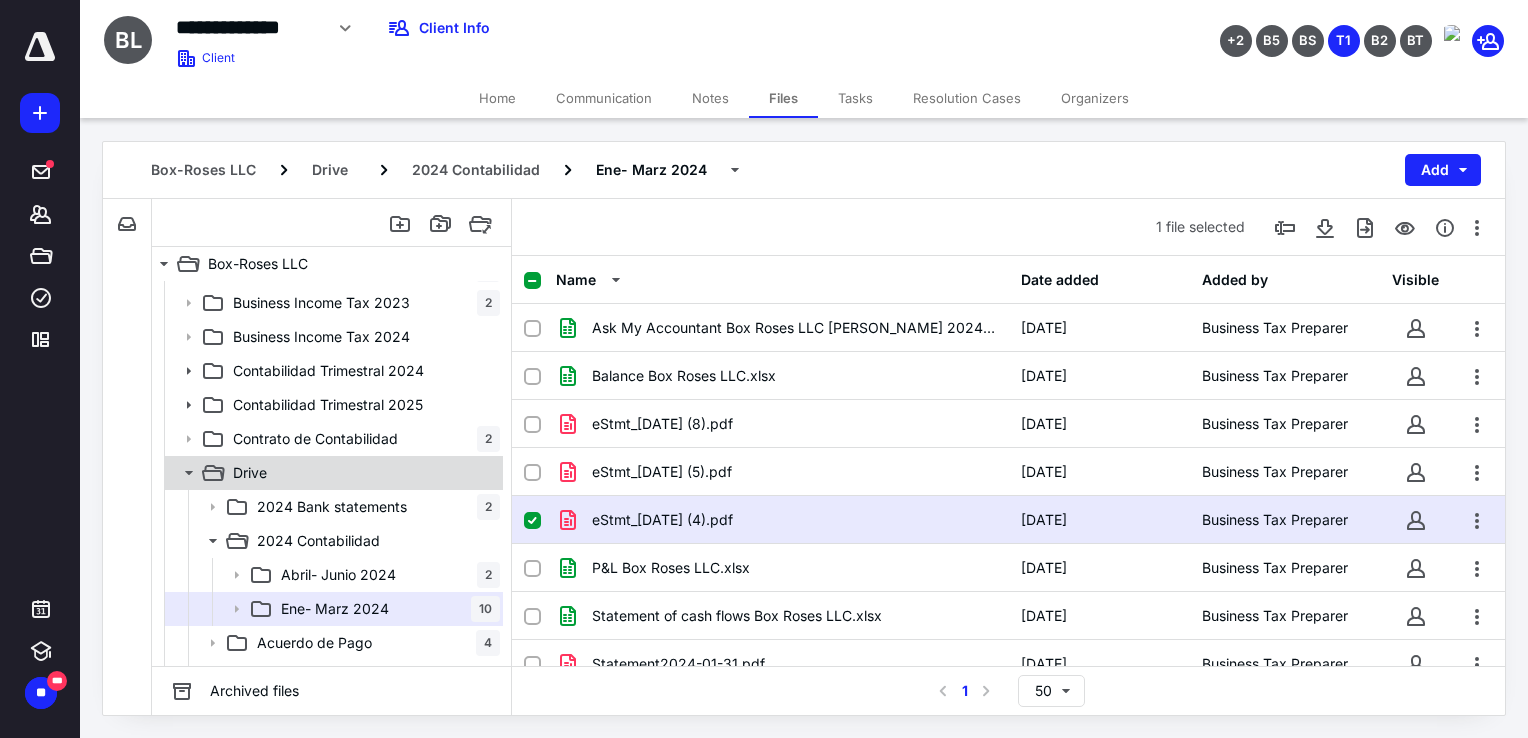 scroll, scrollTop: 197, scrollLeft: 0, axis: vertical 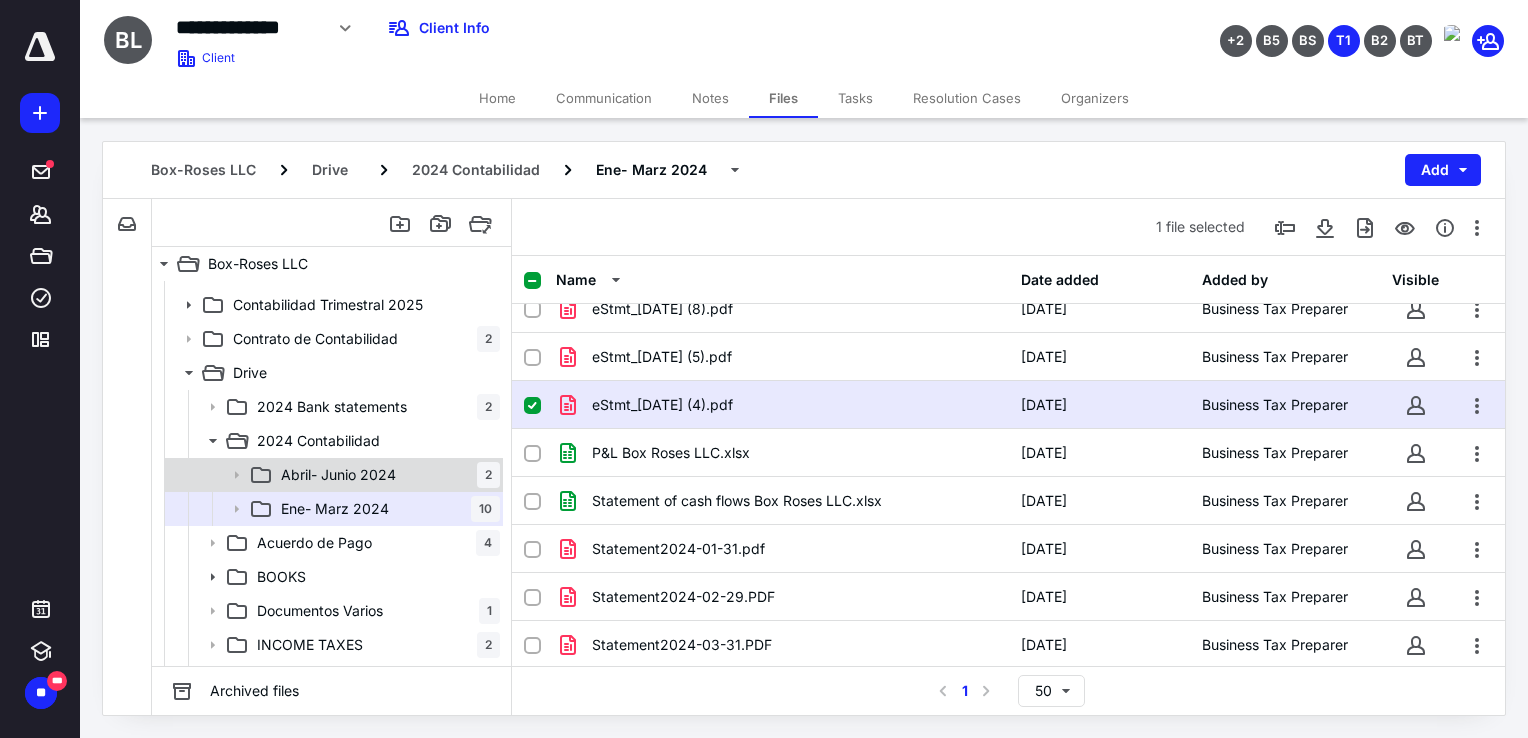 click on "Abril- Junio 2024" at bounding box center (338, 475) 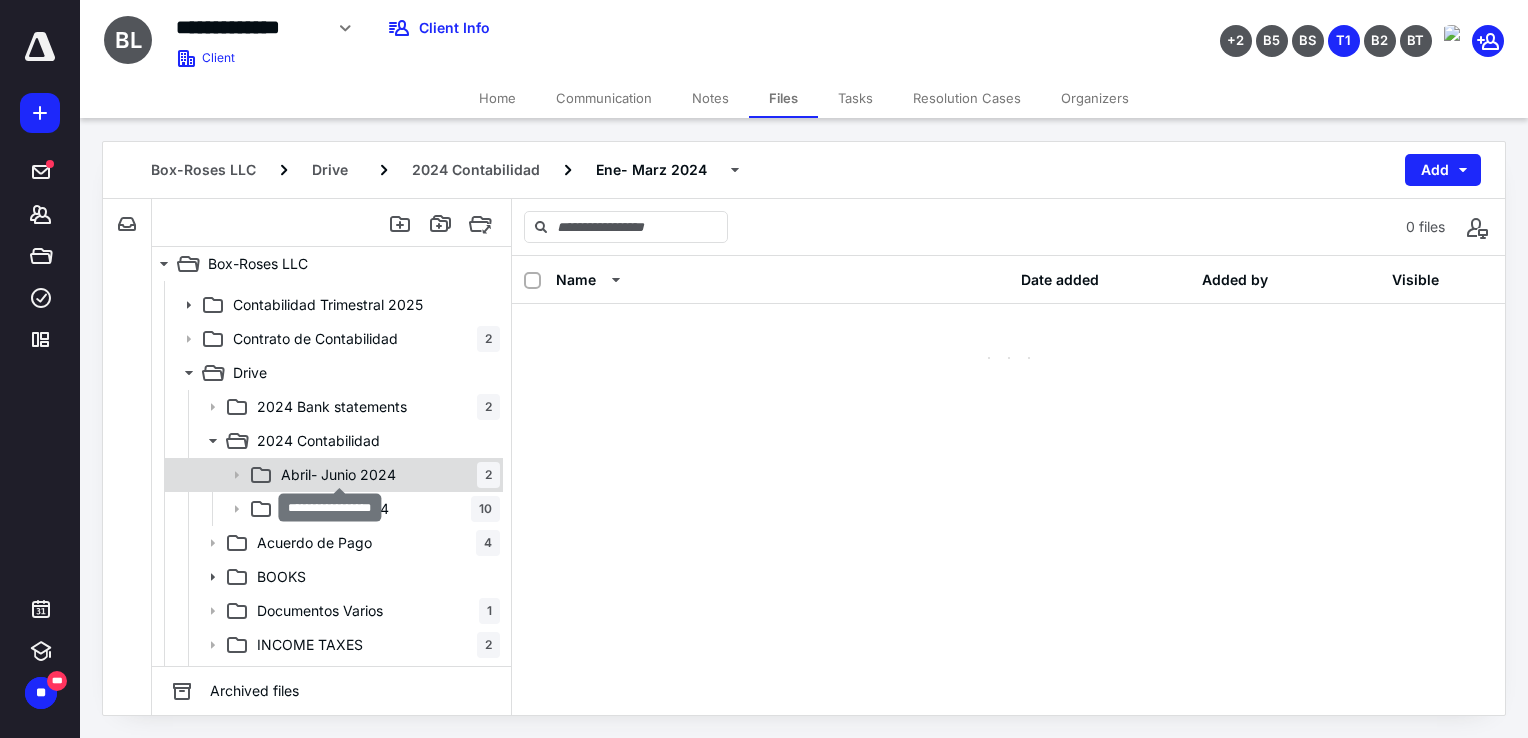 scroll, scrollTop: 0, scrollLeft: 0, axis: both 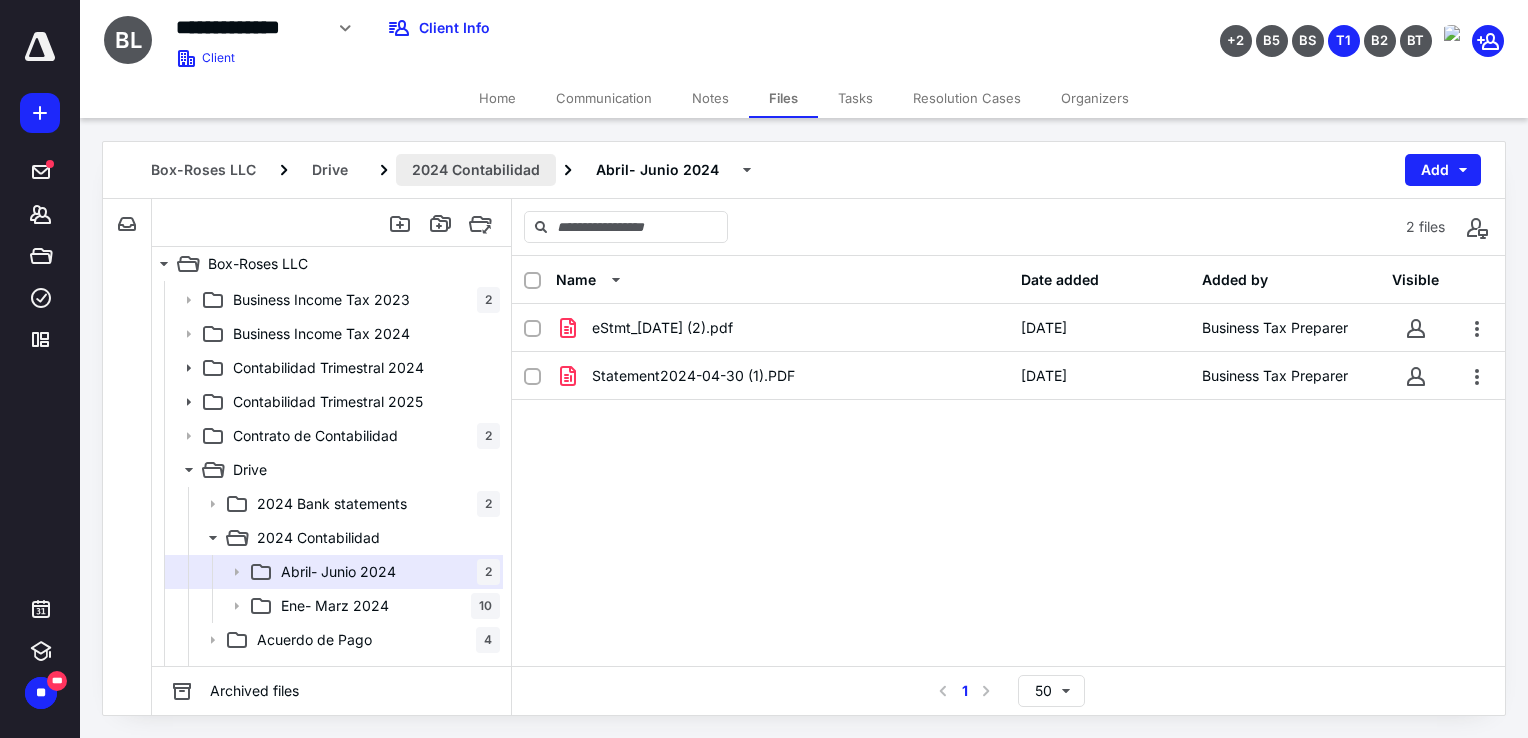 click on "2024 Contabilidad" at bounding box center [476, 170] 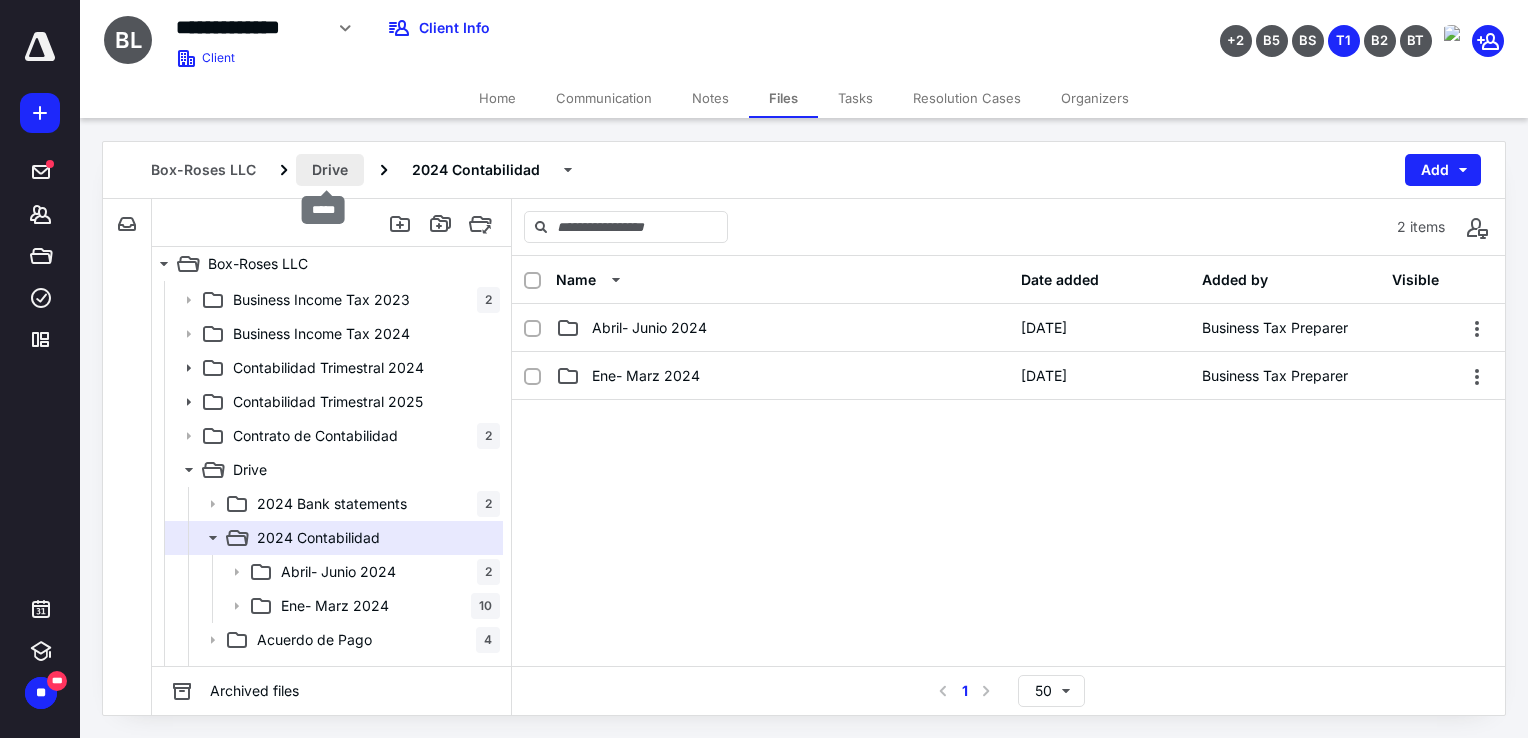 click on "Drive" at bounding box center (330, 170) 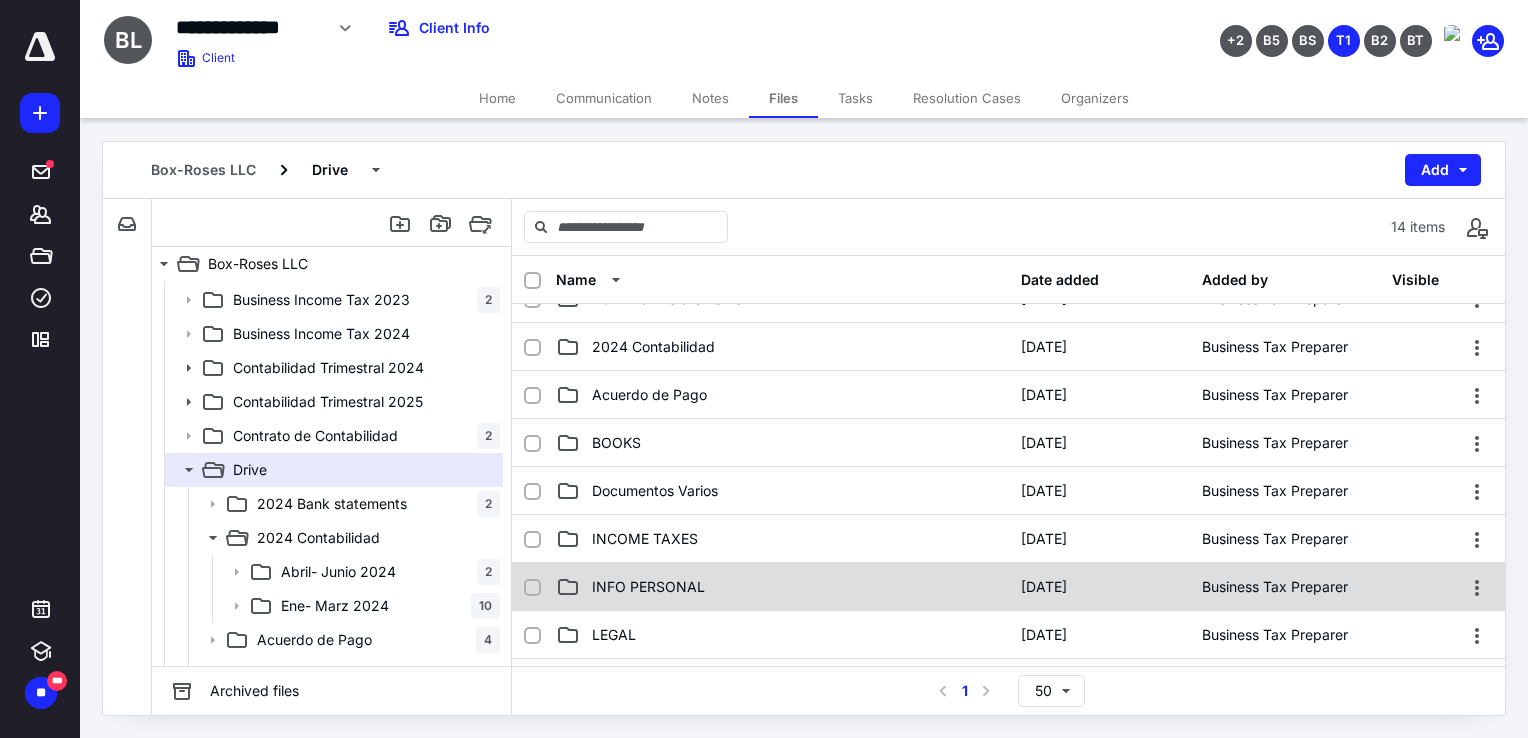 scroll, scrollTop: 0, scrollLeft: 0, axis: both 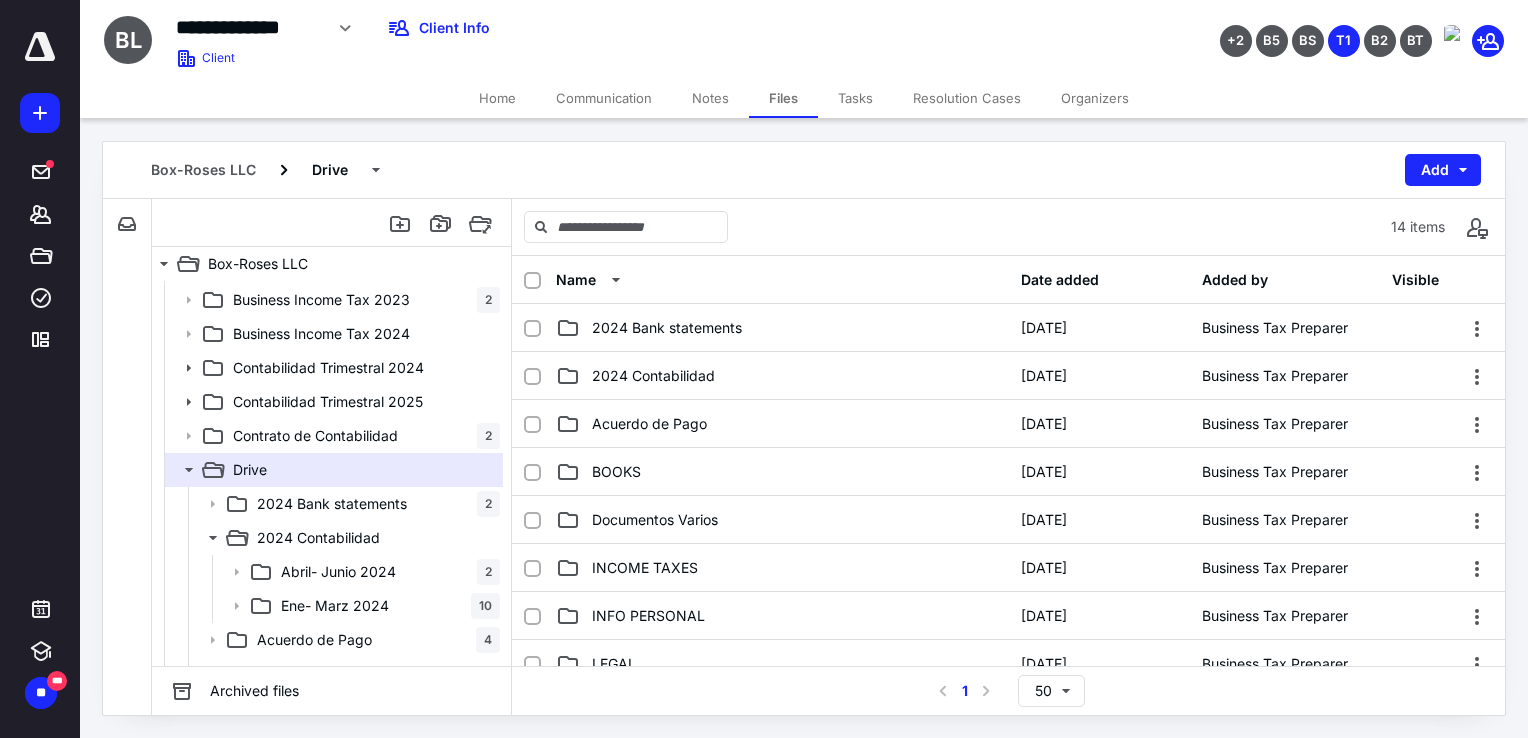 click on "2024 Contabilidad" at bounding box center [782, 376] 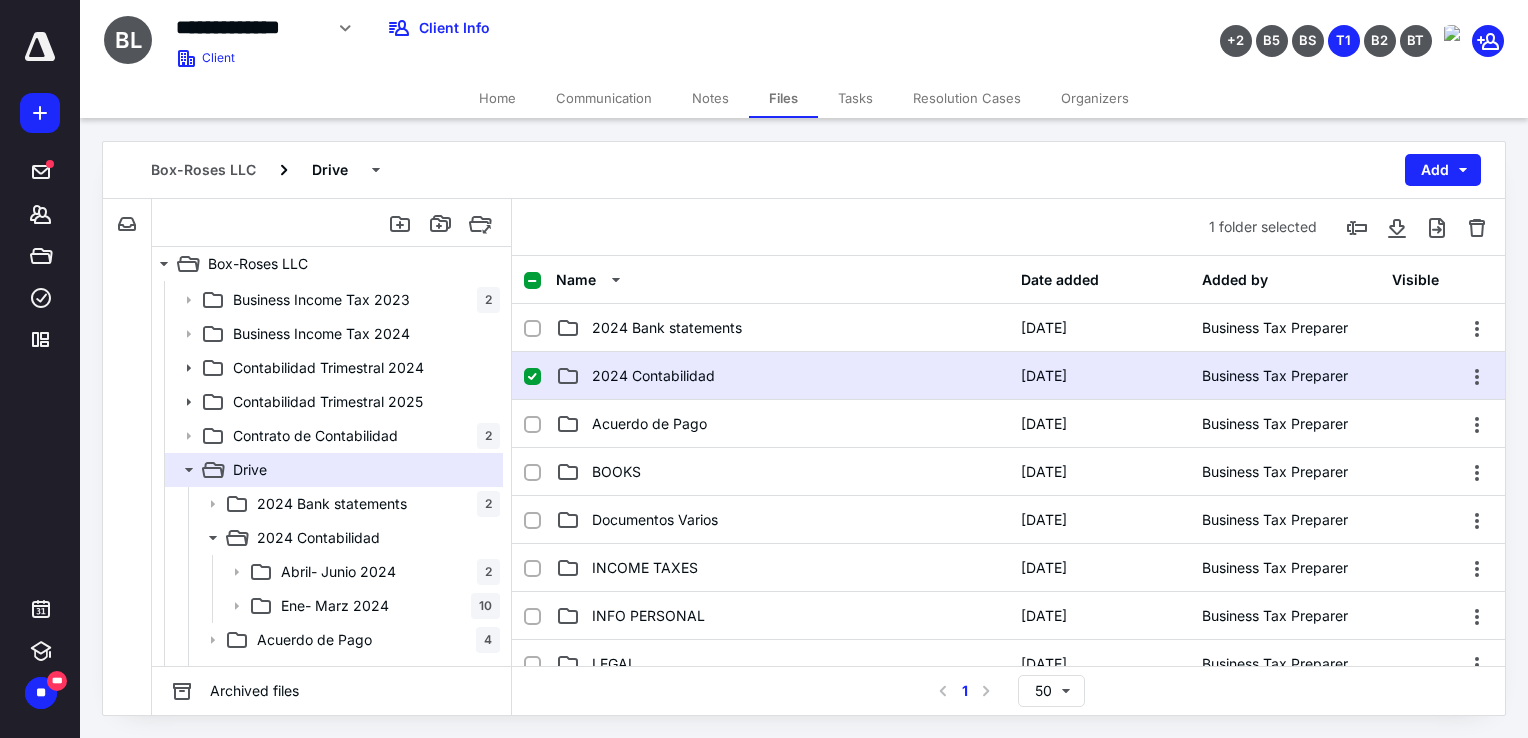 click on "2024 Contabilidad" at bounding box center (782, 376) 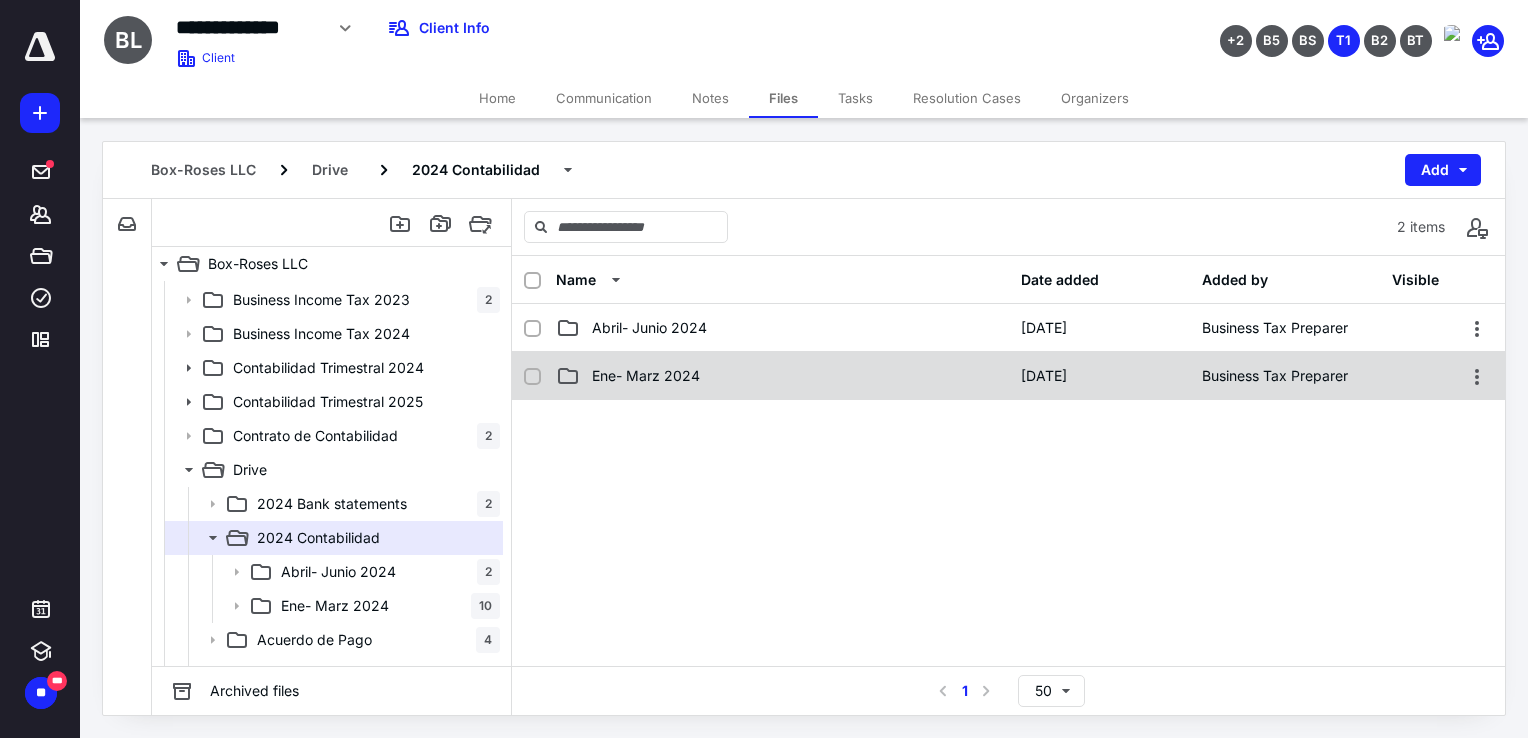 click on "Ene- Marz 2024" at bounding box center (782, 376) 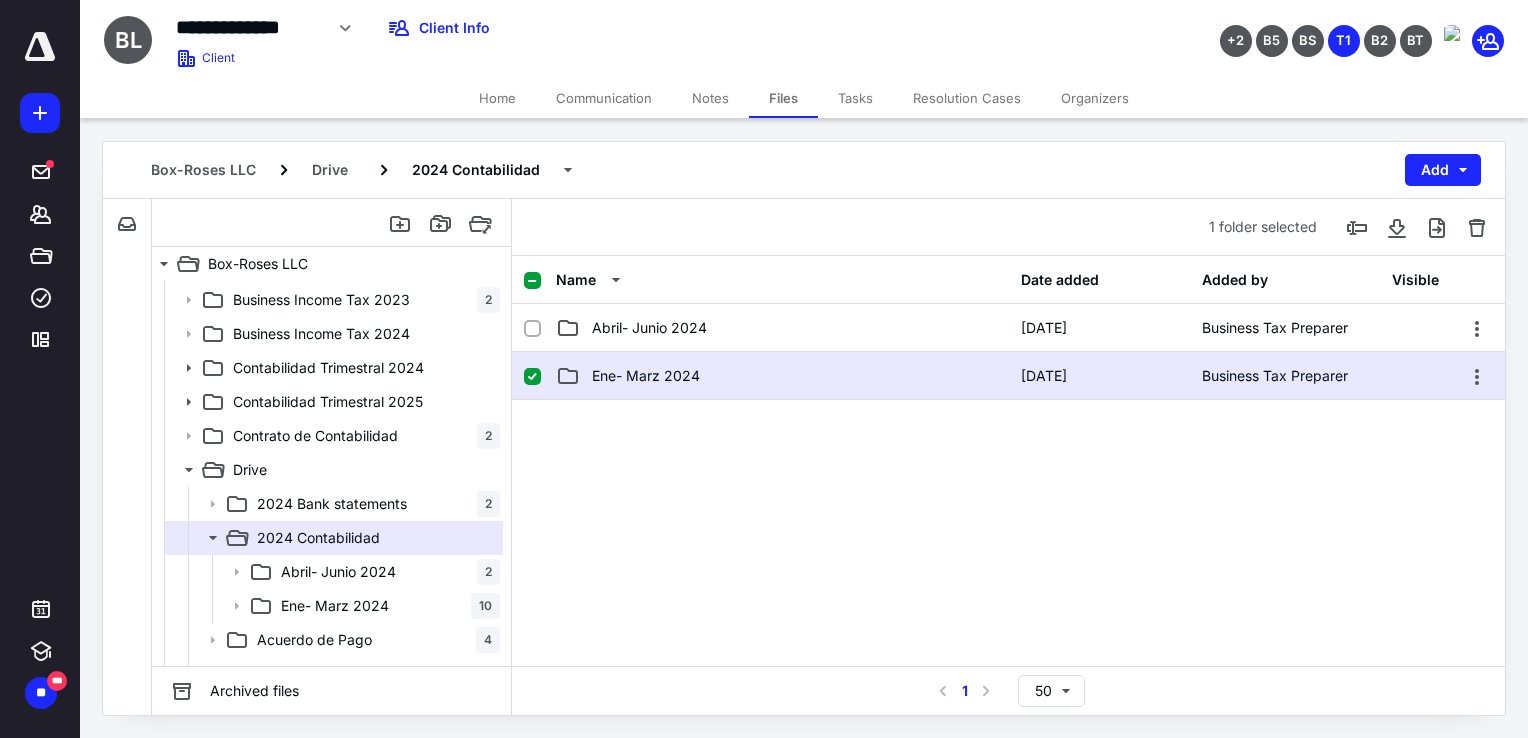 click on "Ene- Marz 2024" at bounding box center (782, 376) 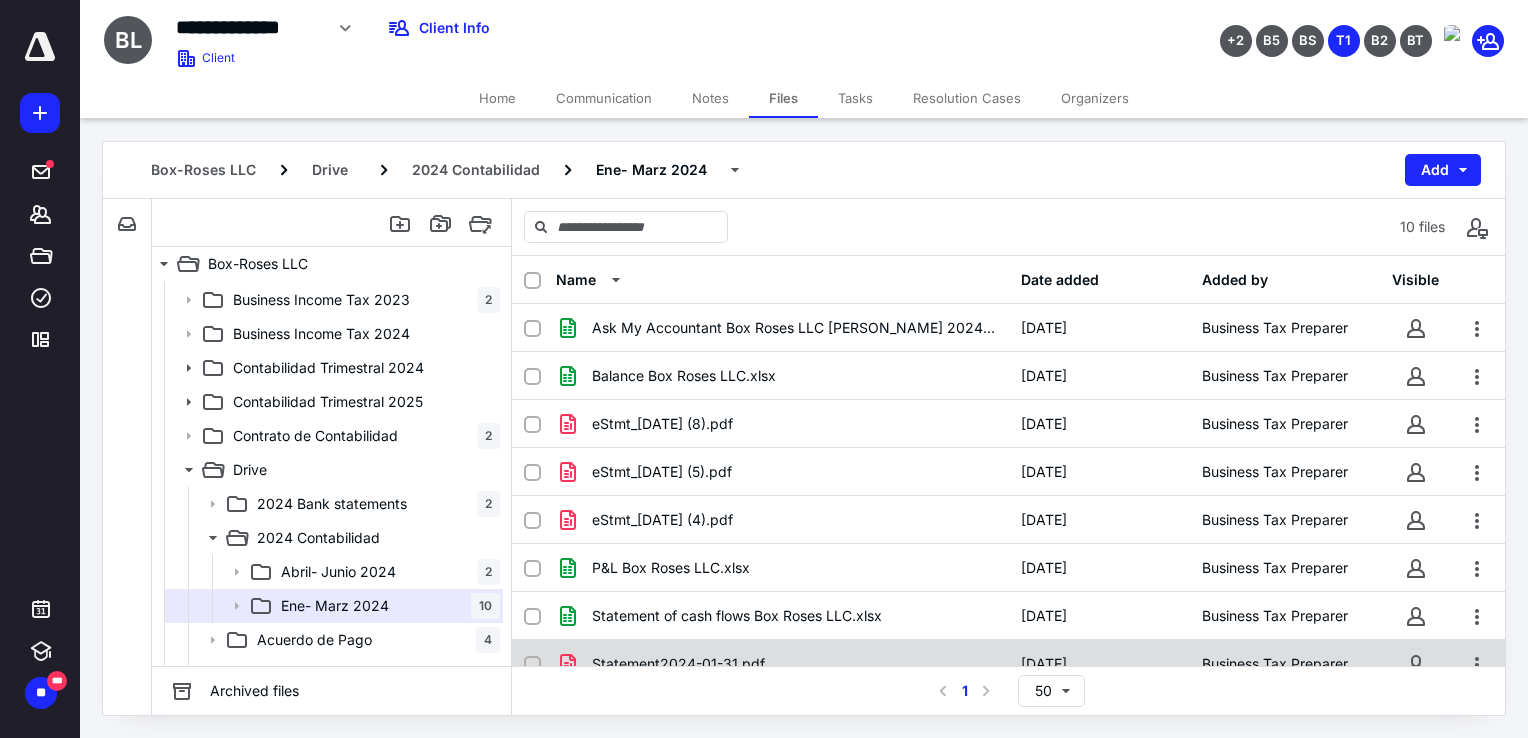 scroll, scrollTop: 0, scrollLeft: 0, axis: both 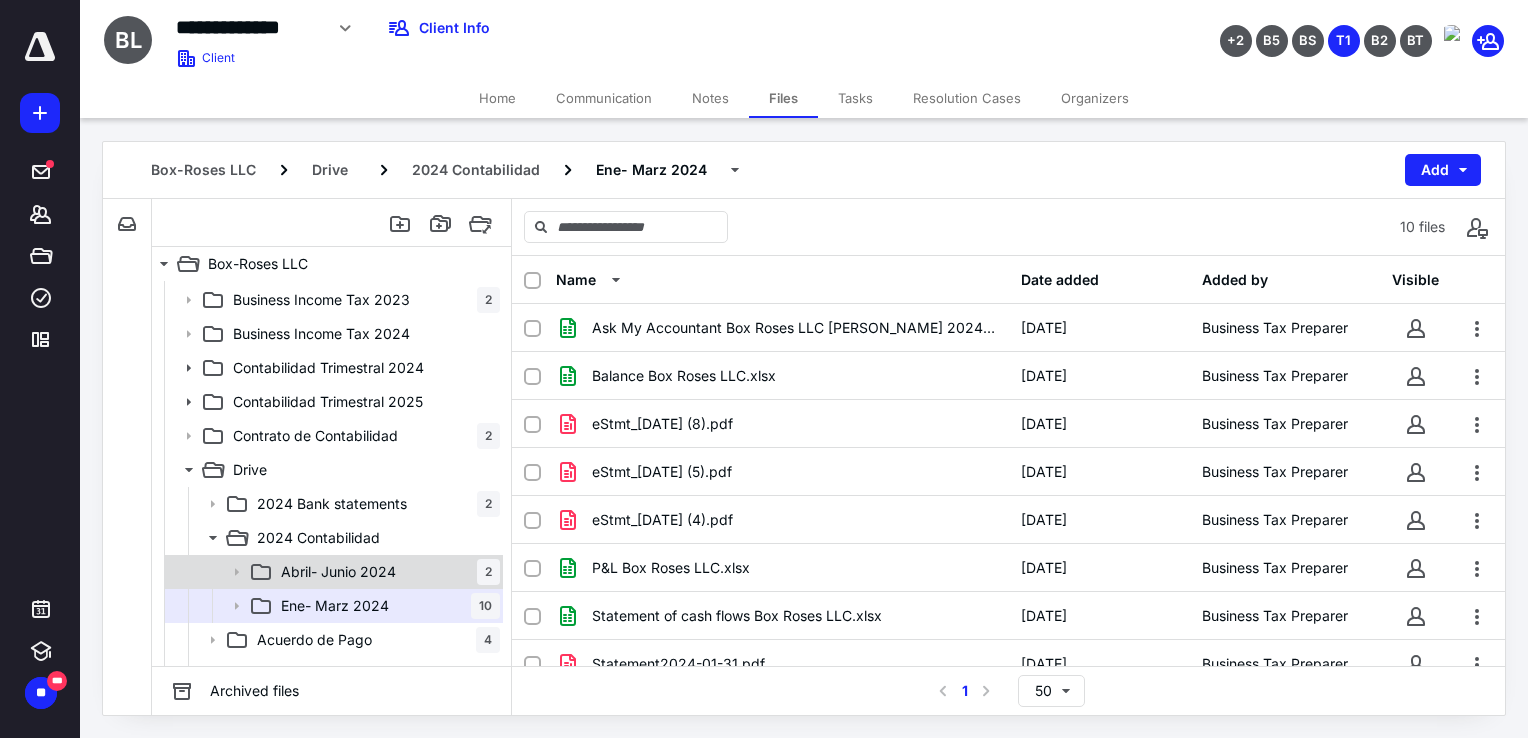 click on "Abril- Junio 2024 2" at bounding box center [386, 572] 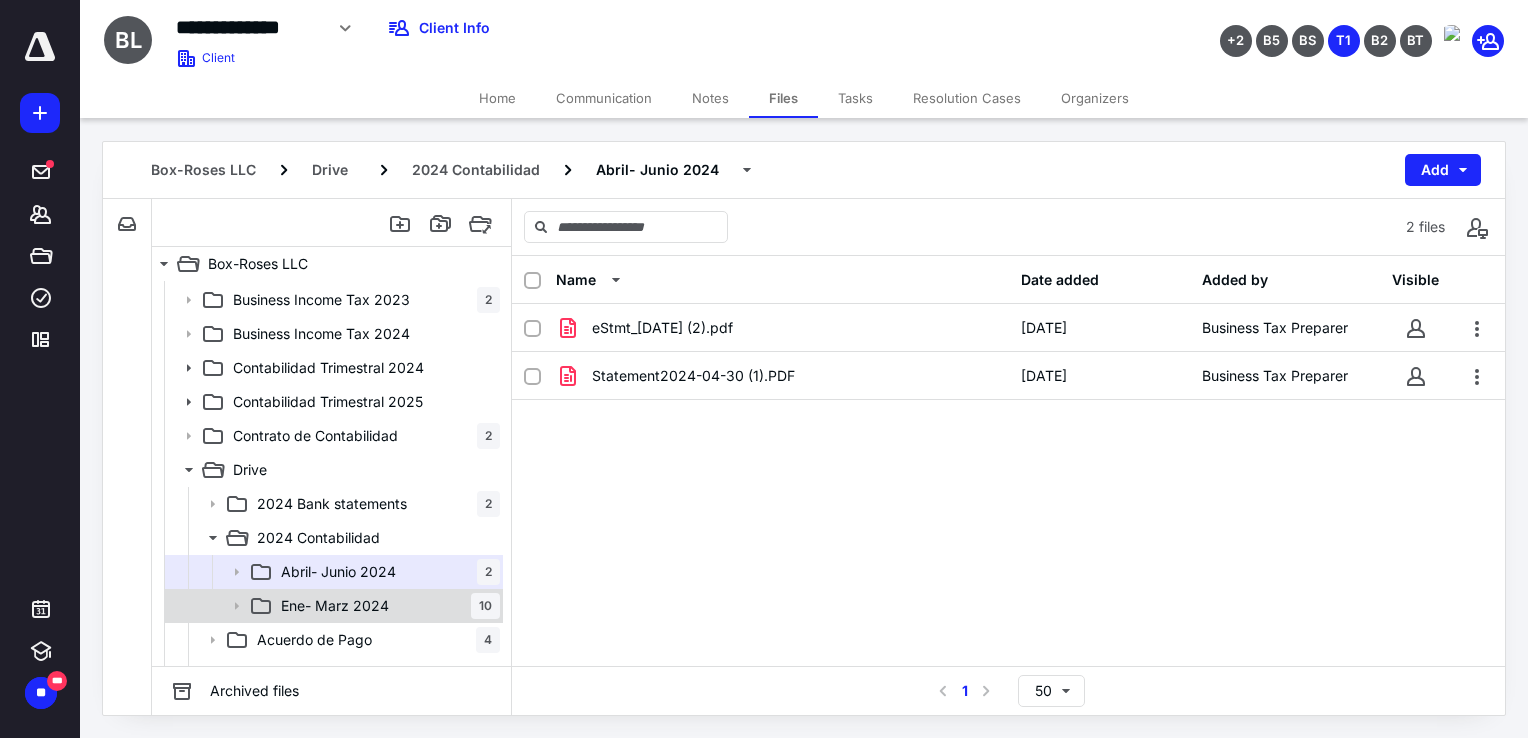 click on "Ene- Marz 2024 10" at bounding box center [386, 606] 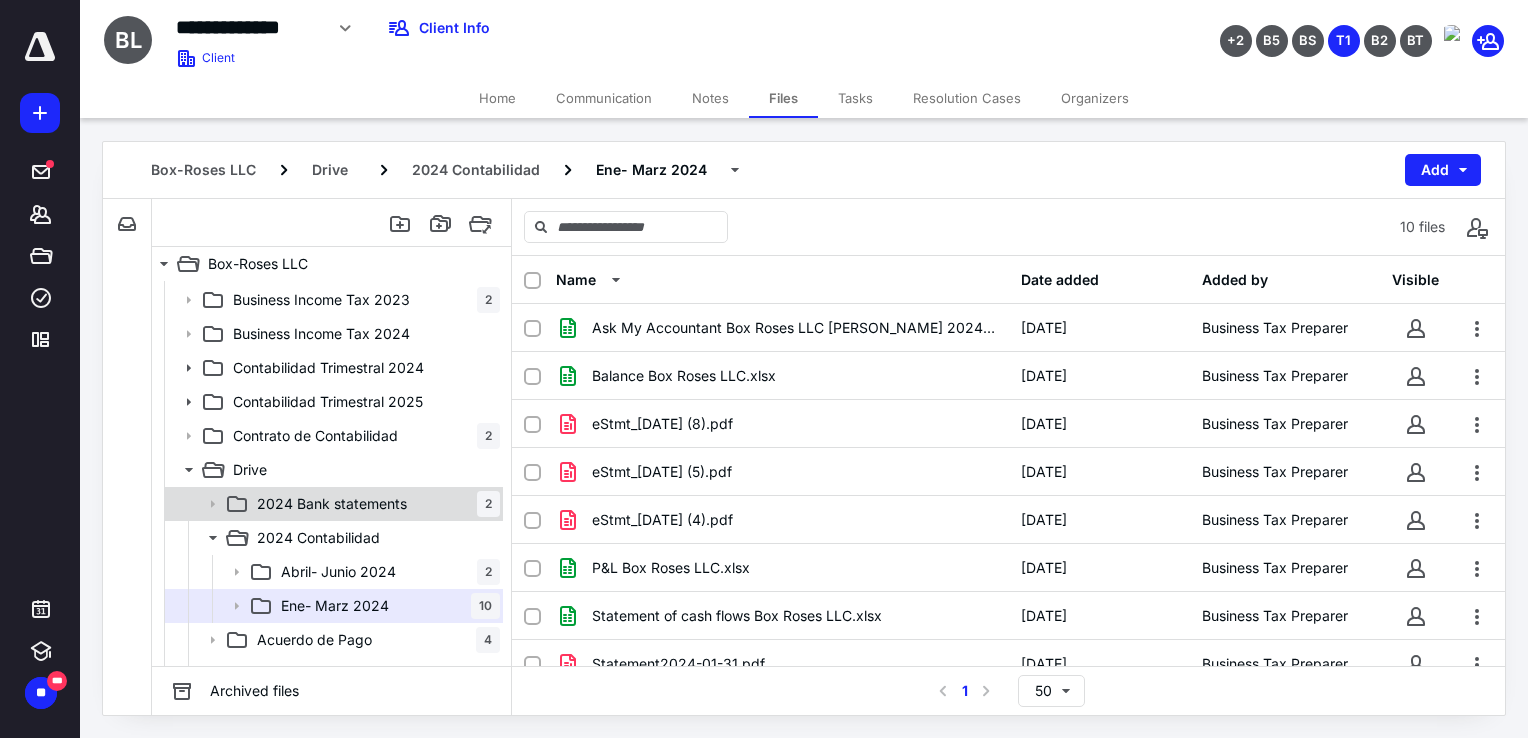 click on "2024 Bank statements 2" at bounding box center [374, 504] 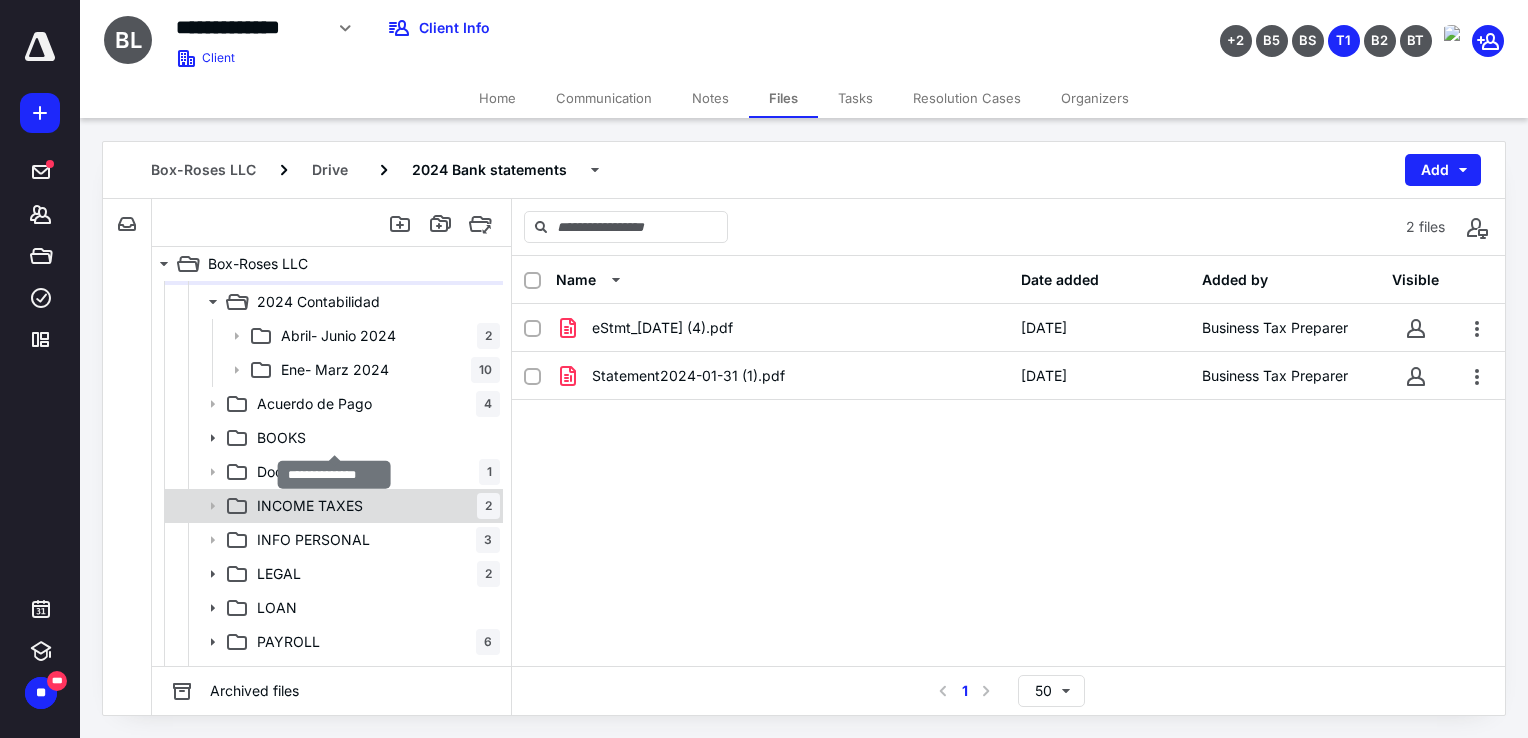 scroll, scrollTop: 400, scrollLeft: 0, axis: vertical 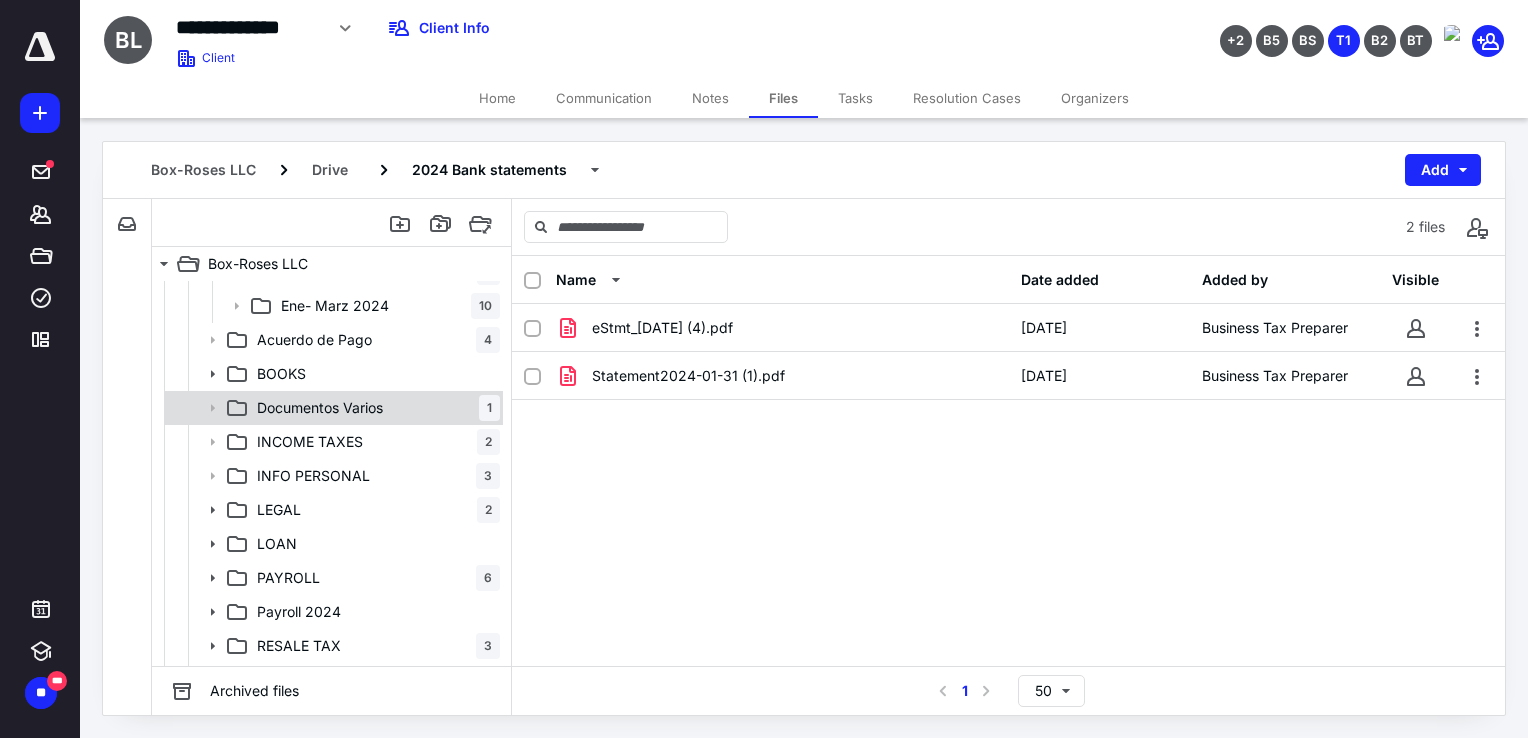 click on "Documentos Varios 1" at bounding box center (374, 408) 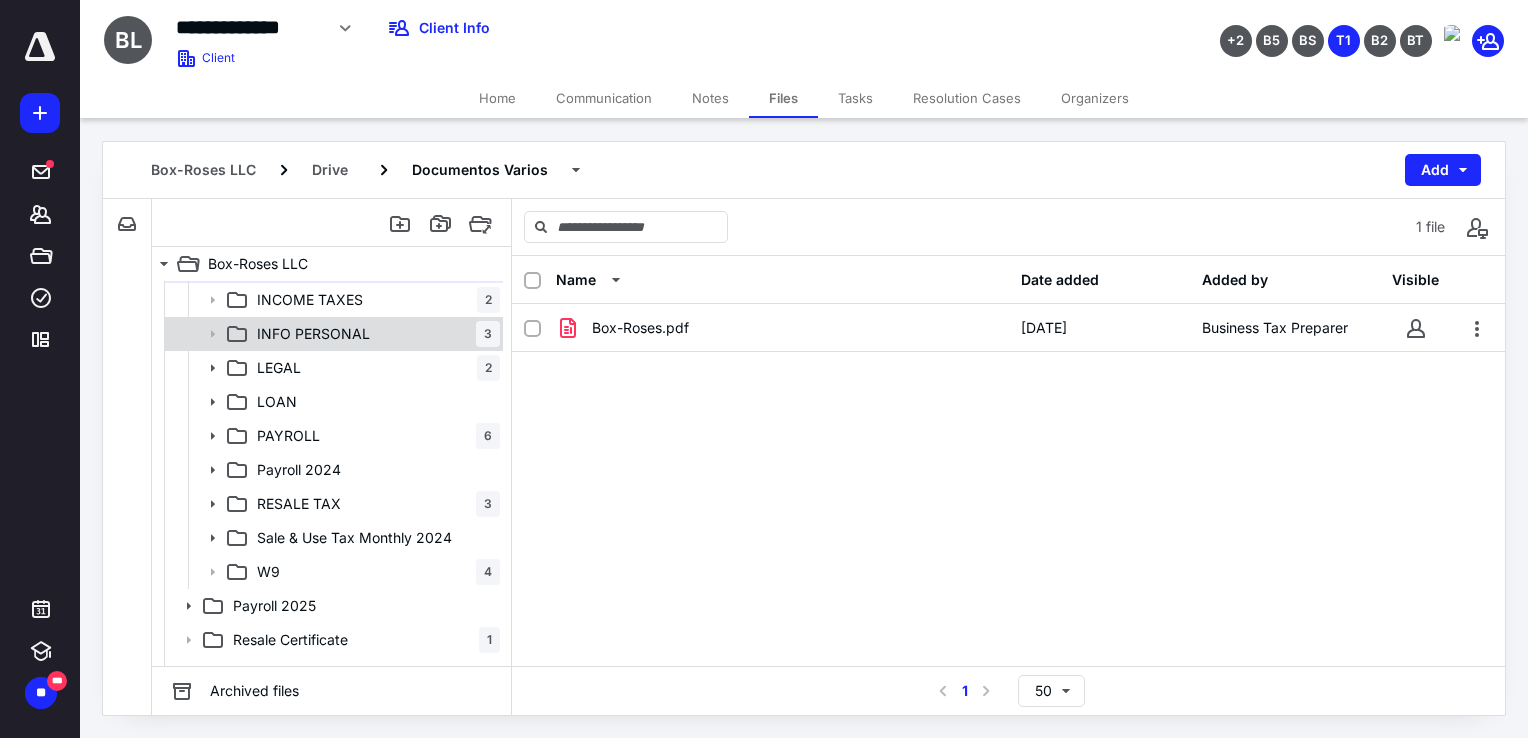 scroll, scrollTop: 565, scrollLeft: 0, axis: vertical 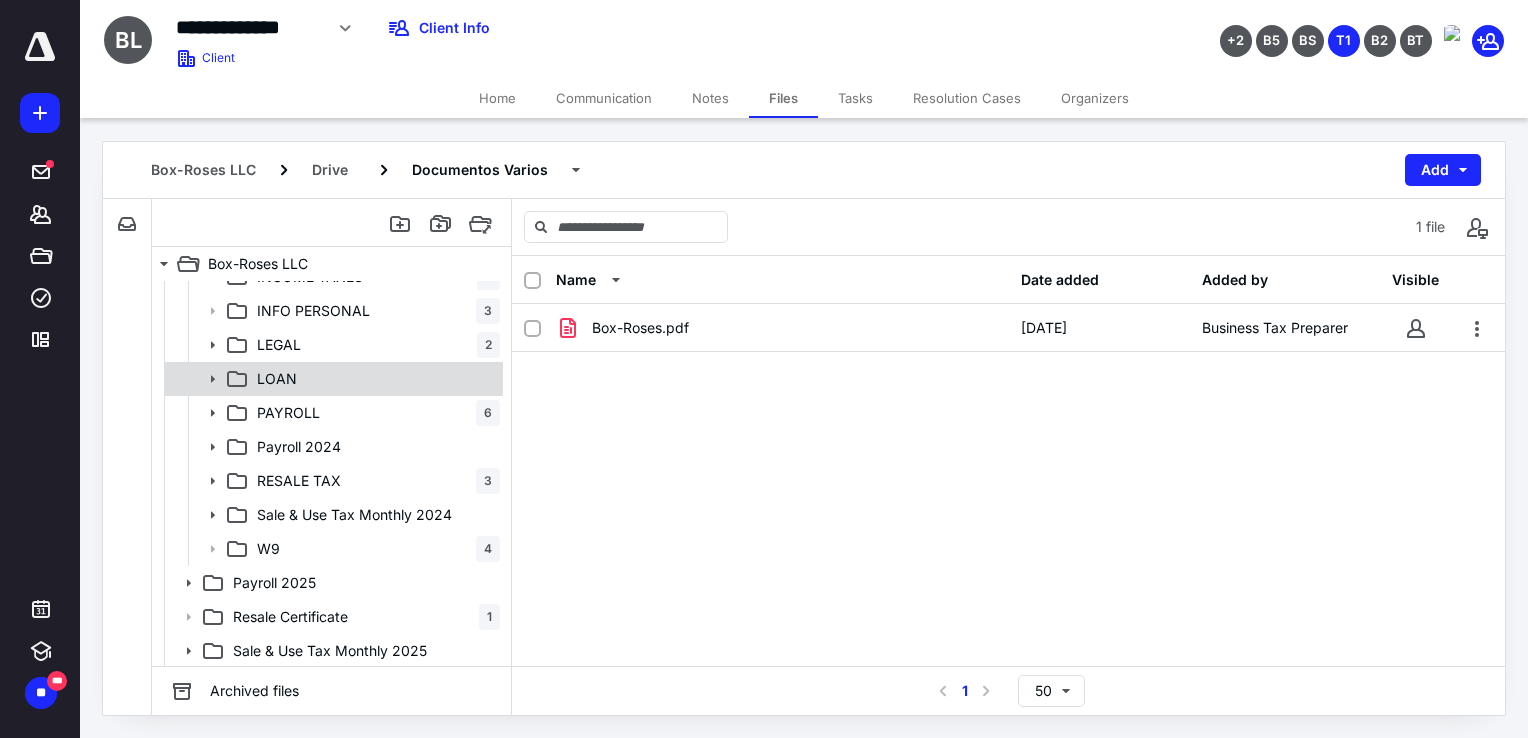 click on "LOAN" at bounding box center (374, 379) 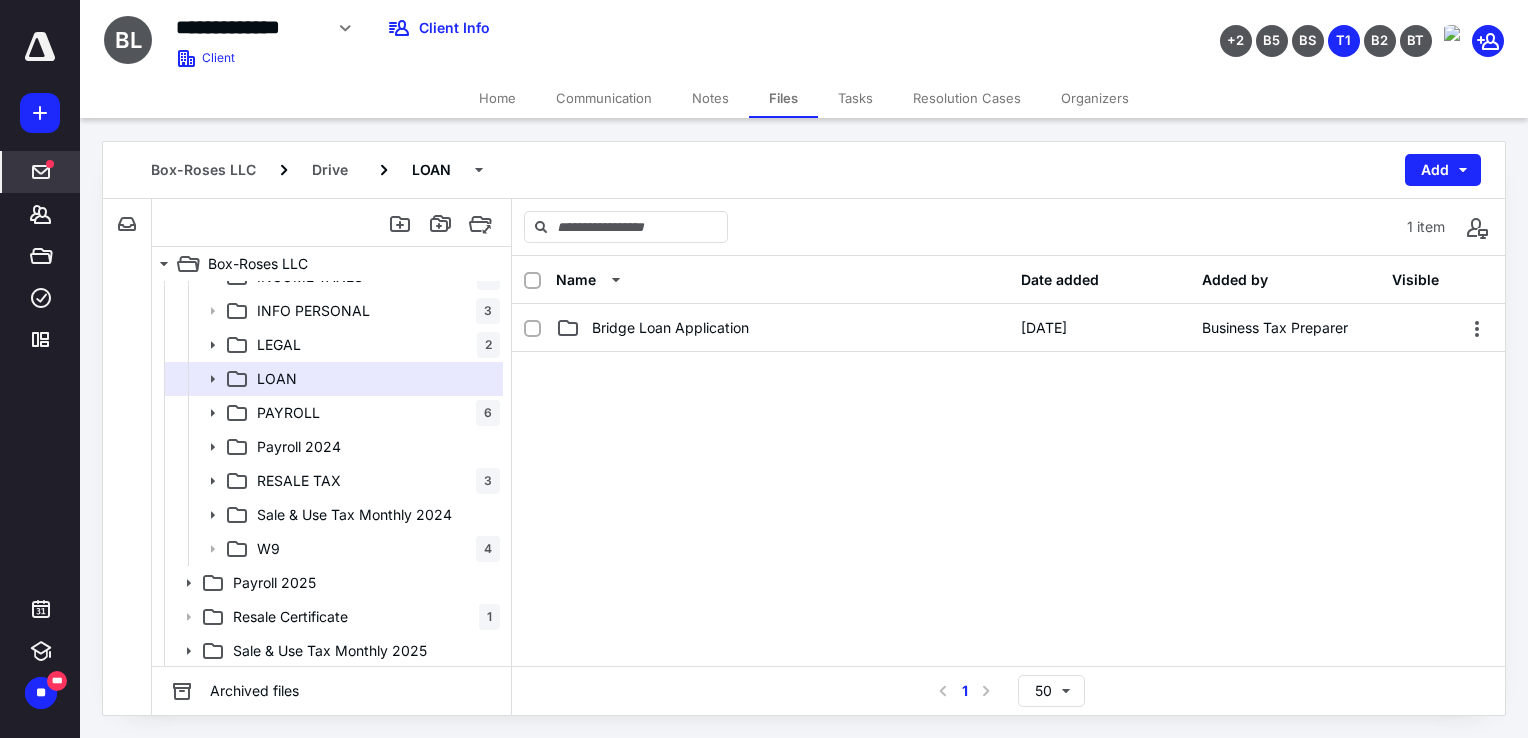 click 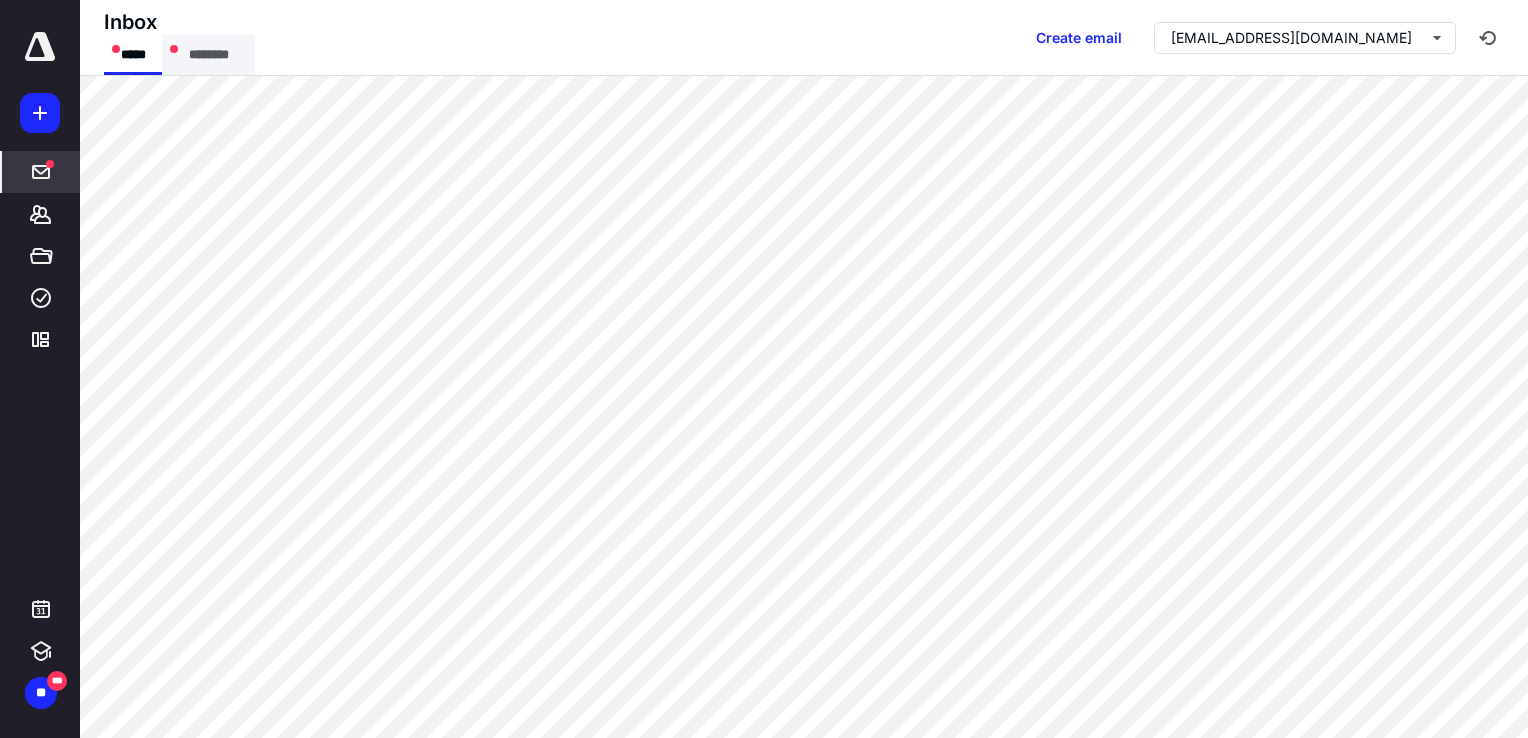 click on "********" at bounding box center [208, 55] 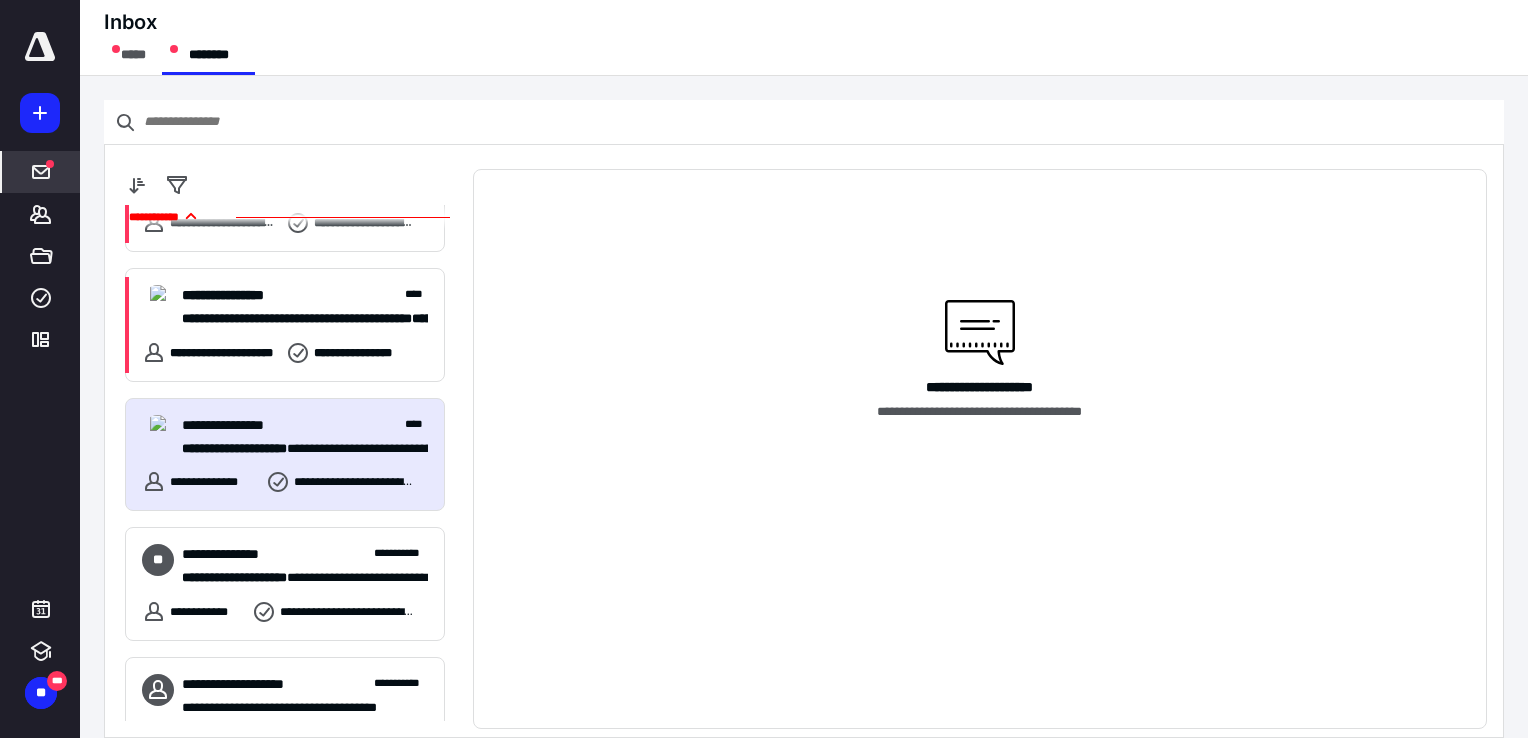 scroll, scrollTop: 100, scrollLeft: 0, axis: vertical 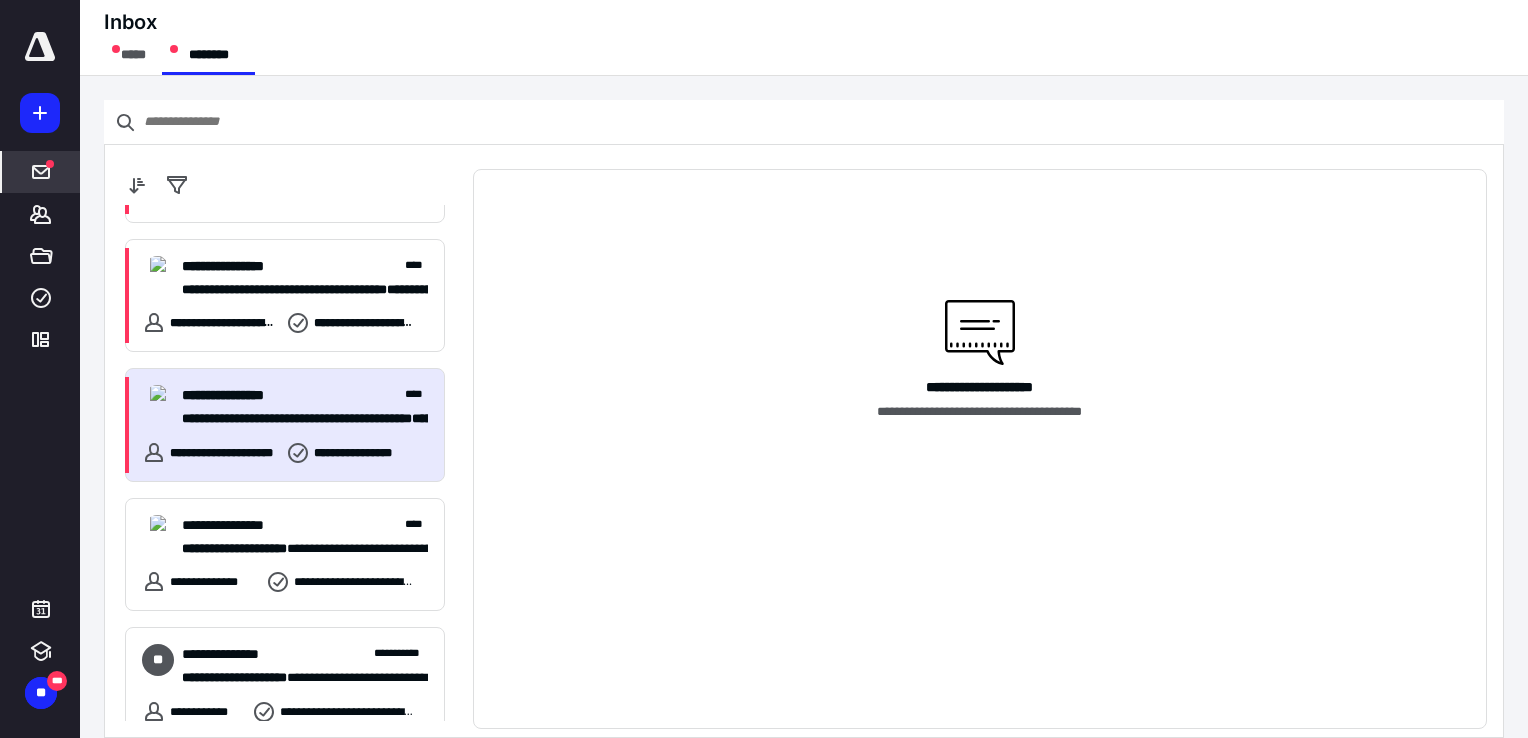 click on "**********" at bounding box center [285, 425] 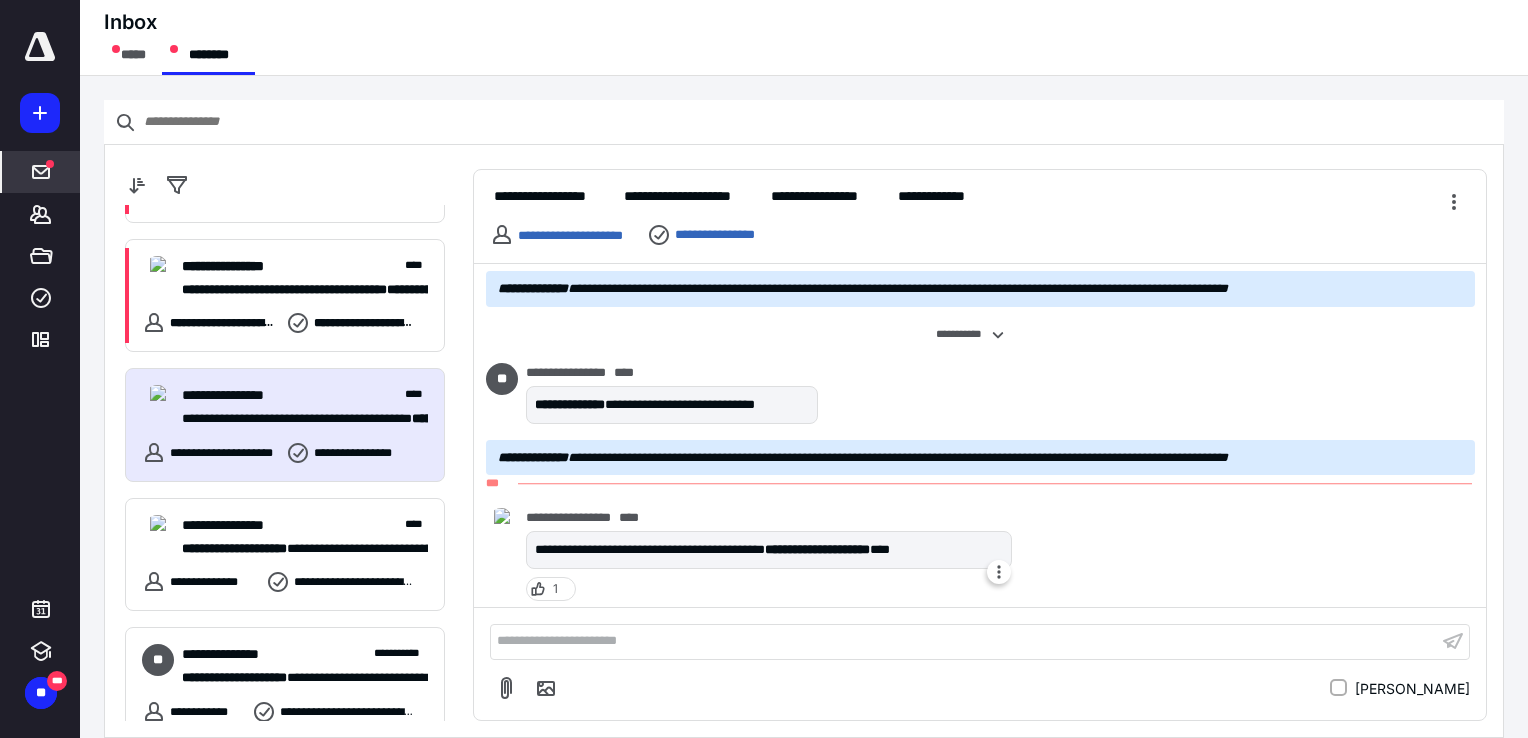 scroll, scrollTop: 975, scrollLeft: 0, axis: vertical 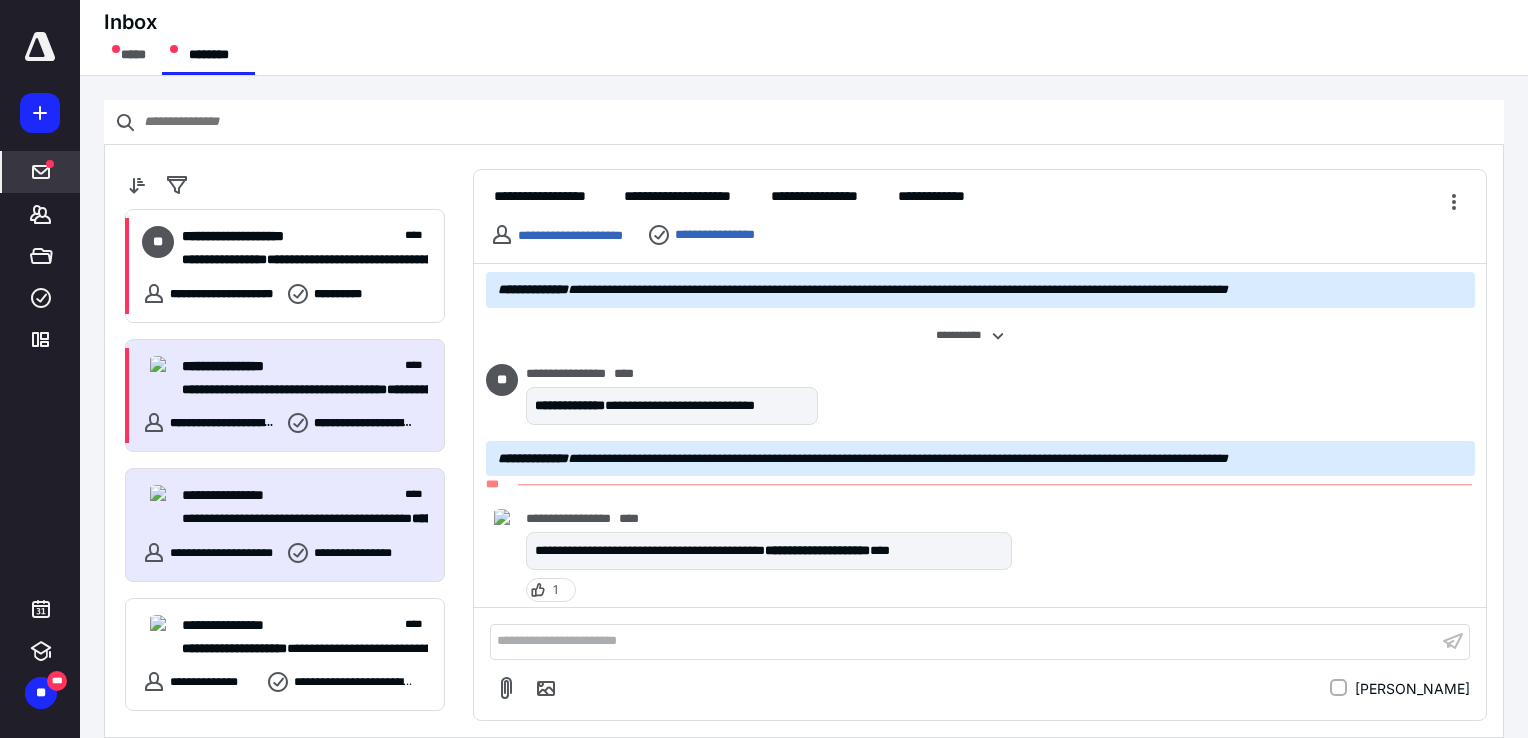 click on "**********" at bounding box center (297, 390) 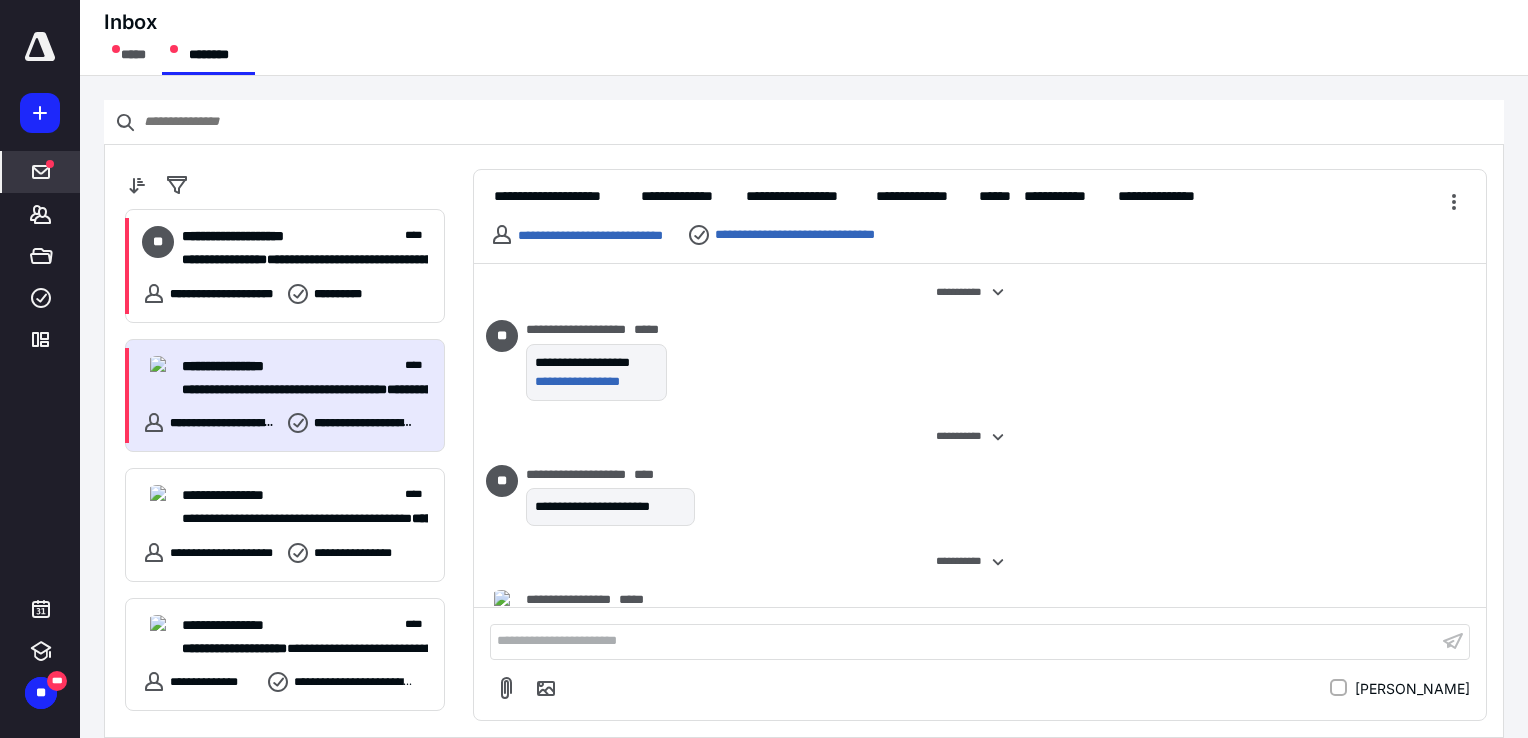 scroll, scrollTop: 2830, scrollLeft: 0, axis: vertical 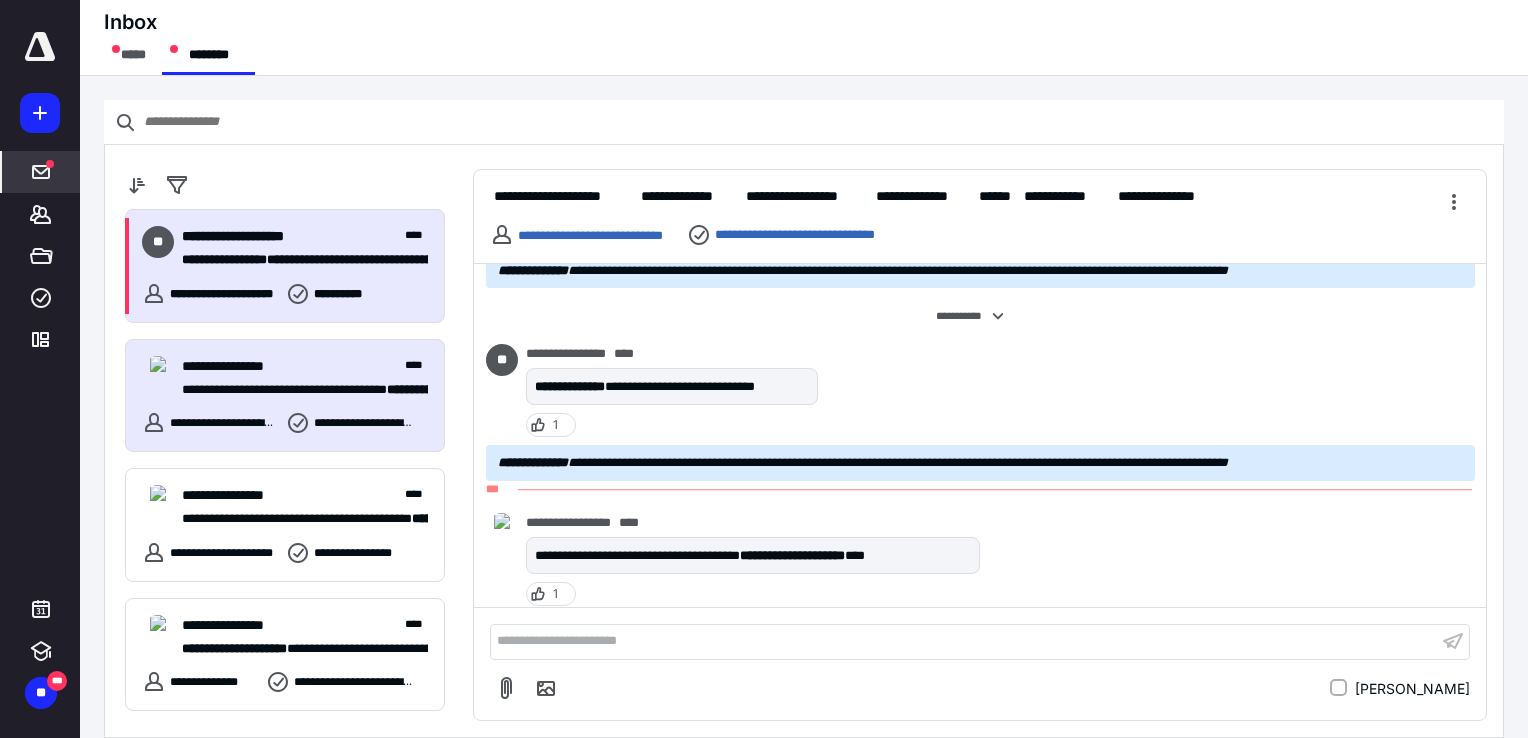 click on "**********" at bounding box center [305, 248] 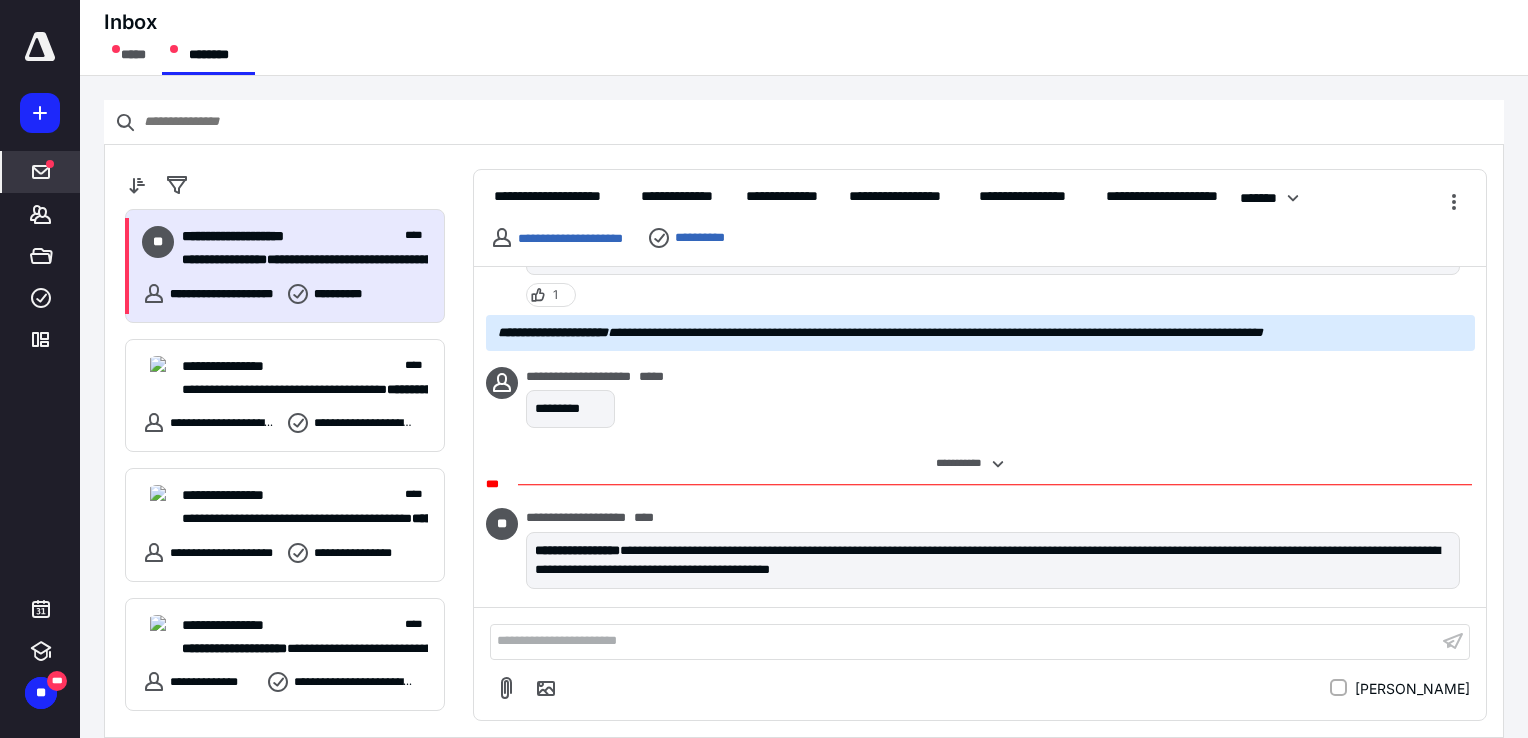 scroll, scrollTop: 5236, scrollLeft: 0, axis: vertical 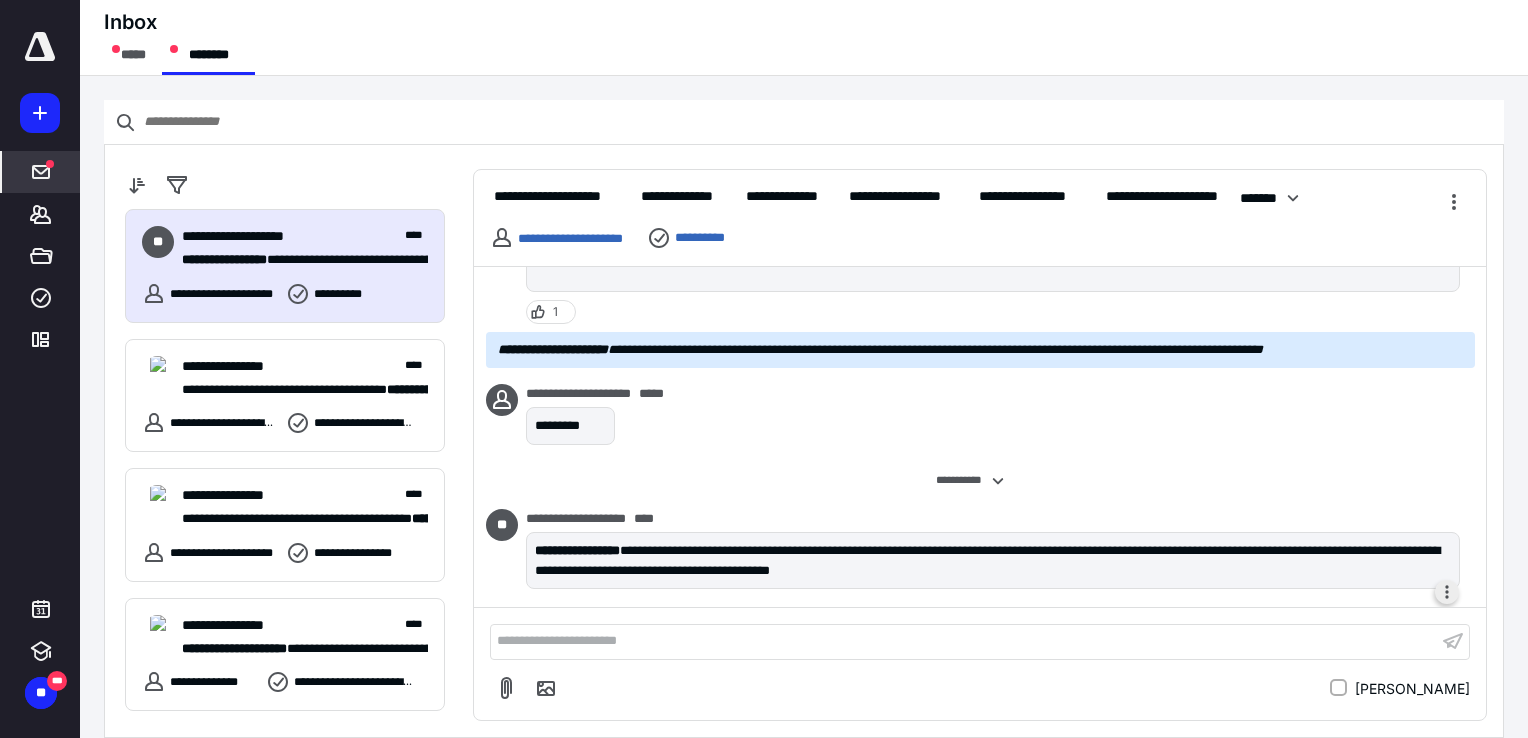 click at bounding box center [1447, 592] 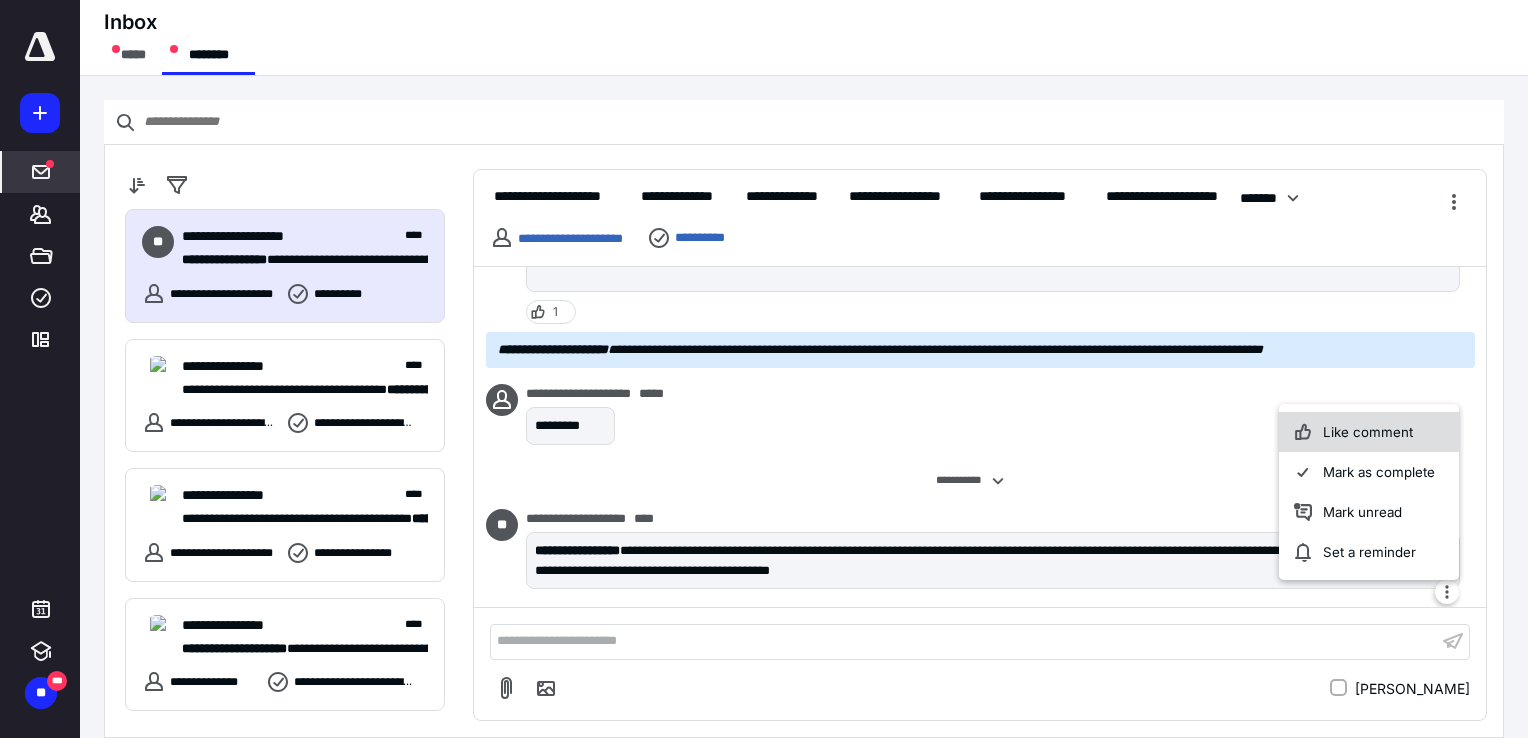 click on "Like comment" at bounding box center [1369, 432] 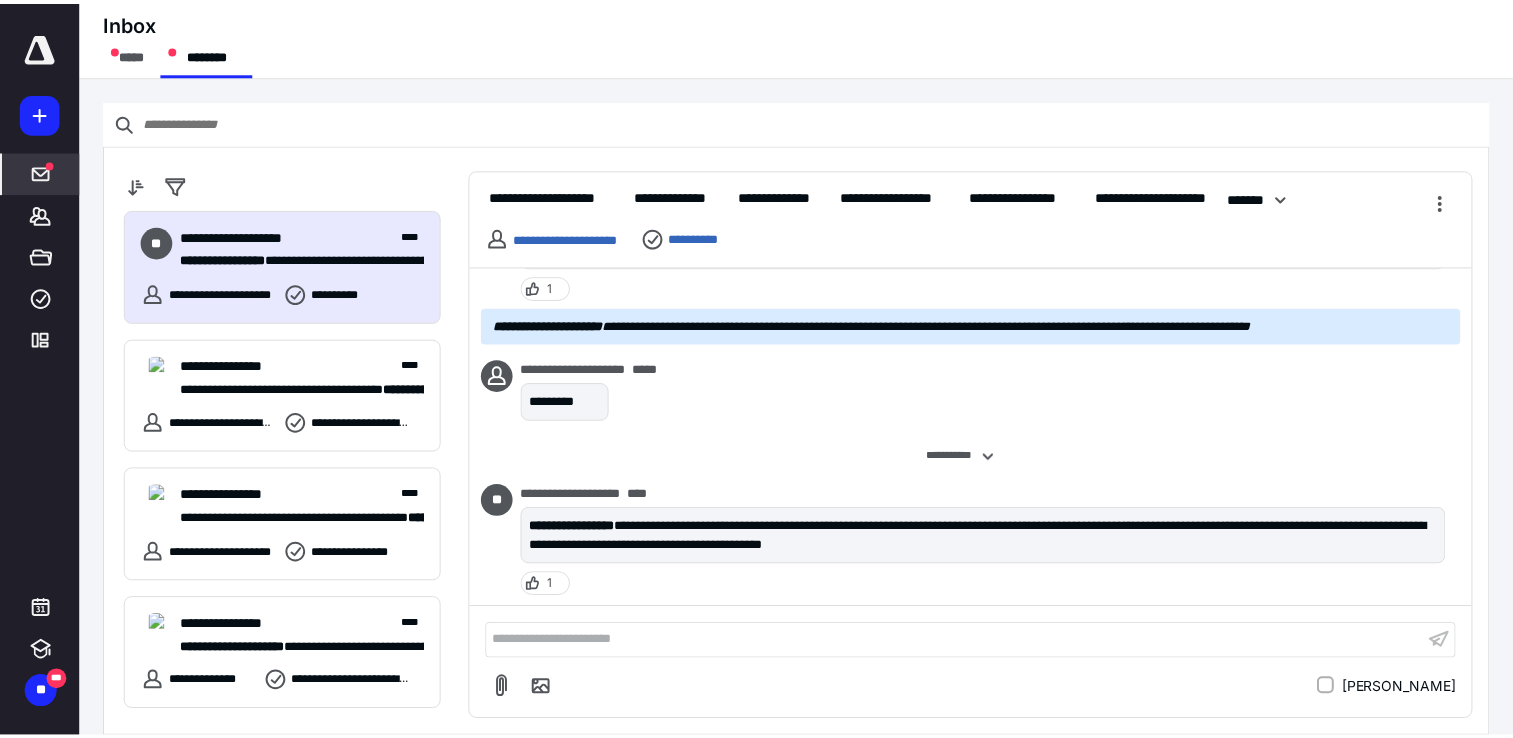 scroll, scrollTop: 5243, scrollLeft: 0, axis: vertical 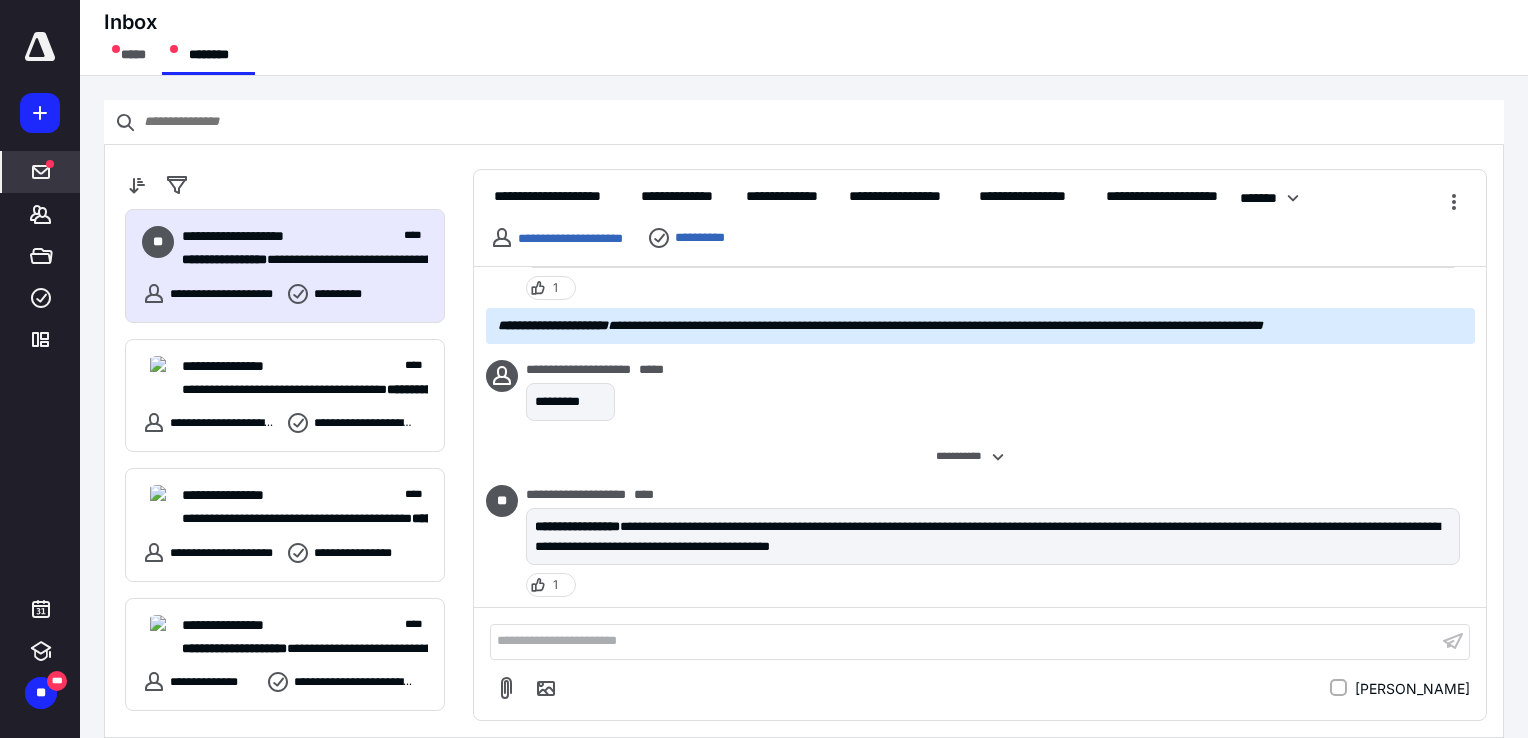 click on "*****" at bounding box center [41, 172] 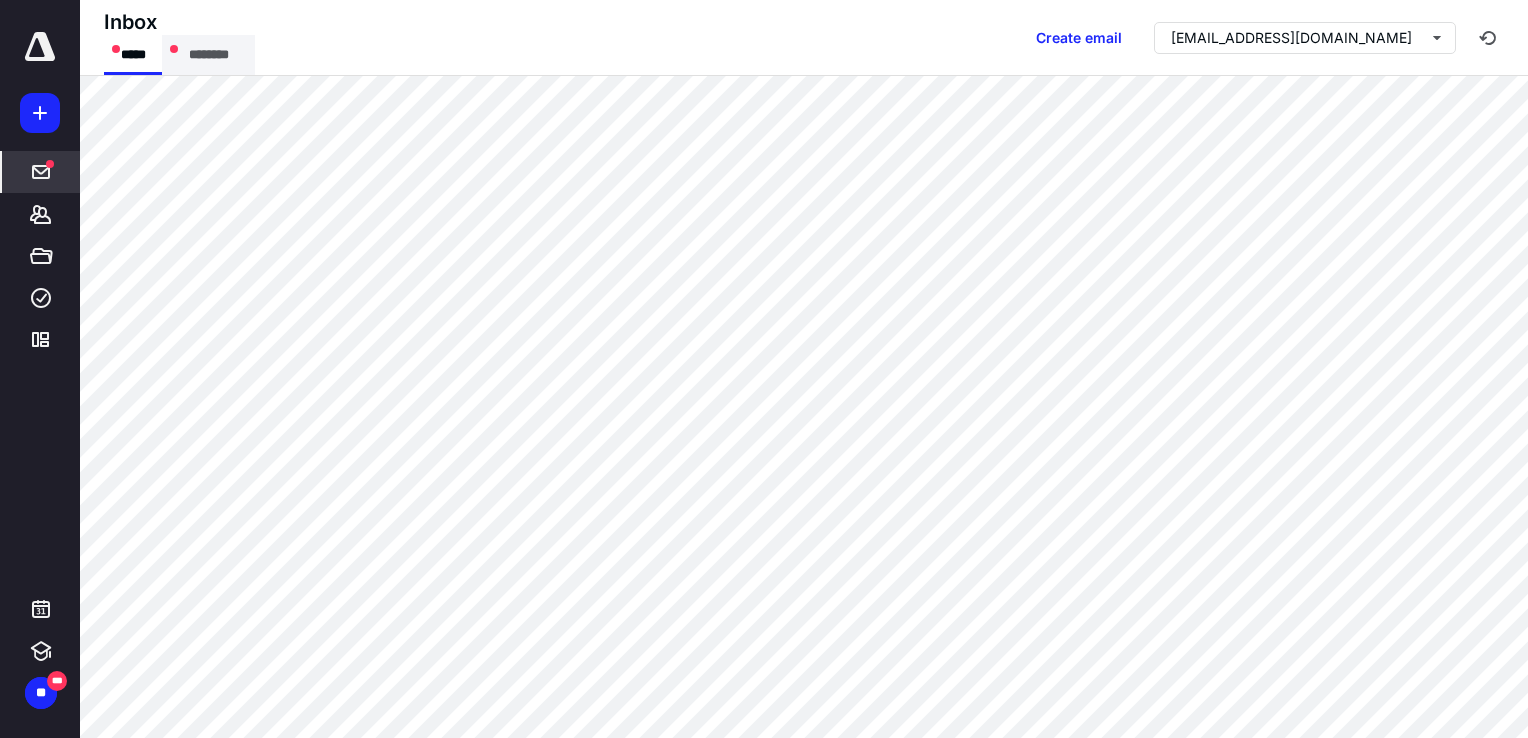 click on "********" at bounding box center (208, 55) 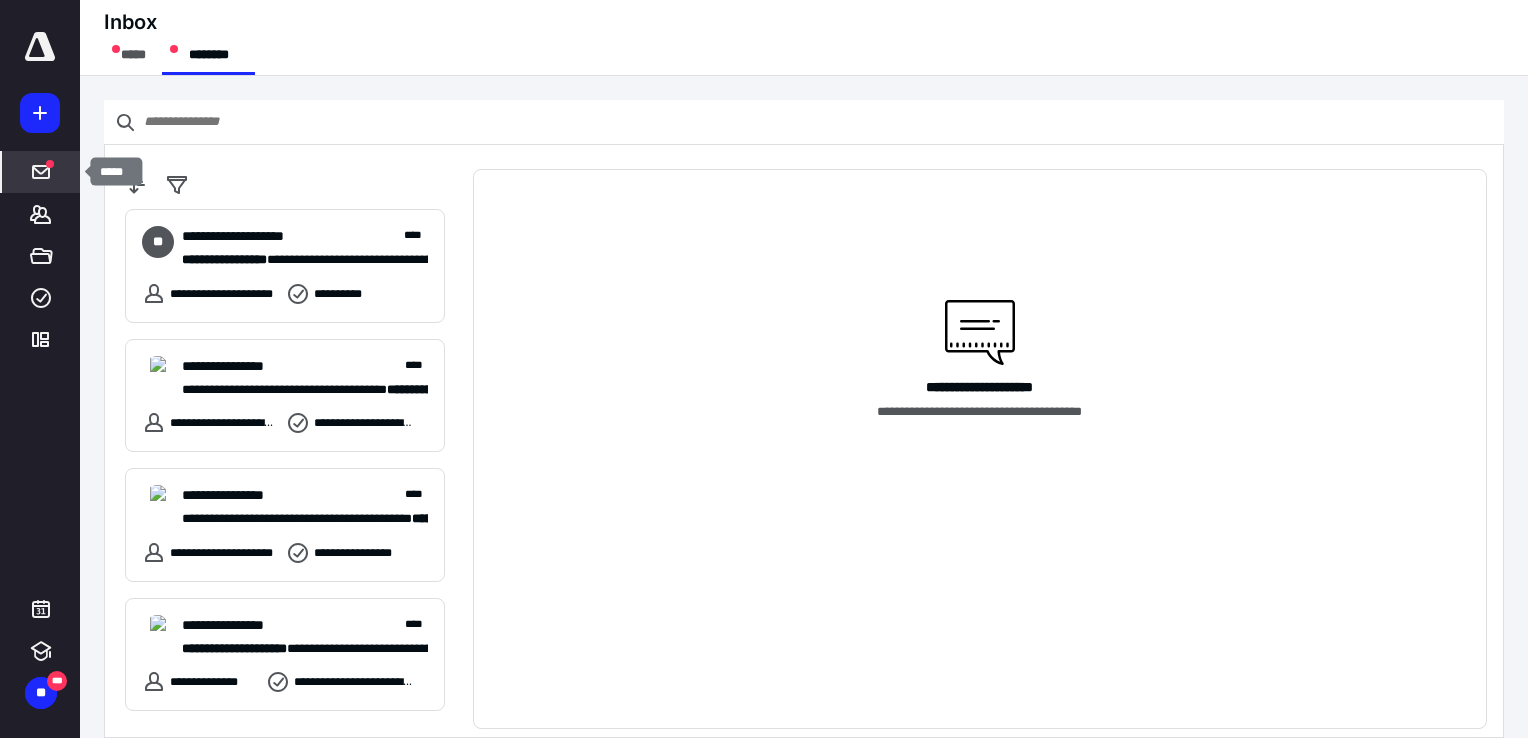 click 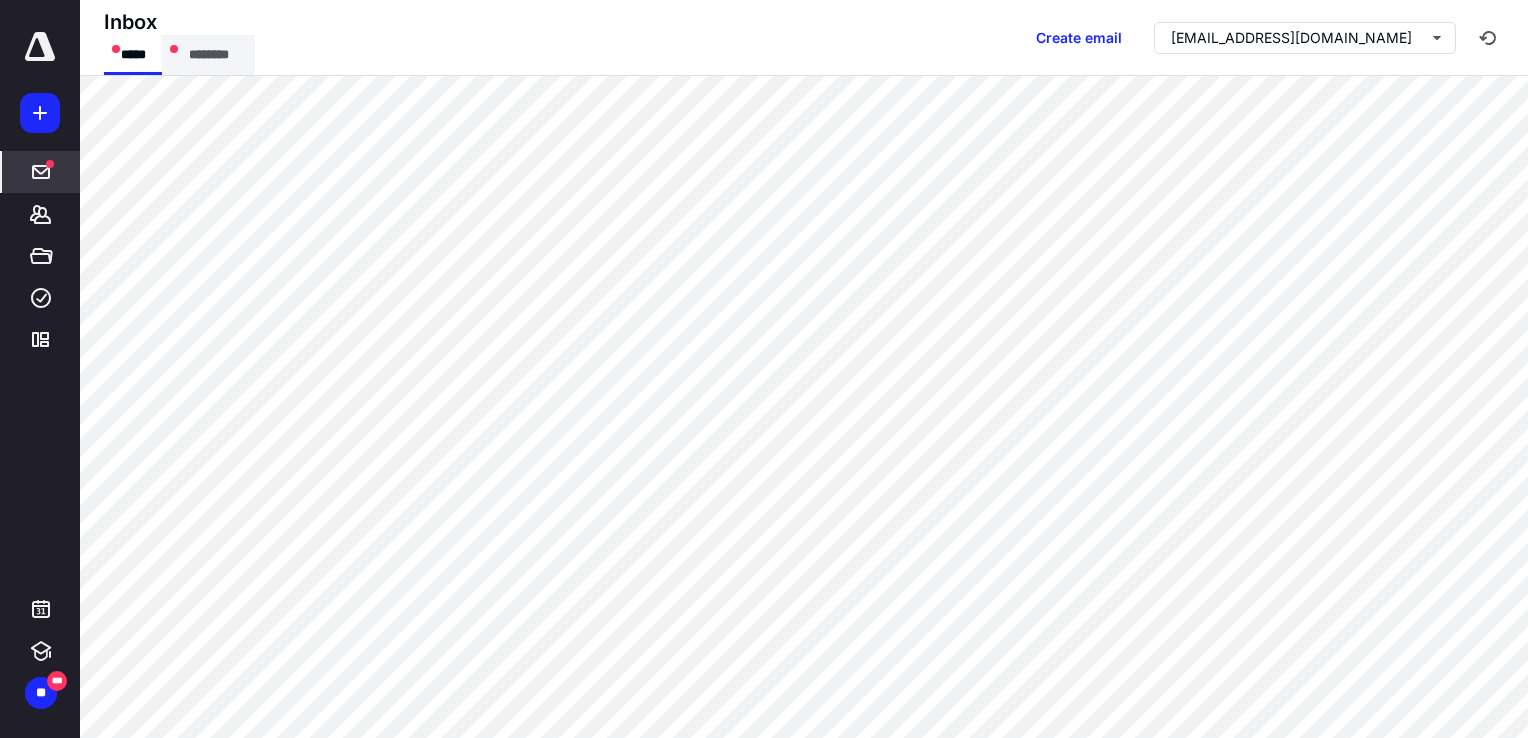 click on "********" at bounding box center [208, 55] 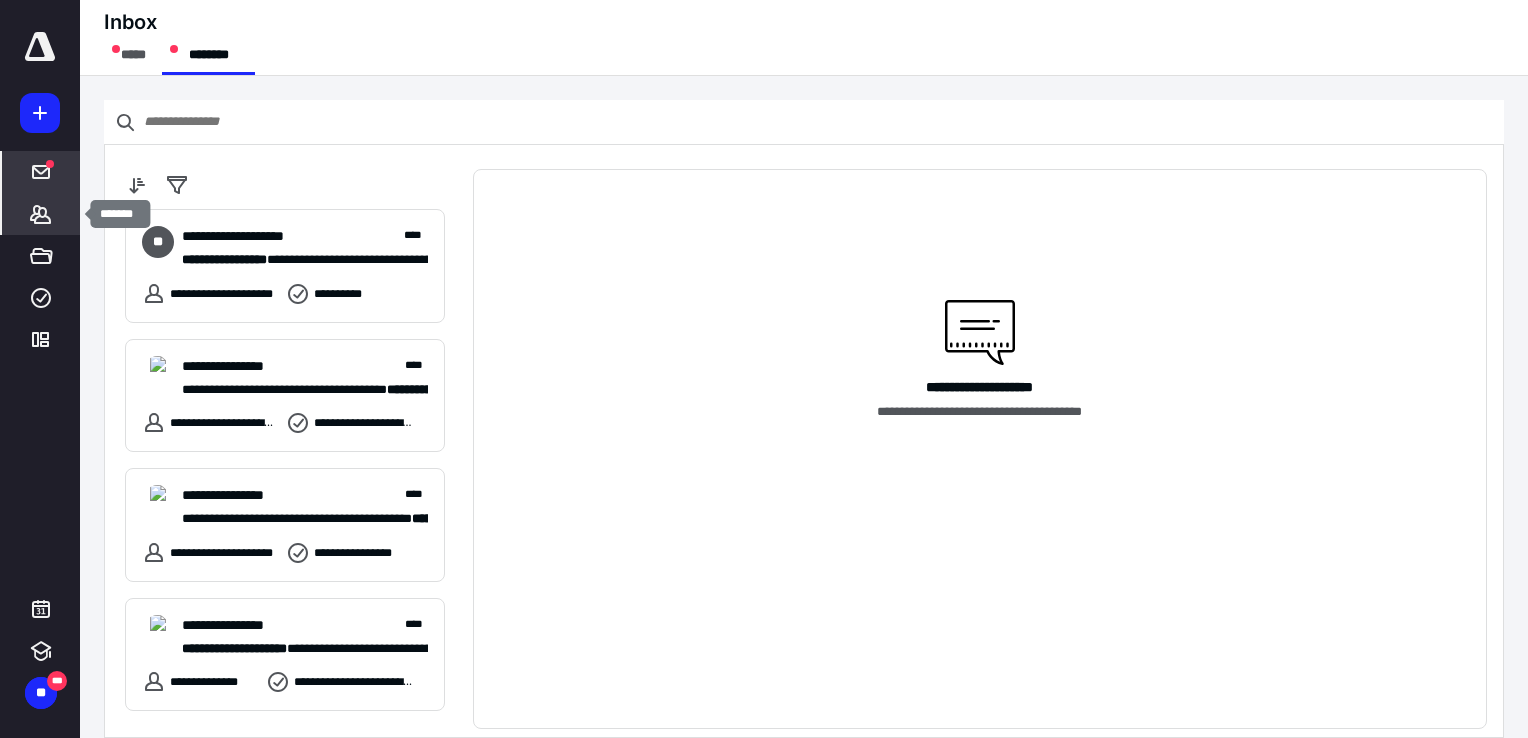 click 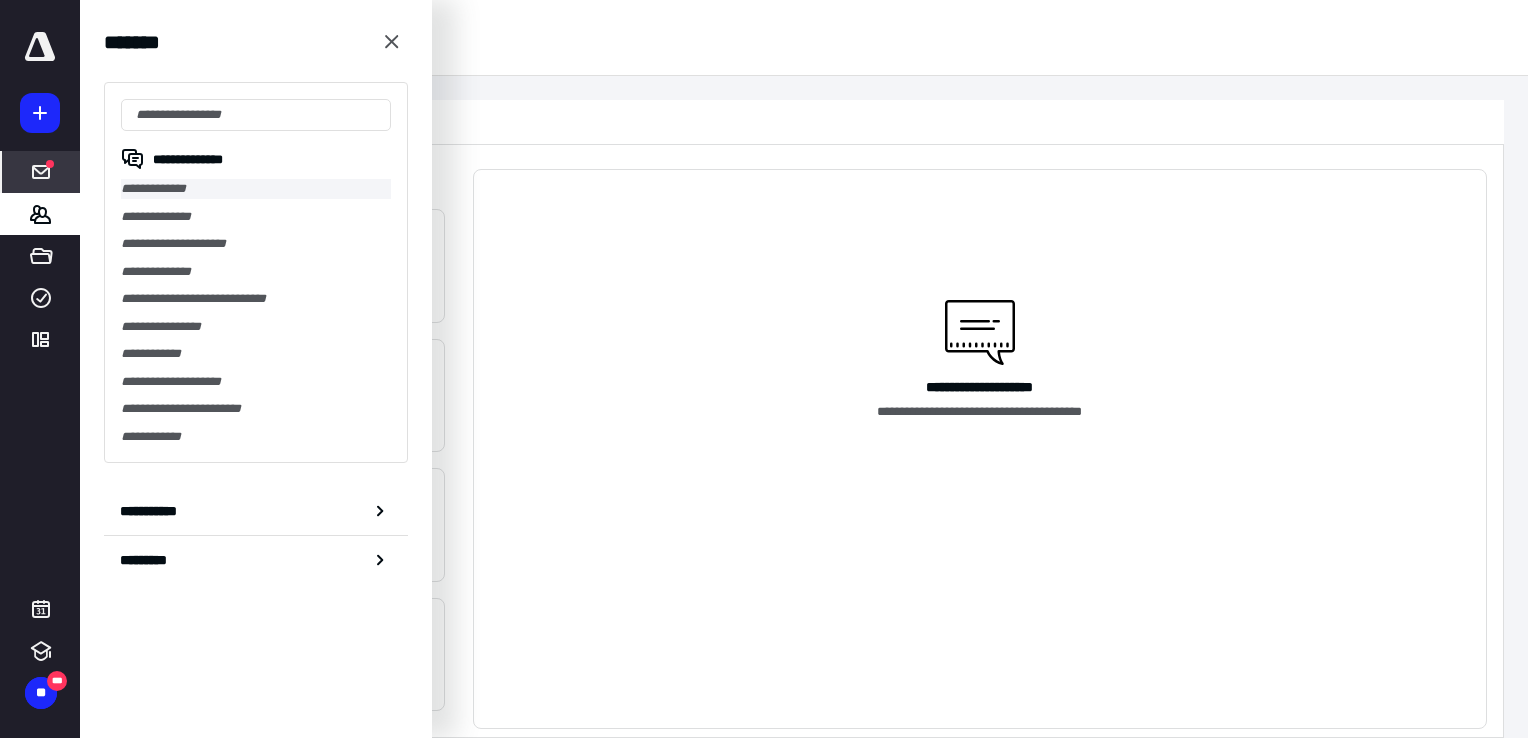 click on "**********" at bounding box center (256, 189) 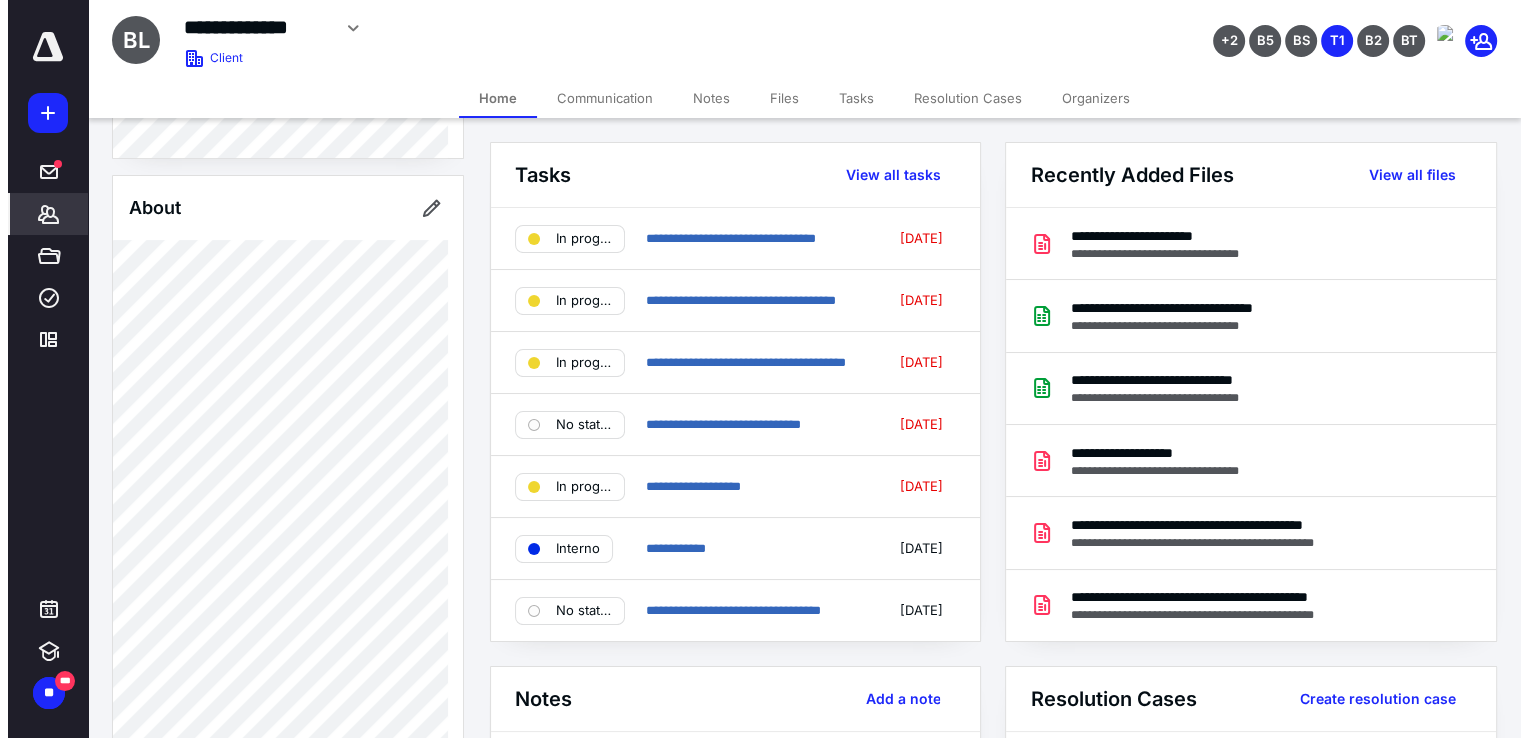 scroll, scrollTop: 800, scrollLeft: 0, axis: vertical 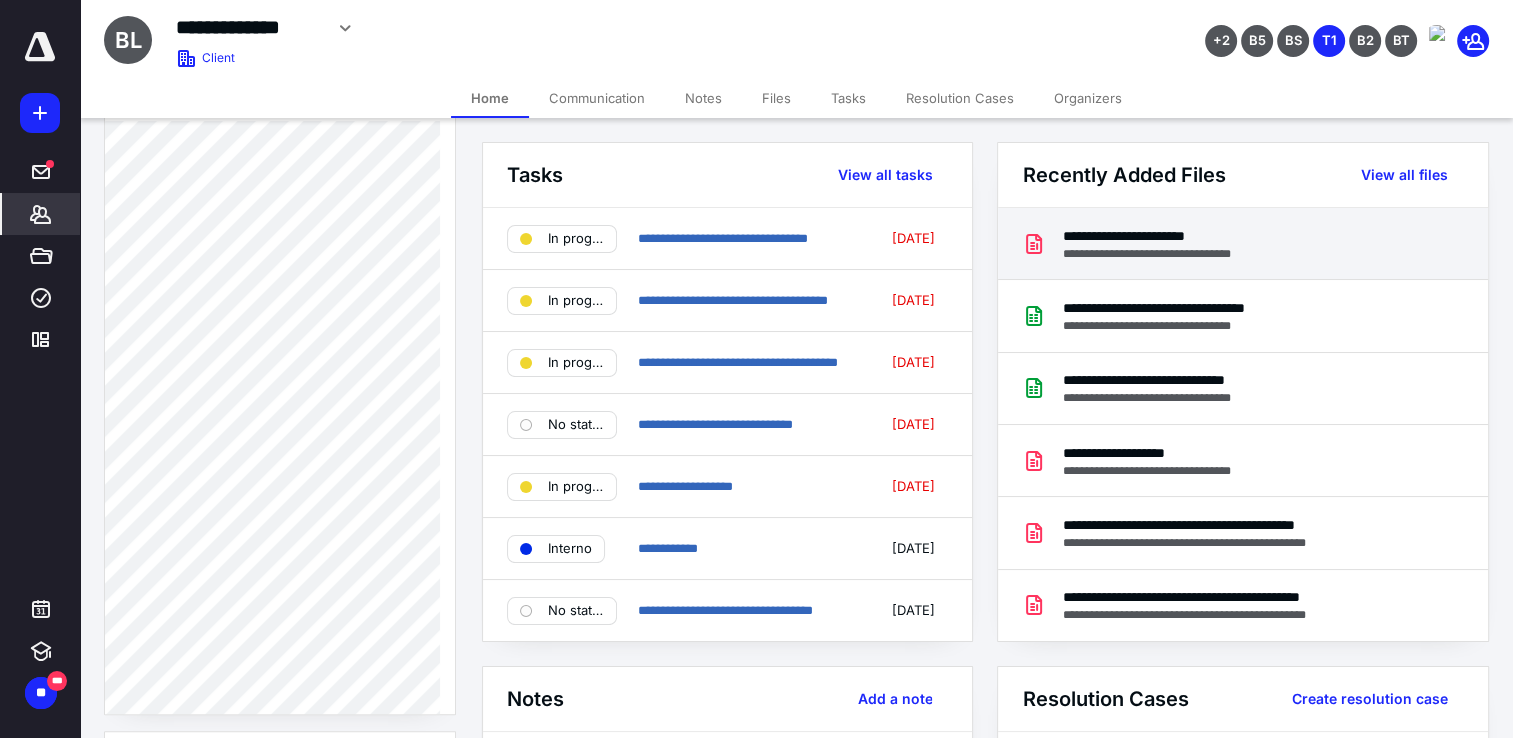 click on "**********" at bounding box center (1162, 254) 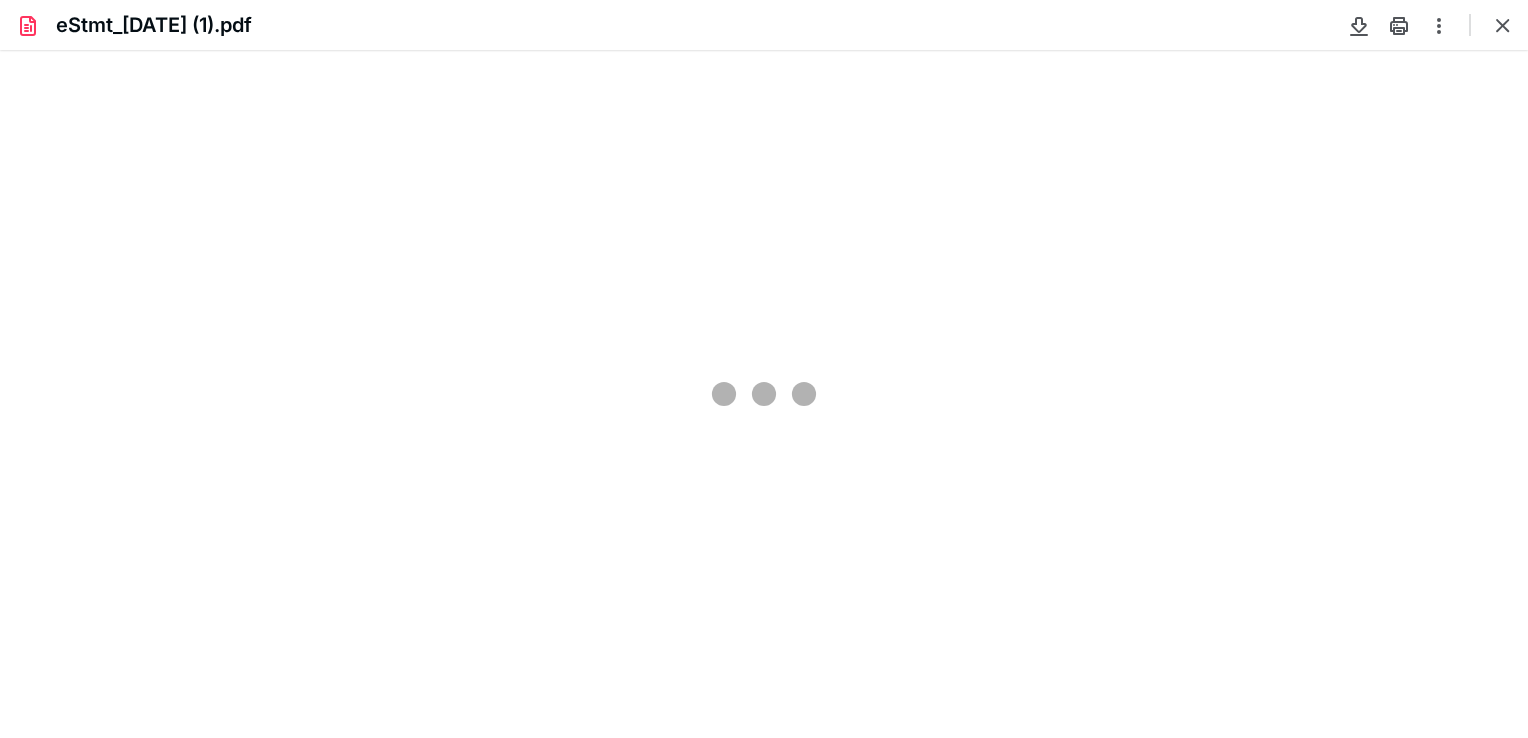 scroll, scrollTop: 0, scrollLeft: 0, axis: both 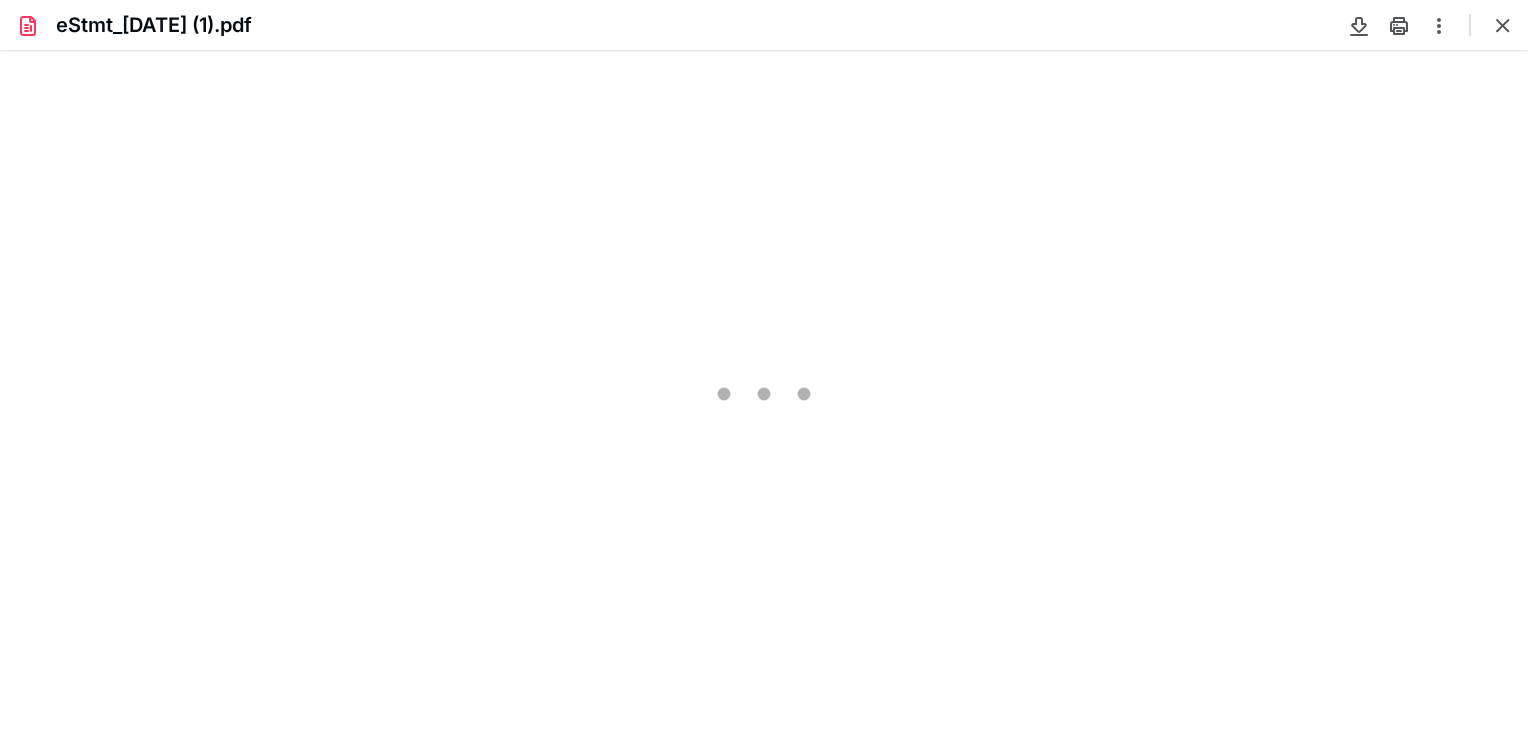 type on "82" 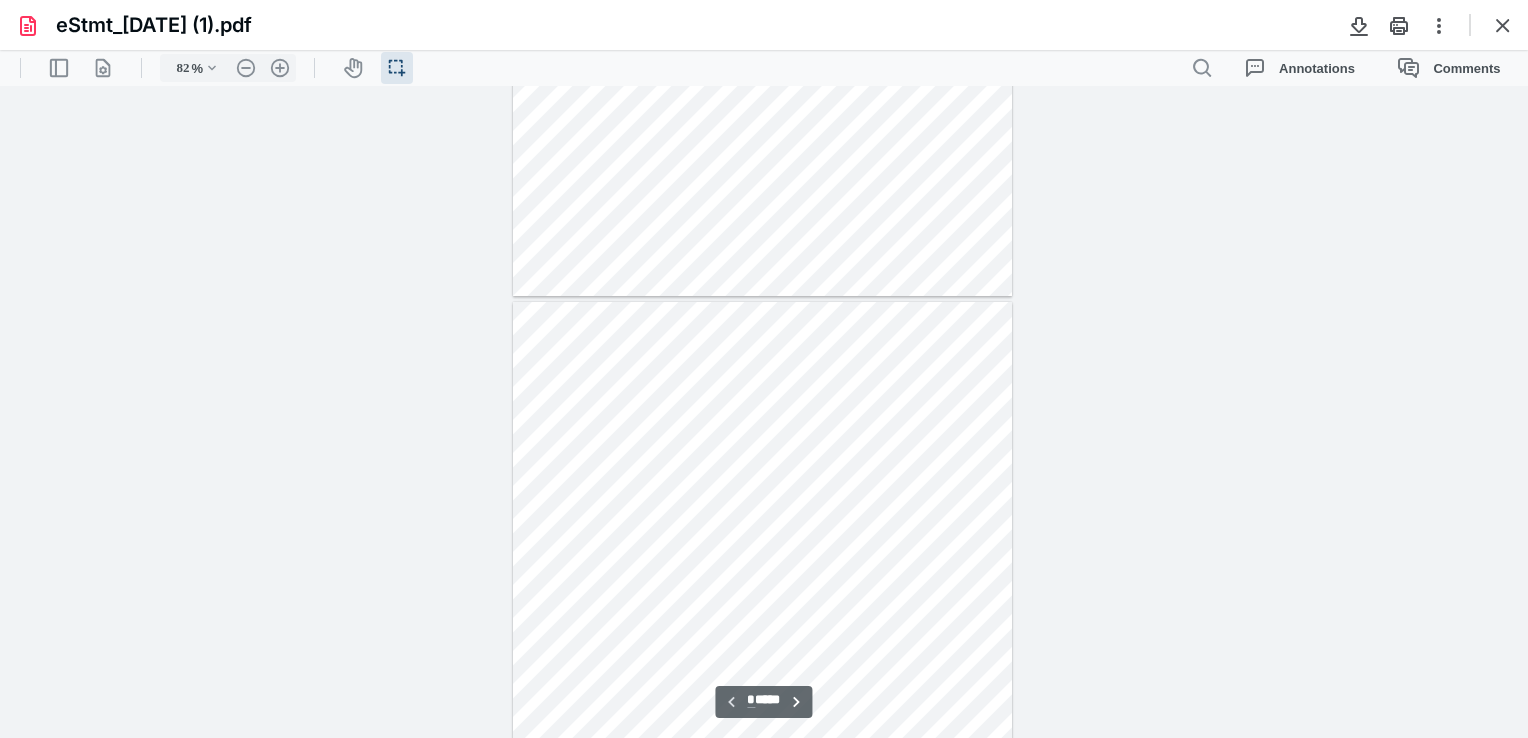 scroll, scrollTop: 139, scrollLeft: 0, axis: vertical 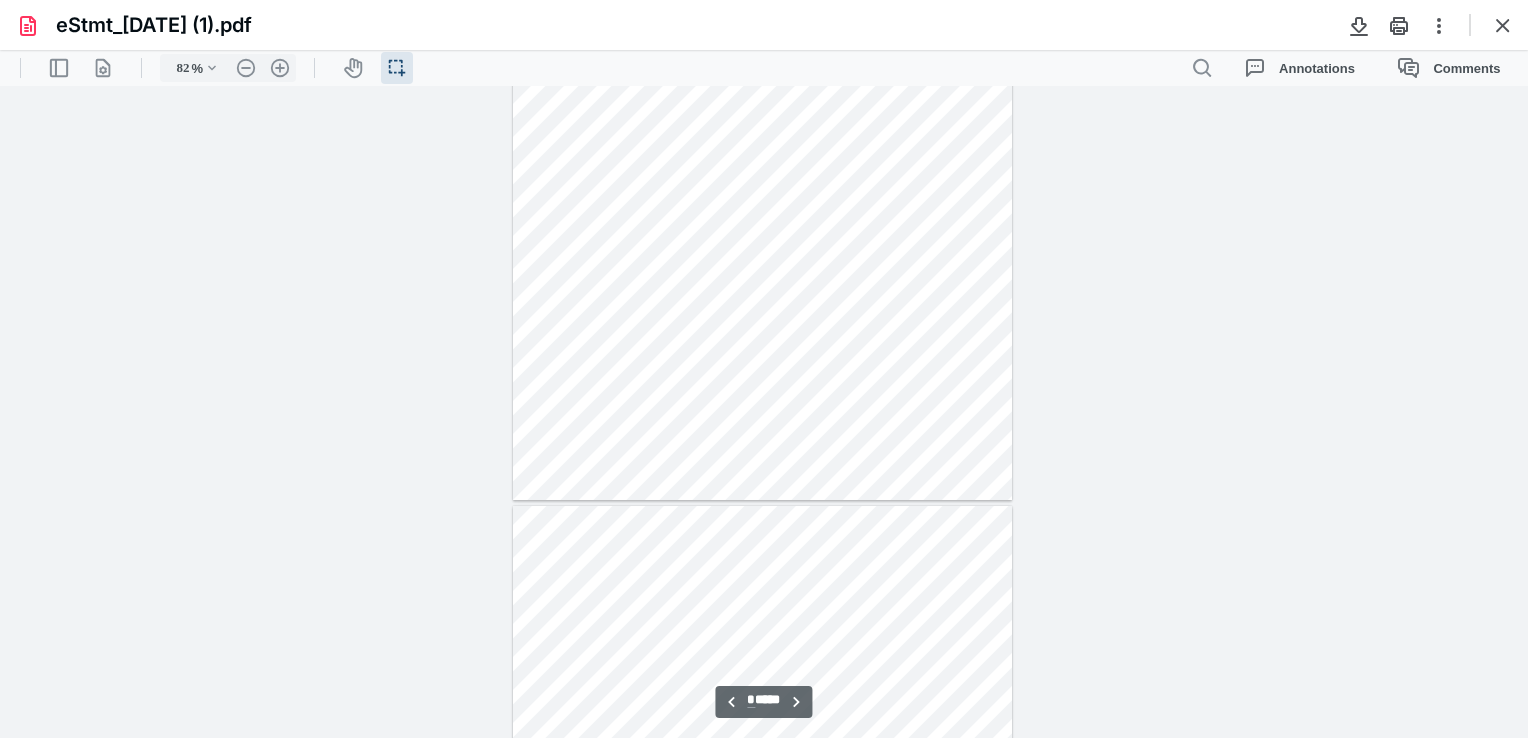 type on "*" 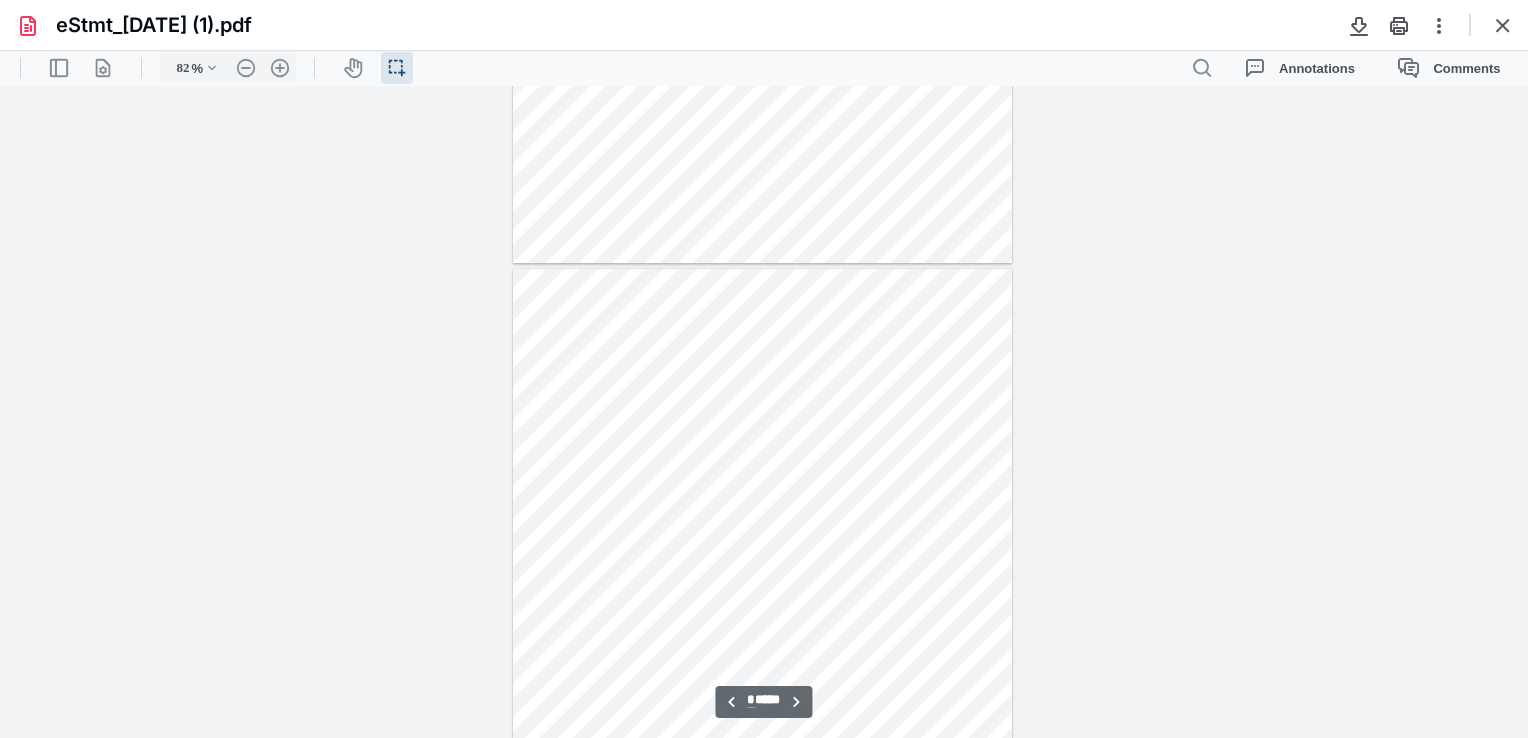scroll, scrollTop: 1939, scrollLeft: 0, axis: vertical 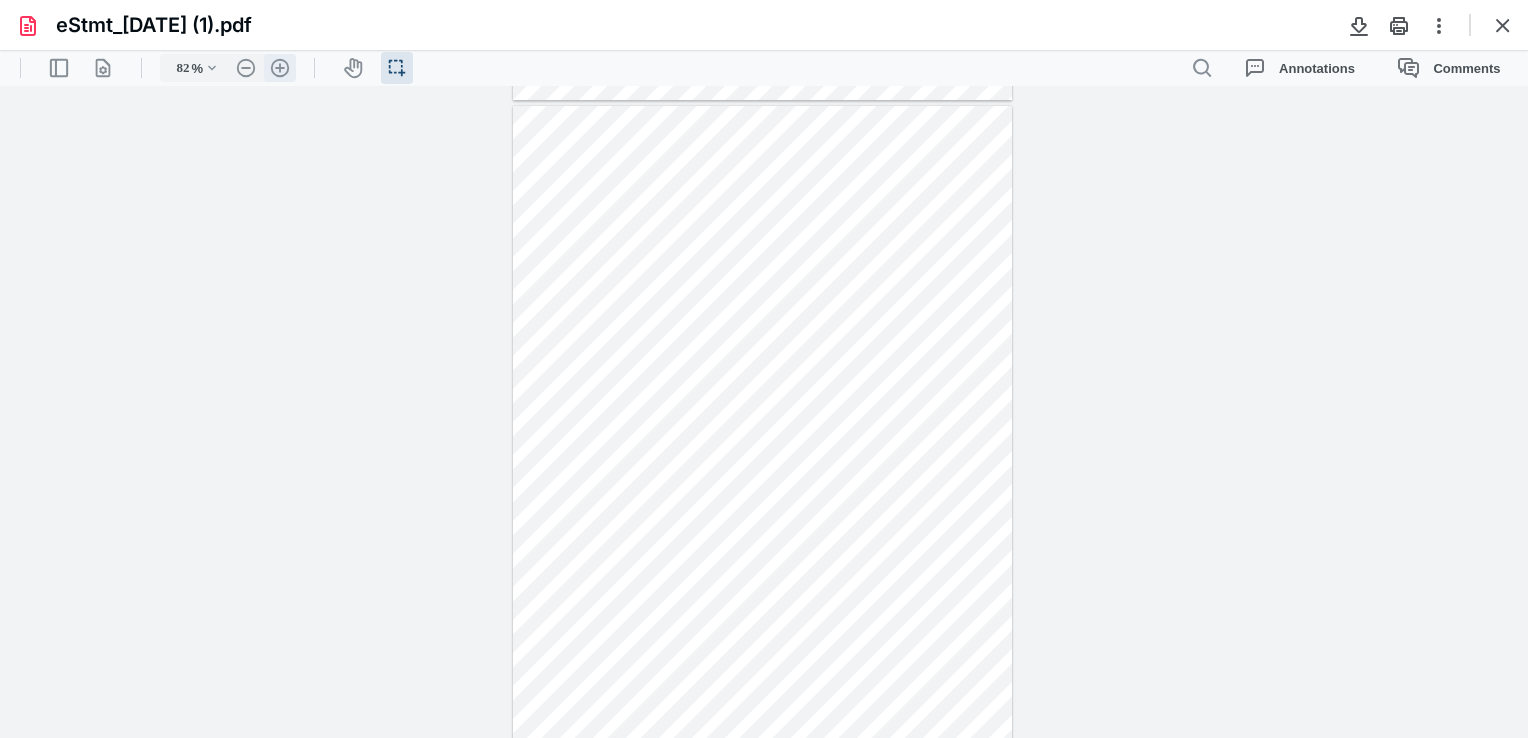 click on ".cls-1{fill:#abb0c4;} icon - header - zoom - in - line" at bounding box center [280, 68] 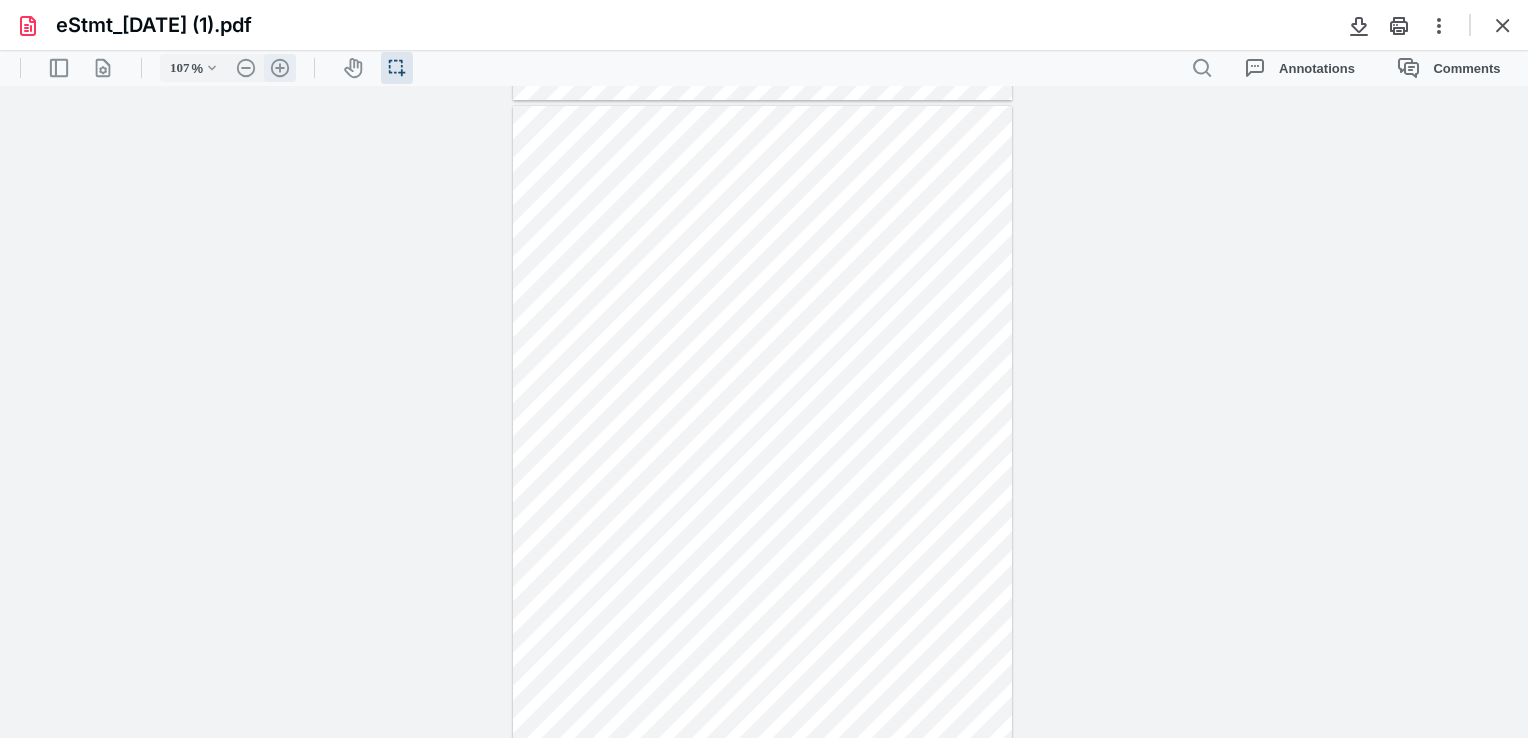 click on ".cls-1{fill:#abb0c4;} icon - header - zoom - in - line" at bounding box center (280, 68) 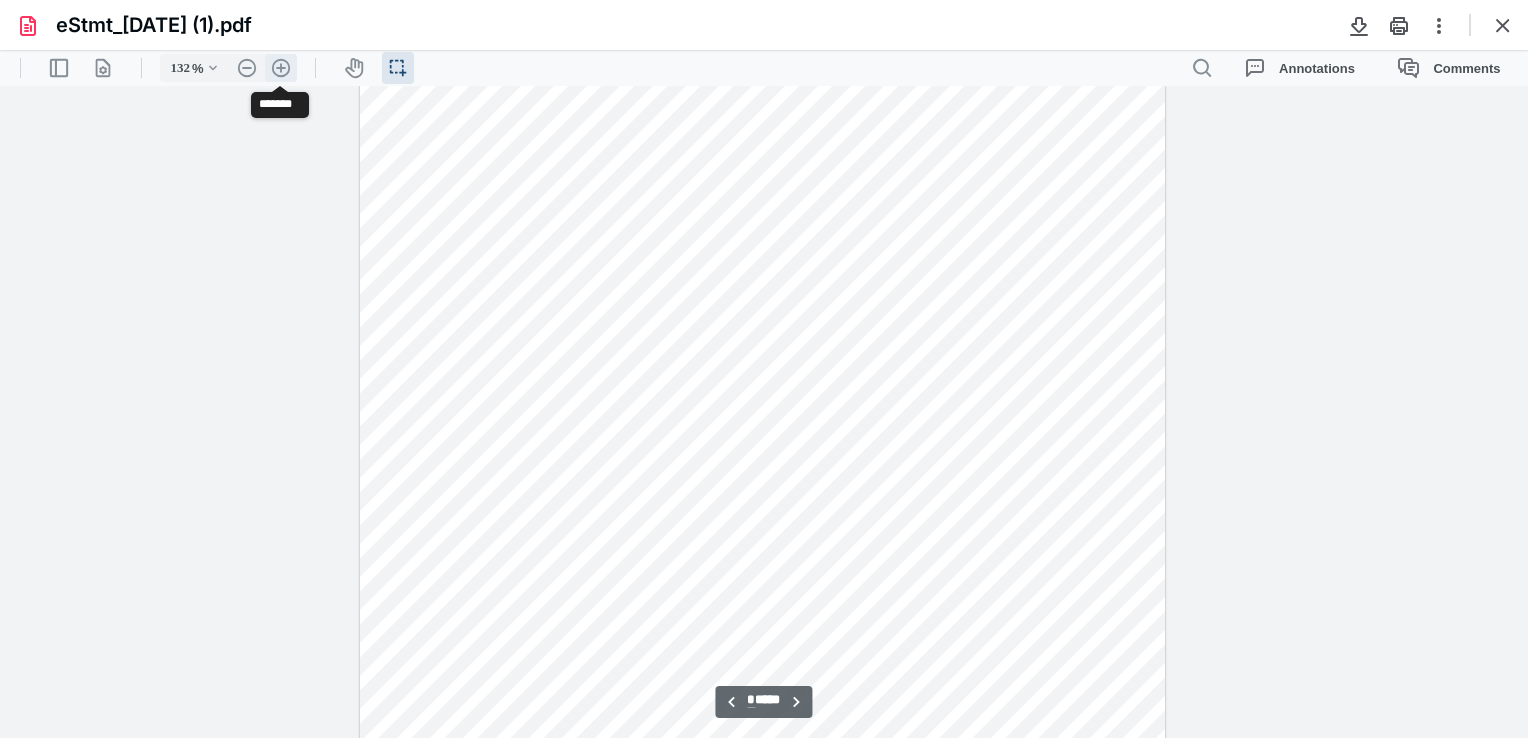 click on ".cls-1{fill:#abb0c4;} icon - header - zoom - in - line" at bounding box center (281, 68) 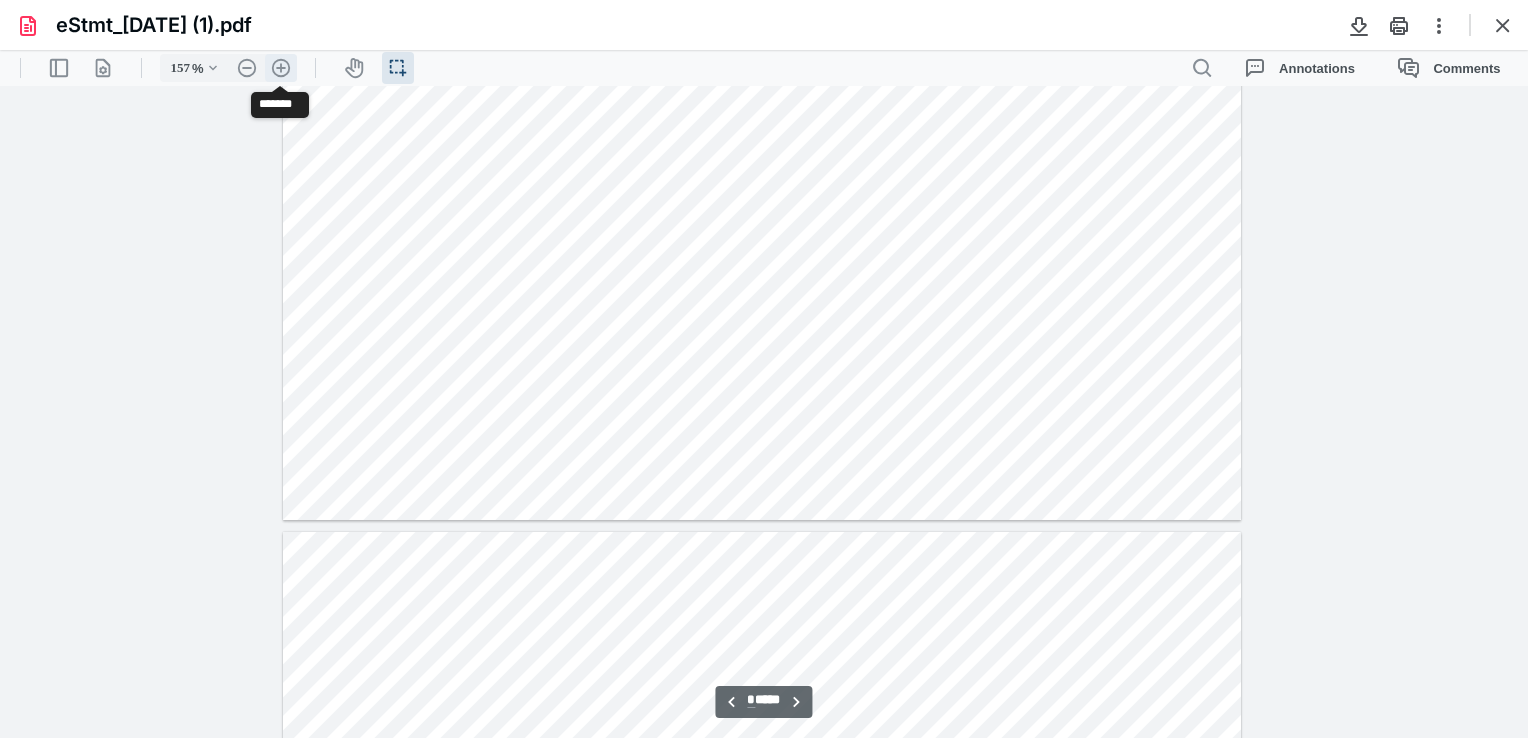 scroll, scrollTop: 4005, scrollLeft: 0, axis: vertical 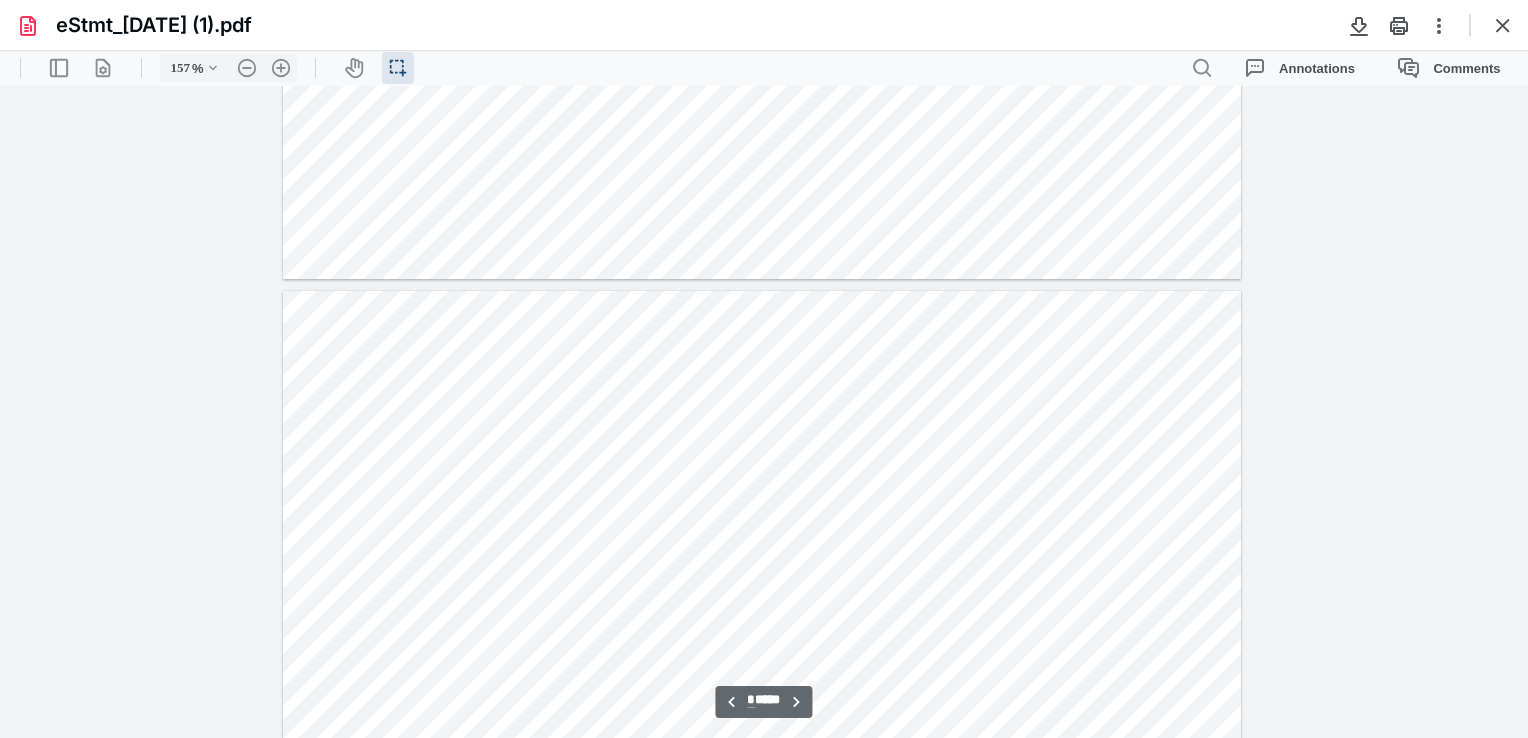 type on "*" 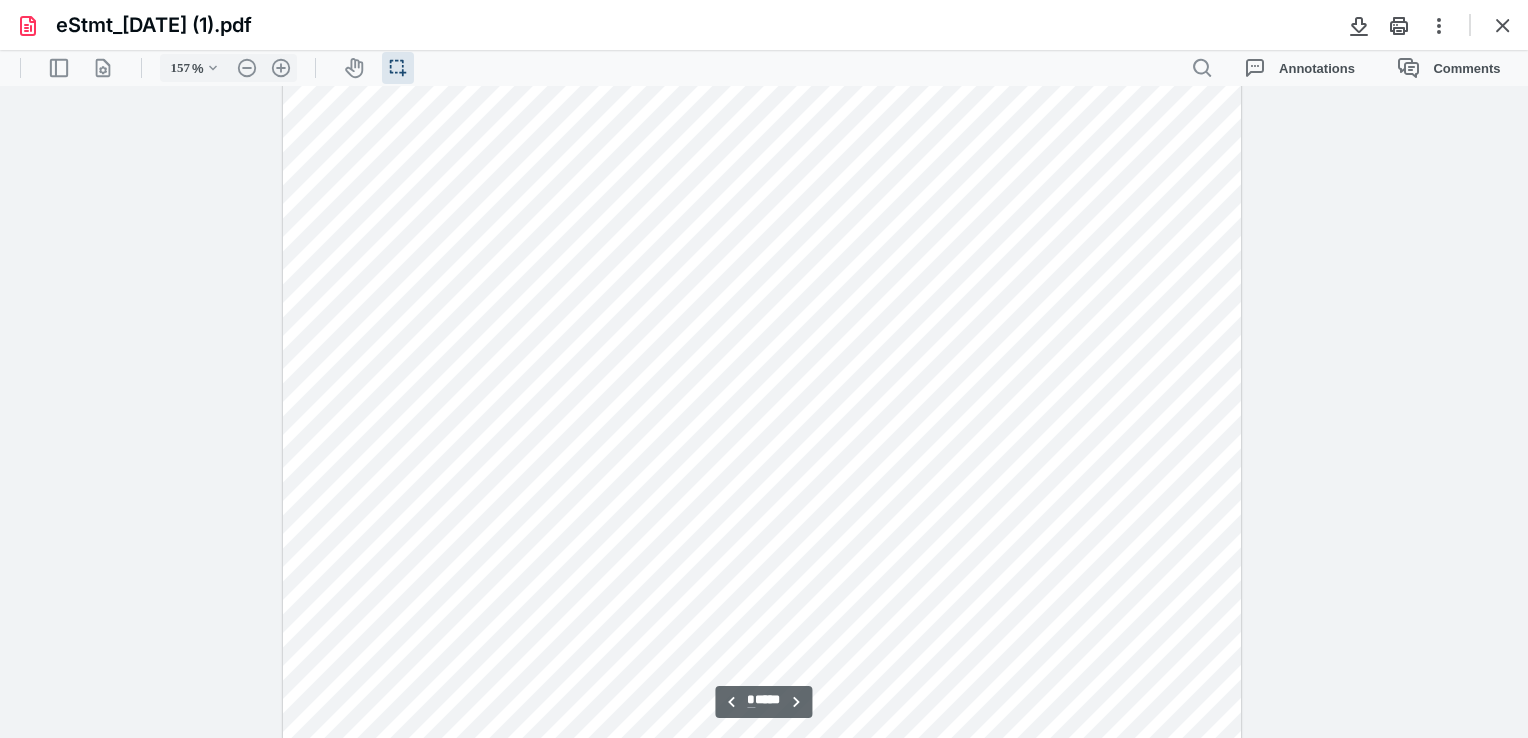 scroll, scrollTop: 2705, scrollLeft: 0, axis: vertical 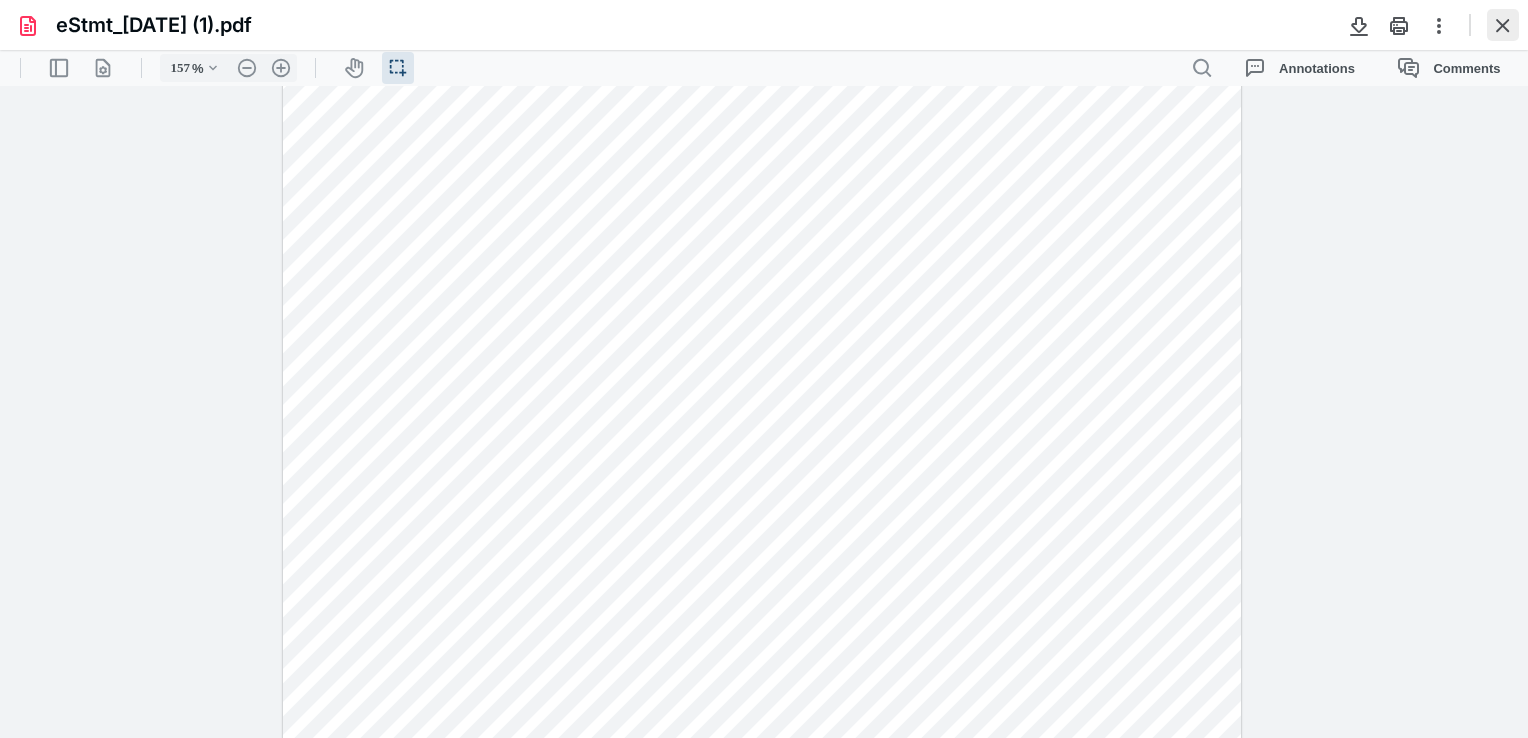 click at bounding box center [1503, 25] 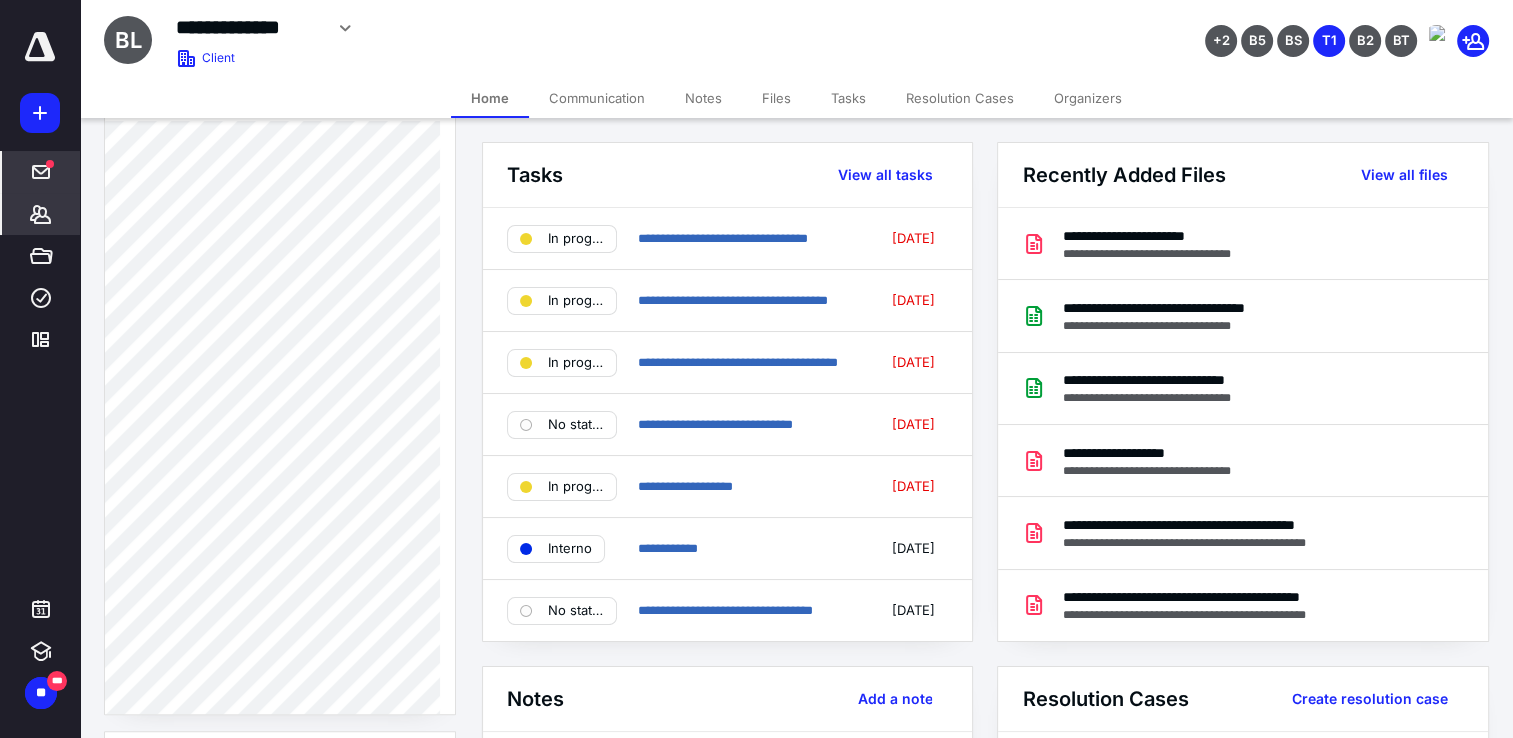 click 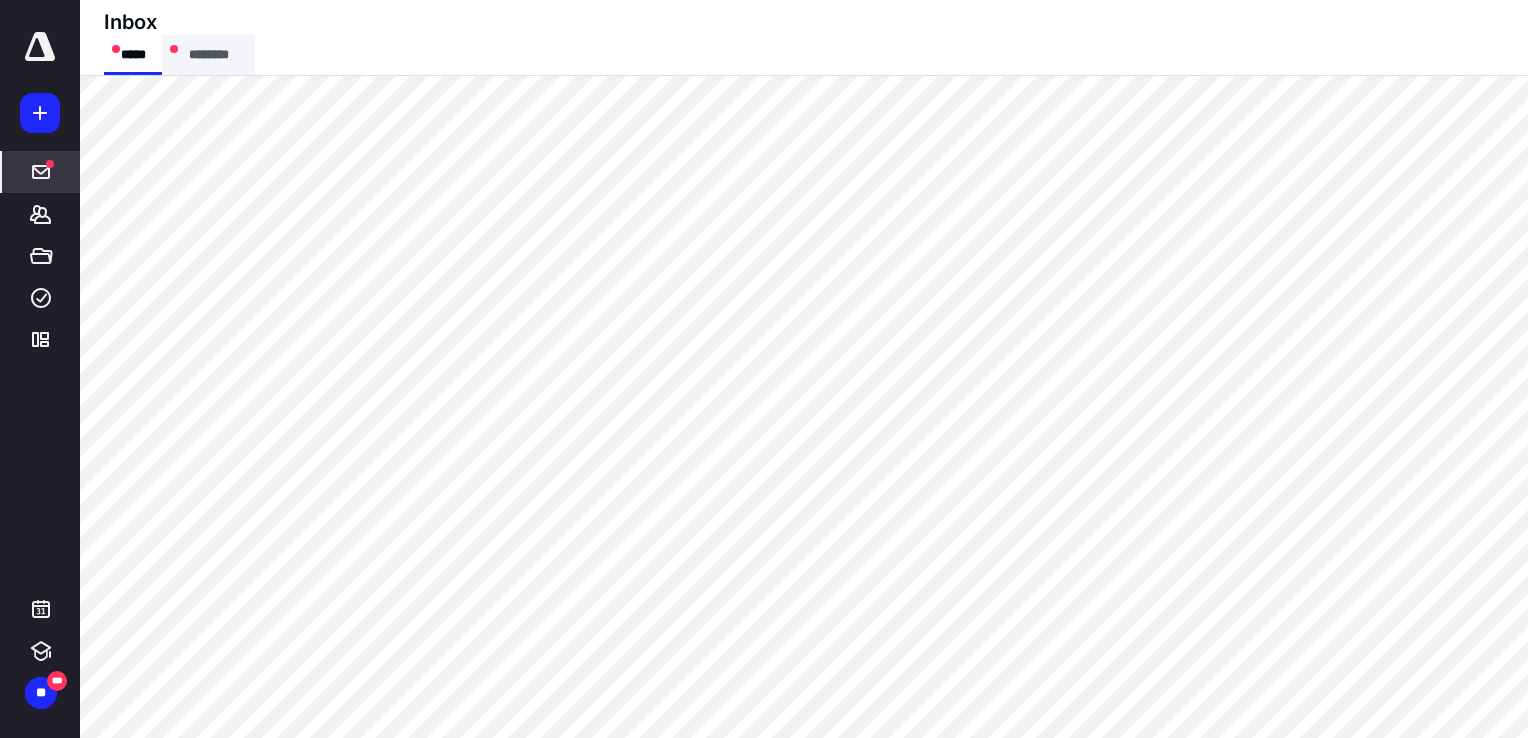 click on "********" at bounding box center (208, 55) 